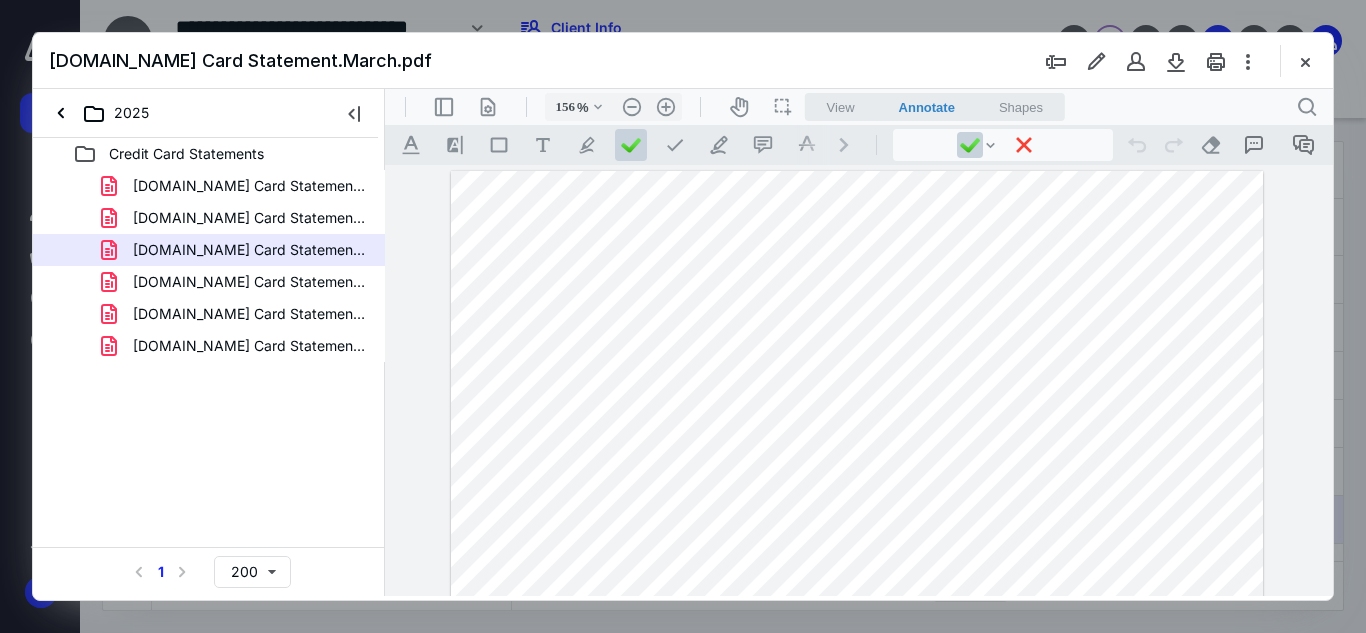scroll, scrollTop: 0, scrollLeft: 0, axis: both 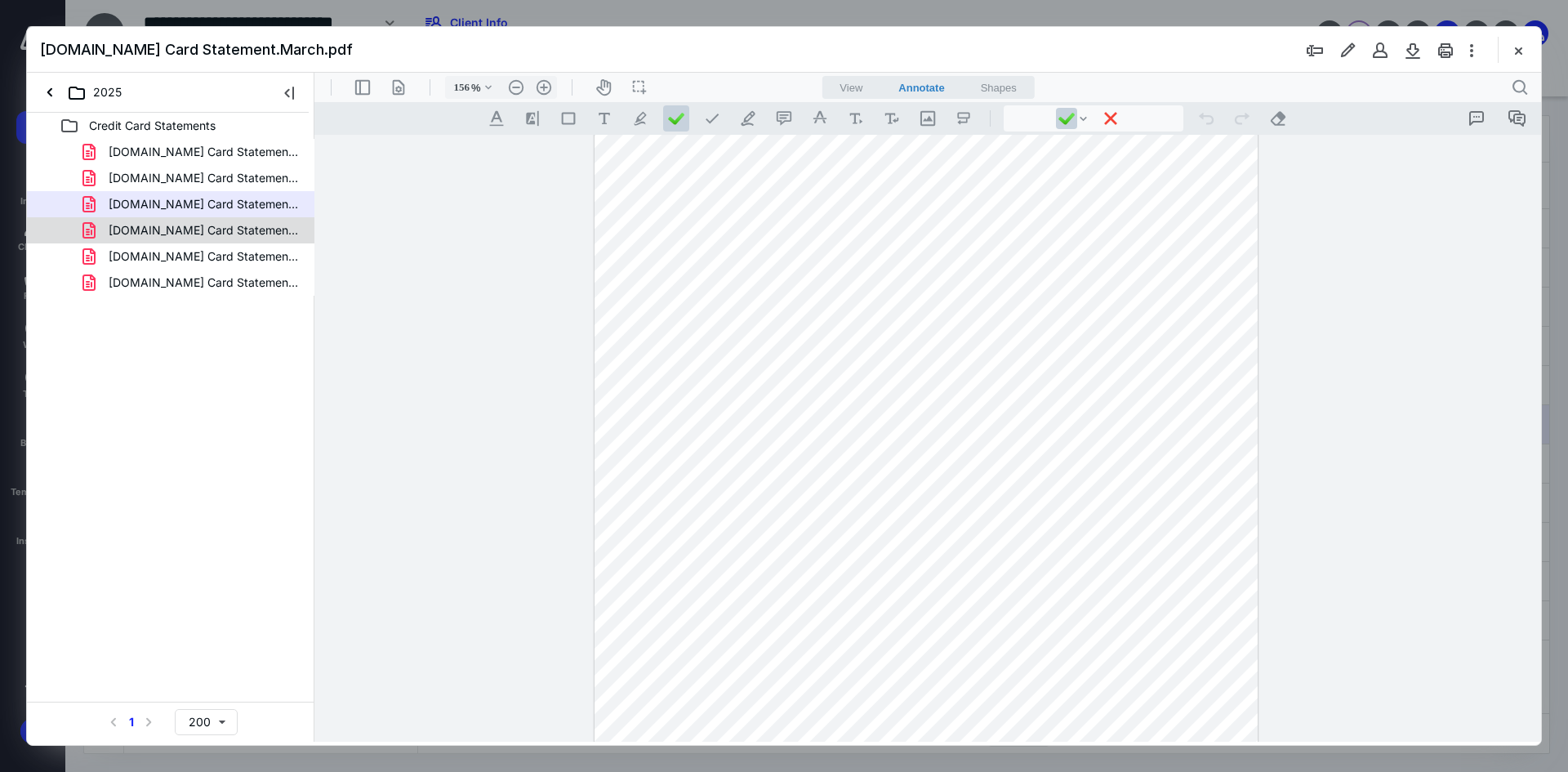 click on "[DOMAIN_NAME] Card Statement.April.pdf" at bounding box center [203, 230] 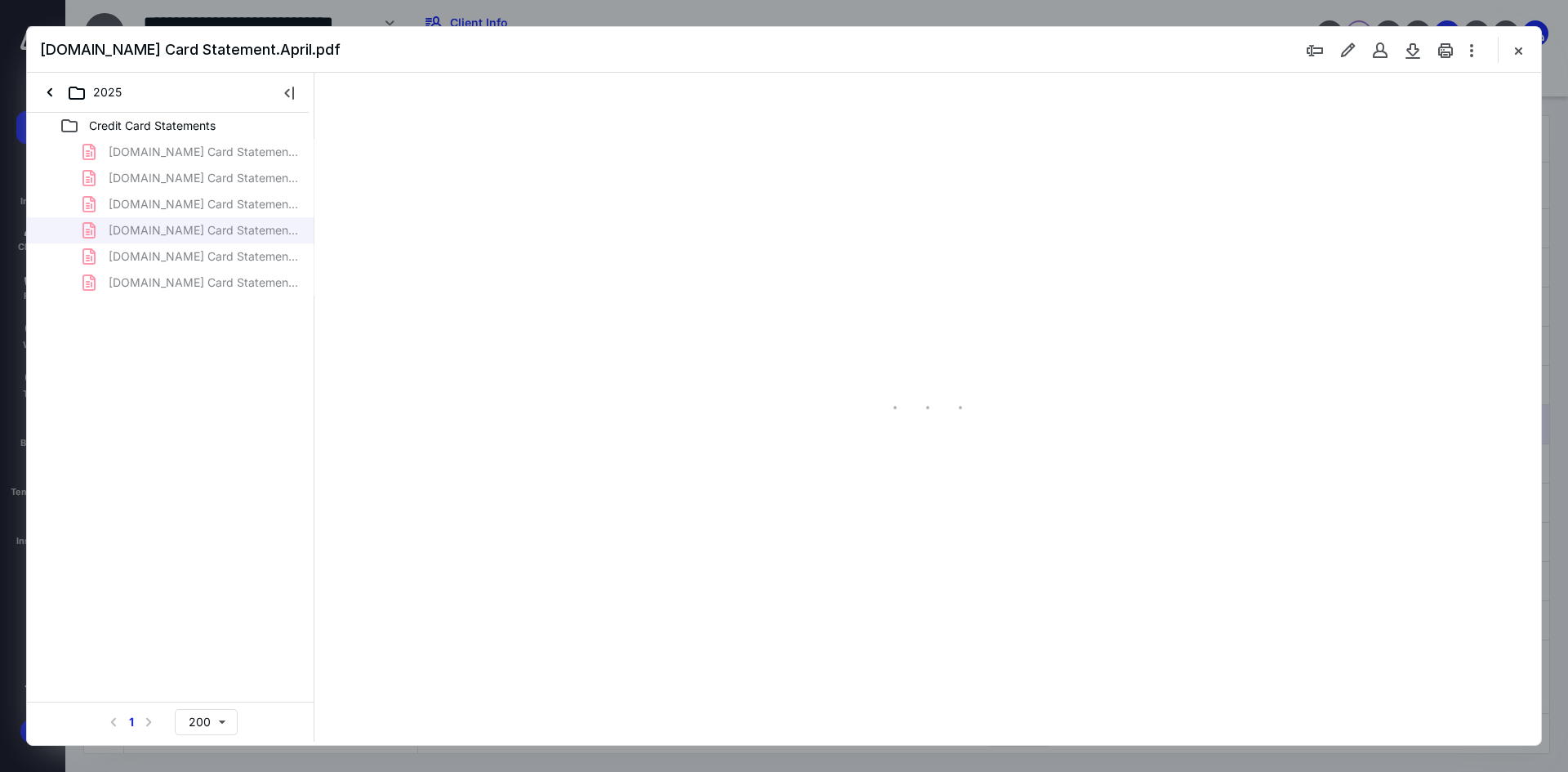 scroll, scrollTop: 65, scrollLeft: 0, axis: vertical 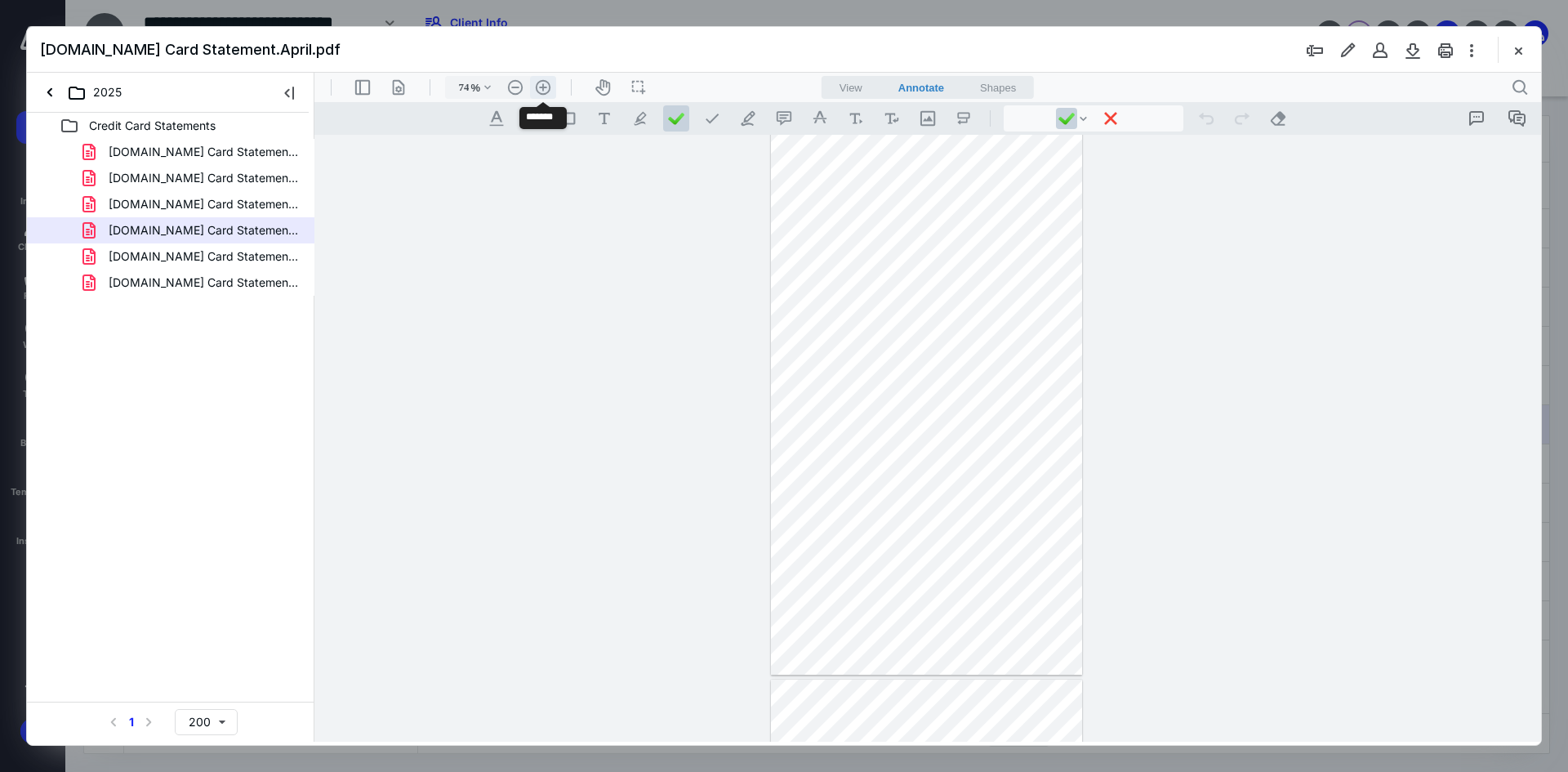 click on ".cls-1{fill:#abb0c4;} icon - header - zoom - in - line" at bounding box center (543, 87) 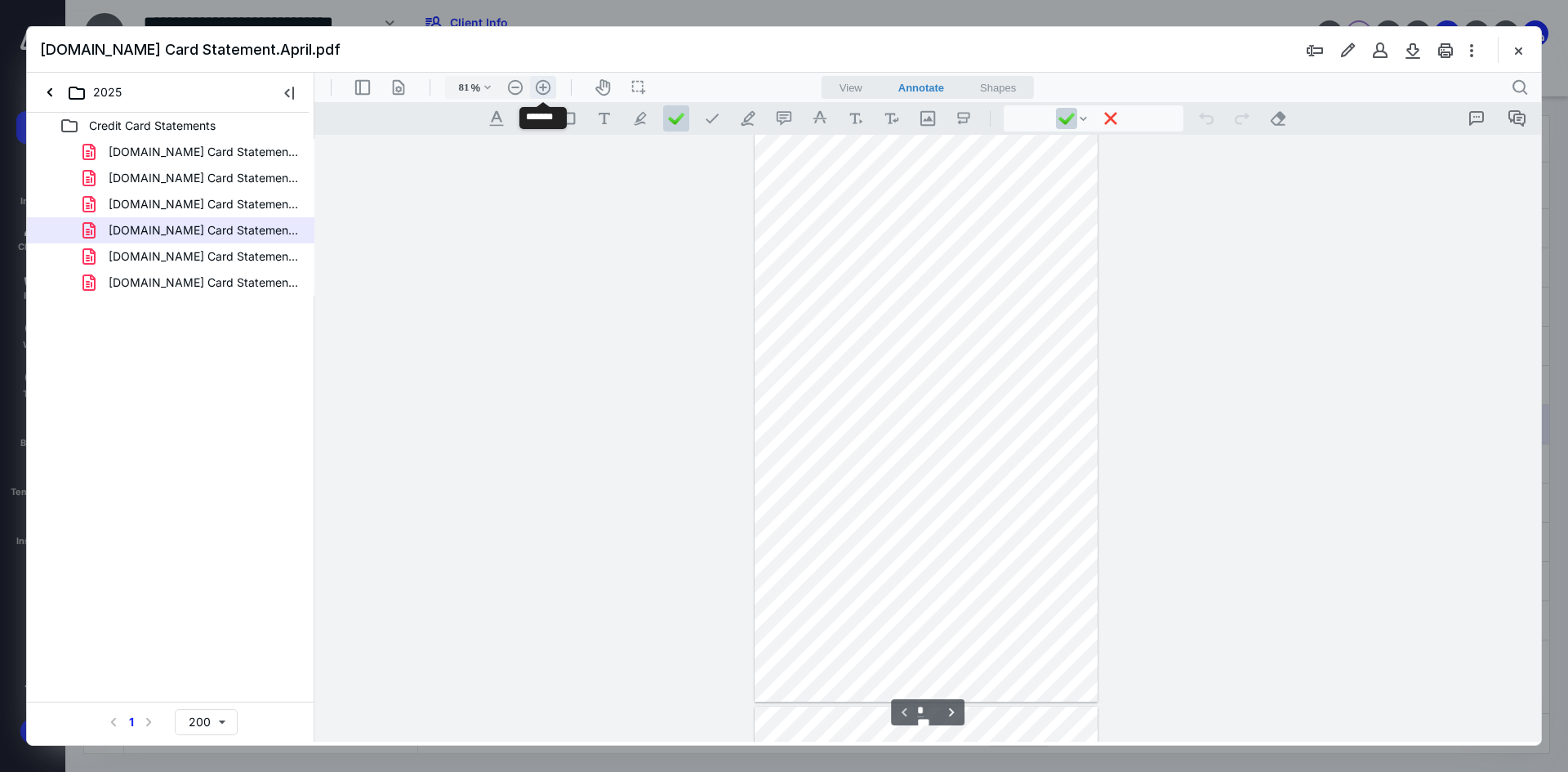 click on ".cls-1{fill:#abb0c4;} icon - header - zoom - in - line" at bounding box center (543, 87) 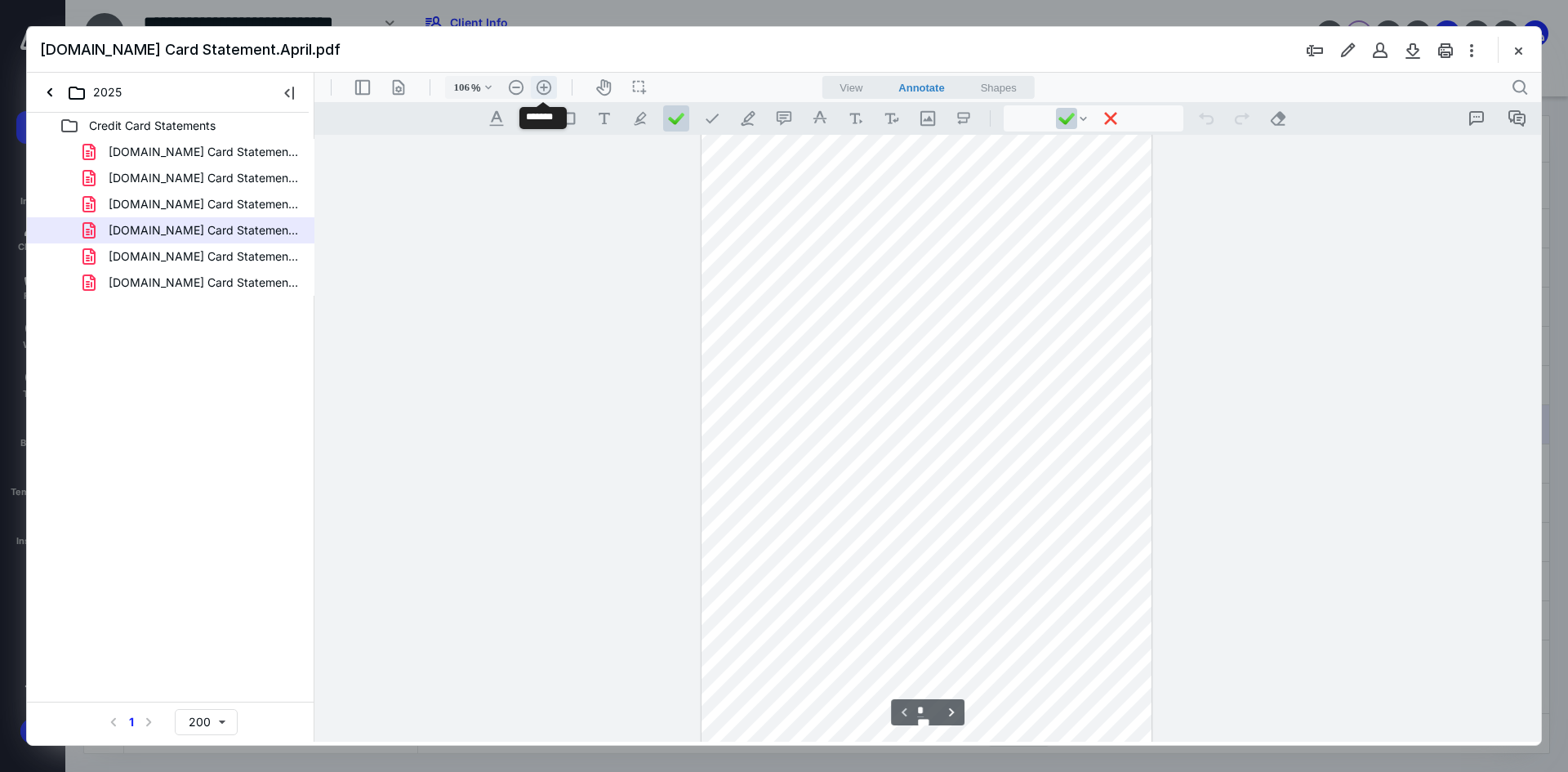 click on ".cls-1{fill:#abb0c4;} icon - header - zoom - in - line" at bounding box center [544, 87] 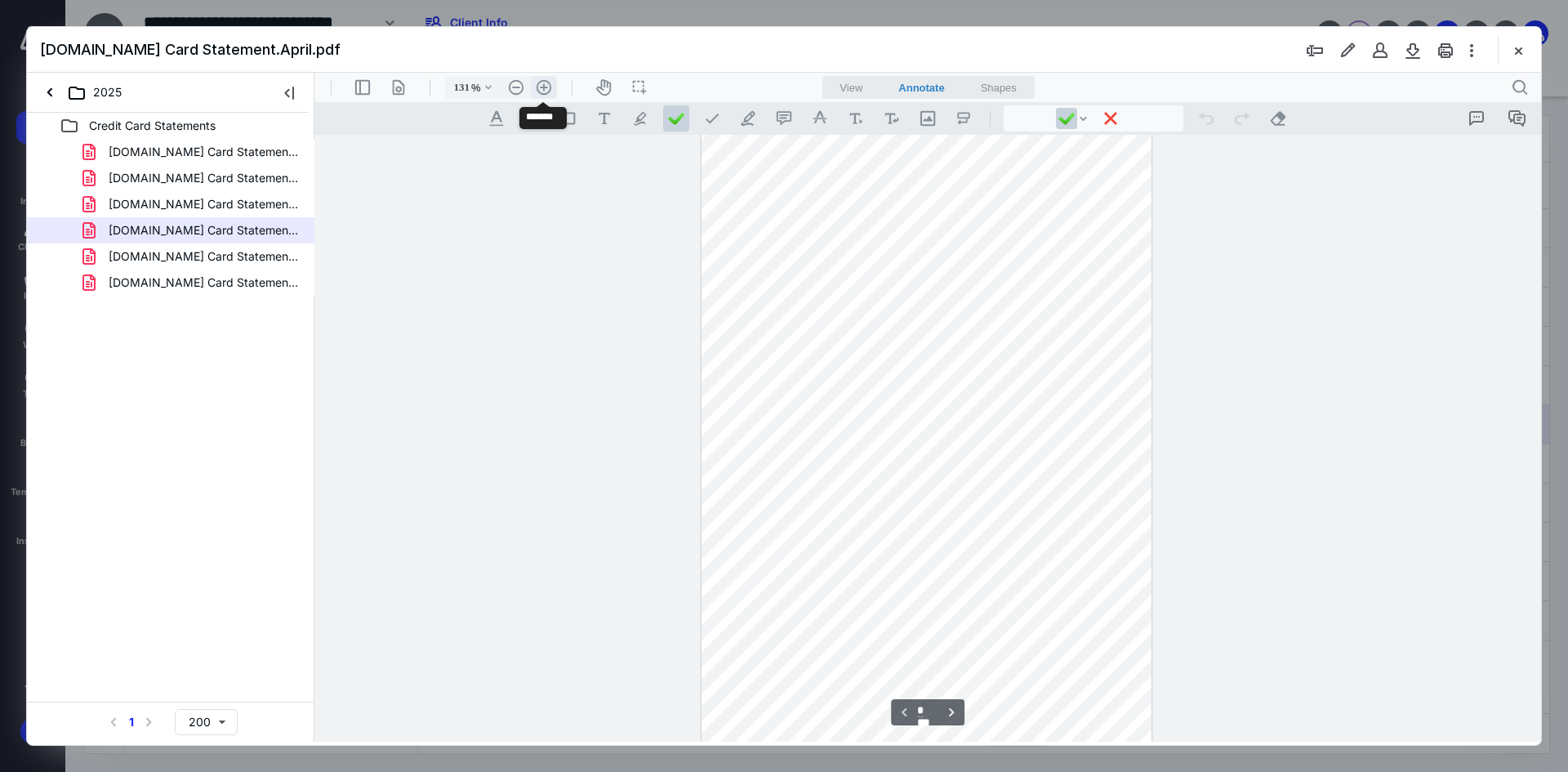 scroll, scrollTop: 329, scrollLeft: 0, axis: vertical 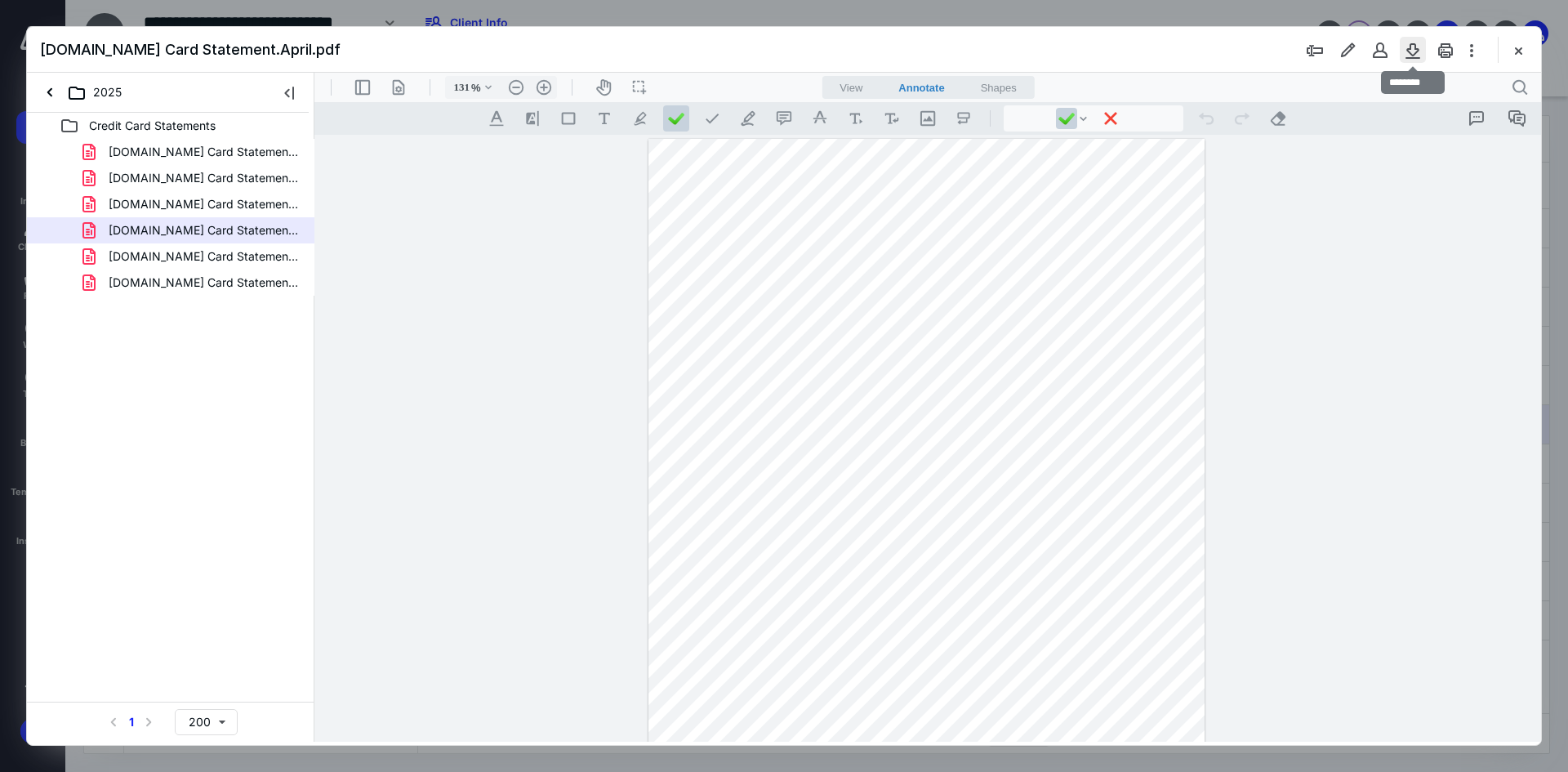 click at bounding box center (1413, 50) 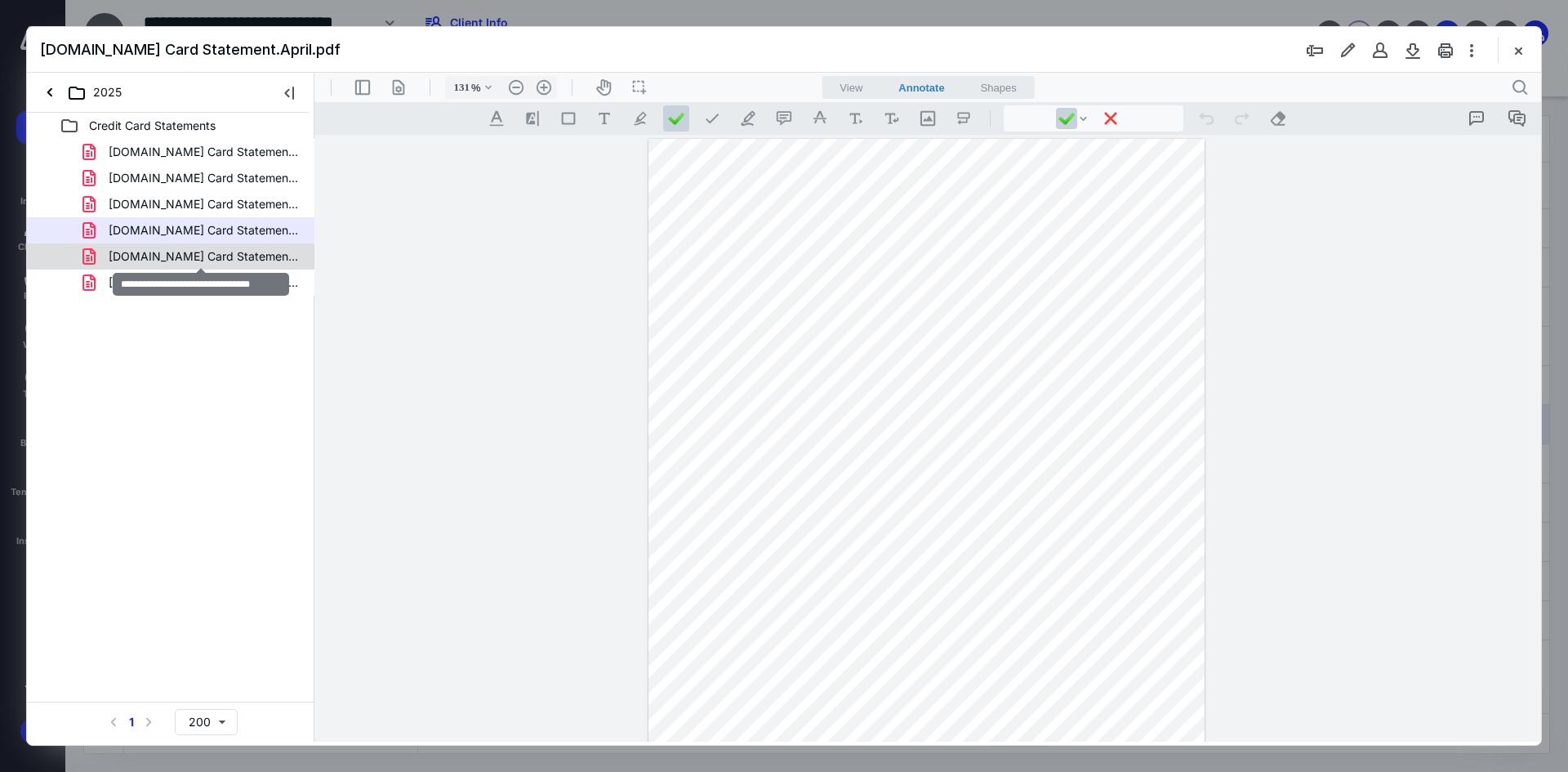 click on "[DOMAIN_NAME] Card Statement.May.pdf" at bounding box center [203, 257] 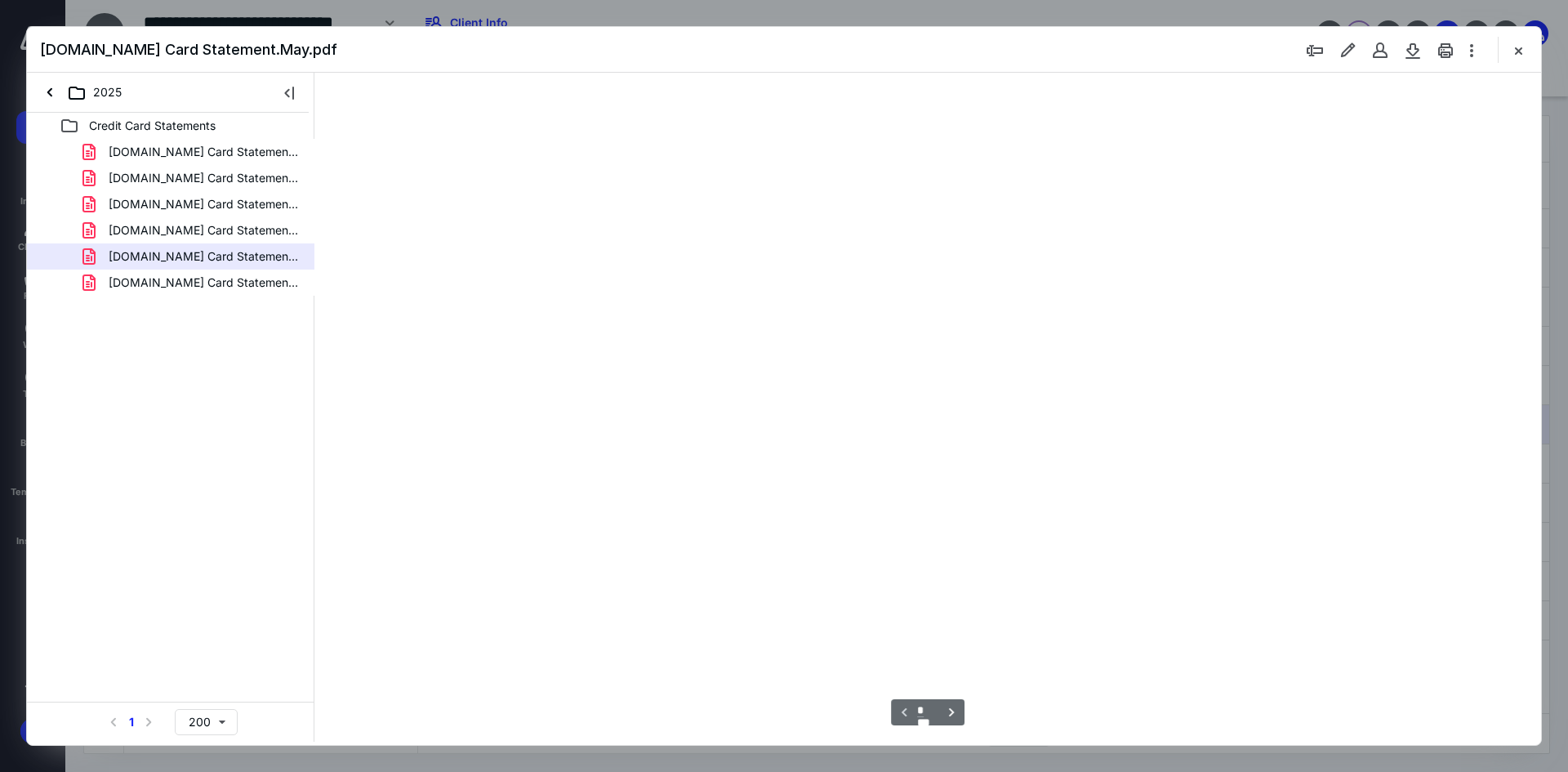 scroll, scrollTop: 65, scrollLeft: 0, axis: vertical 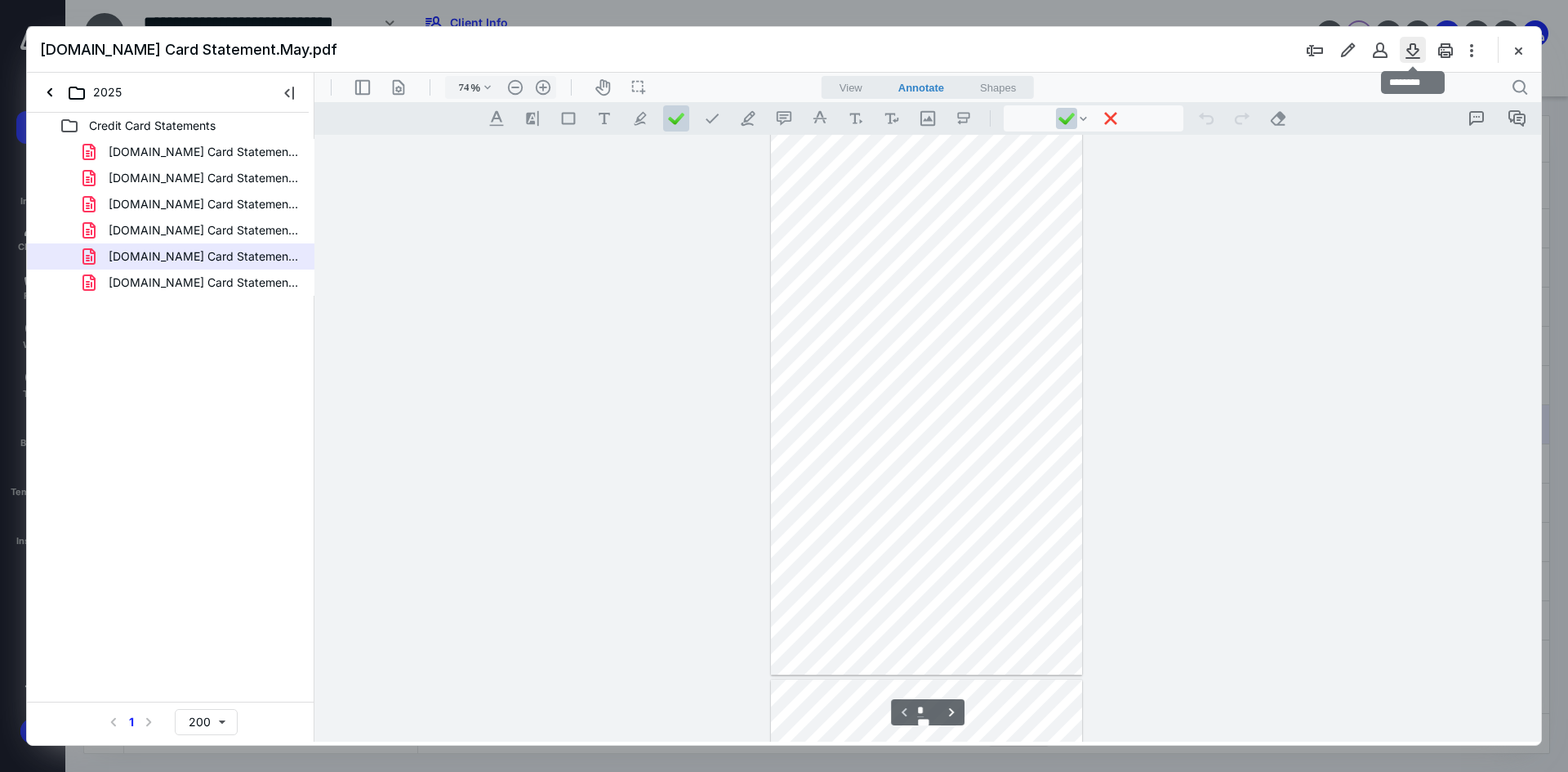 click at bounding box center (1413, 50) 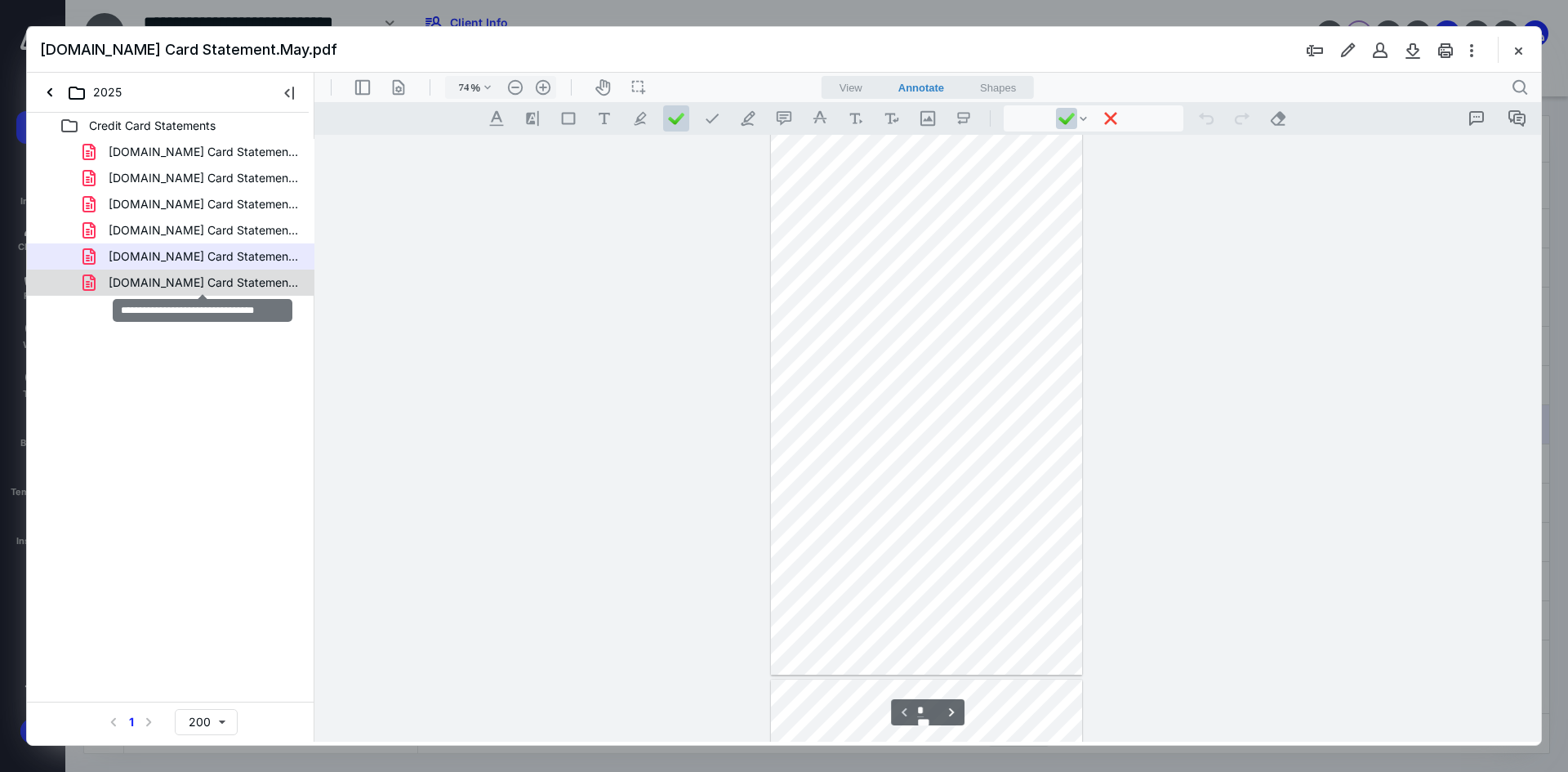 click on "[DOMAIN_NAME] Card Statement.June.pdf" at bounding box center (203, 283) 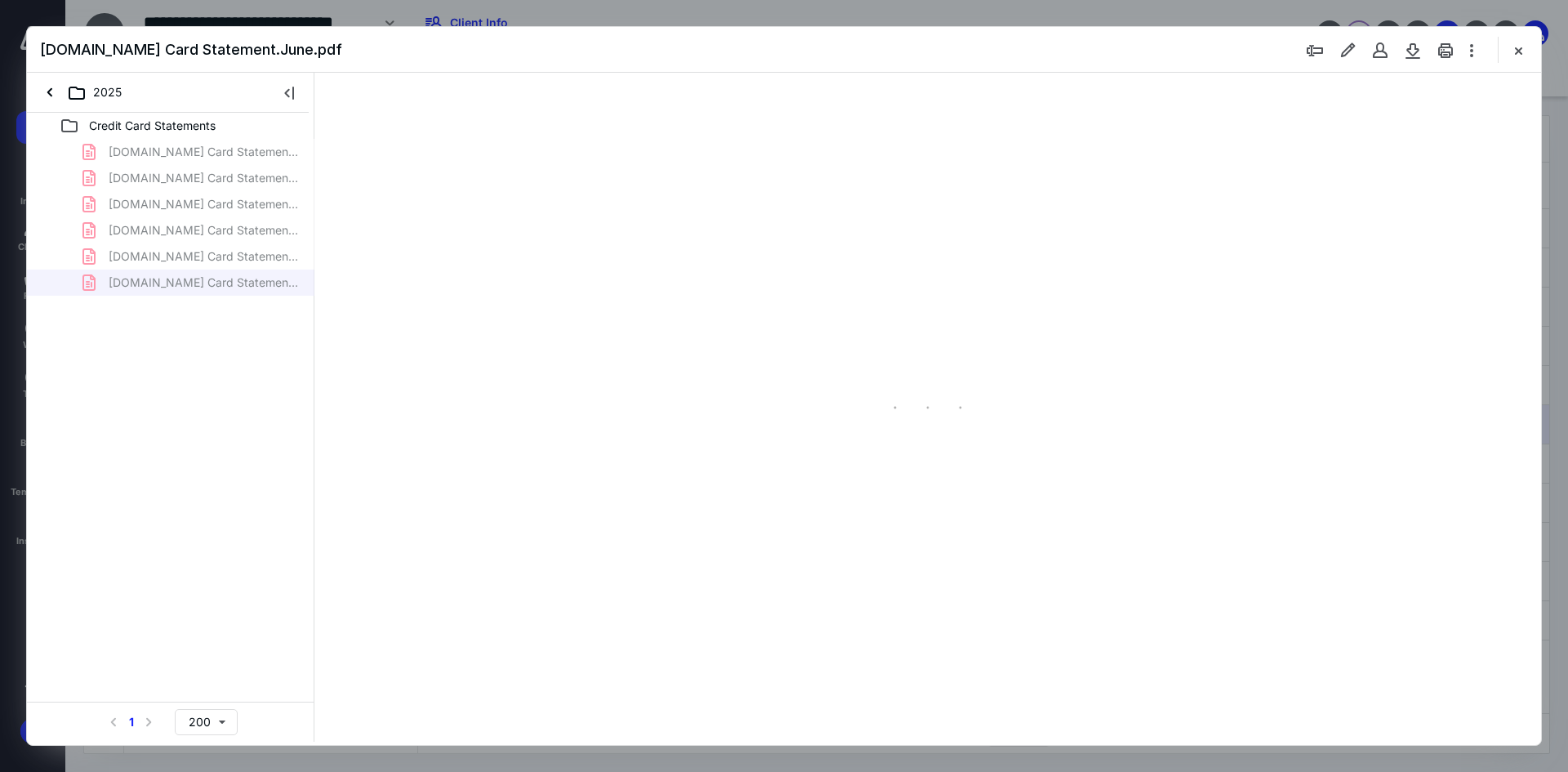 scroll, scrollTop: 65, scrollLeft: 0, axis: vertical 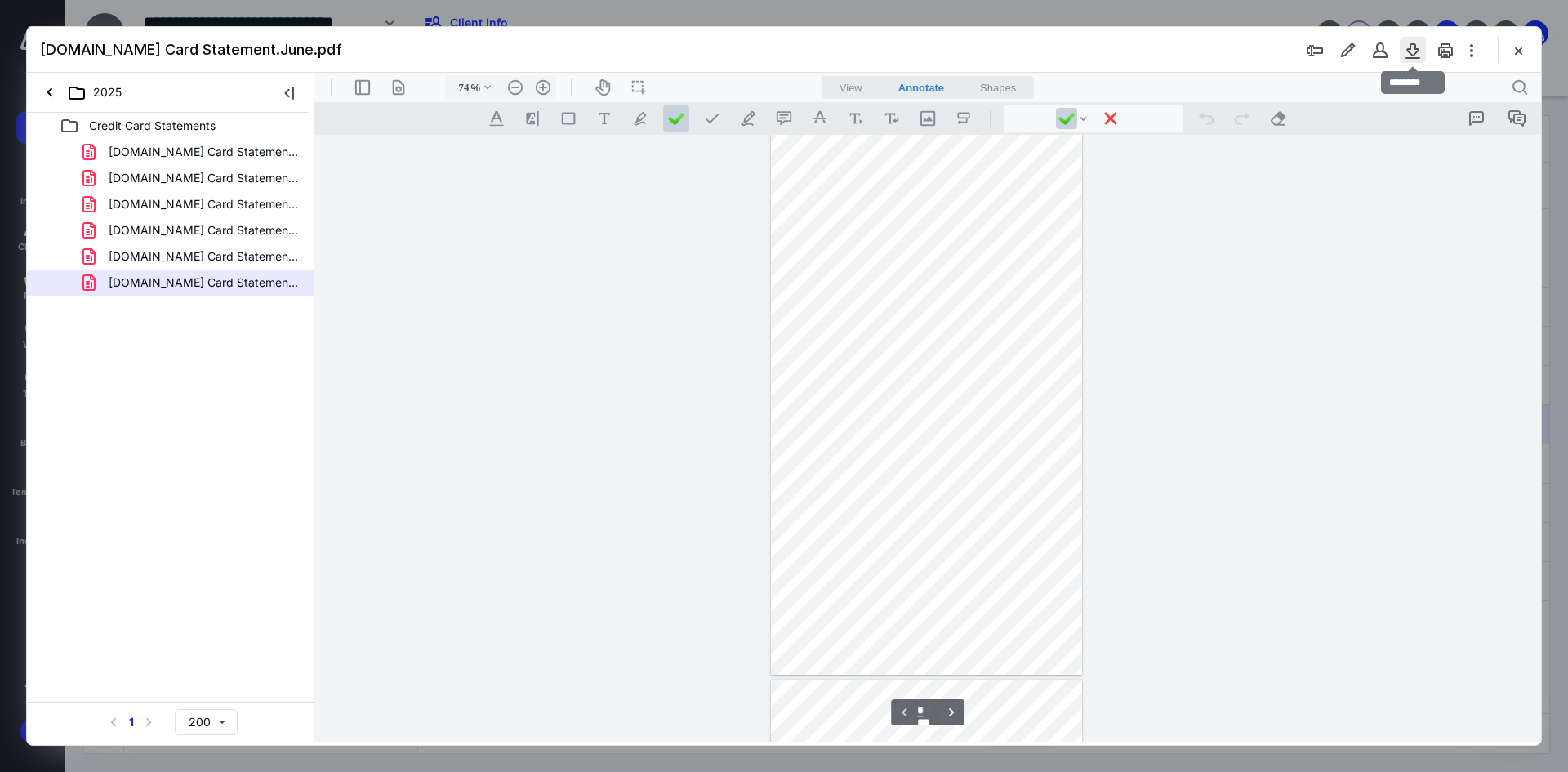 click at bounding box center (1413, 50) 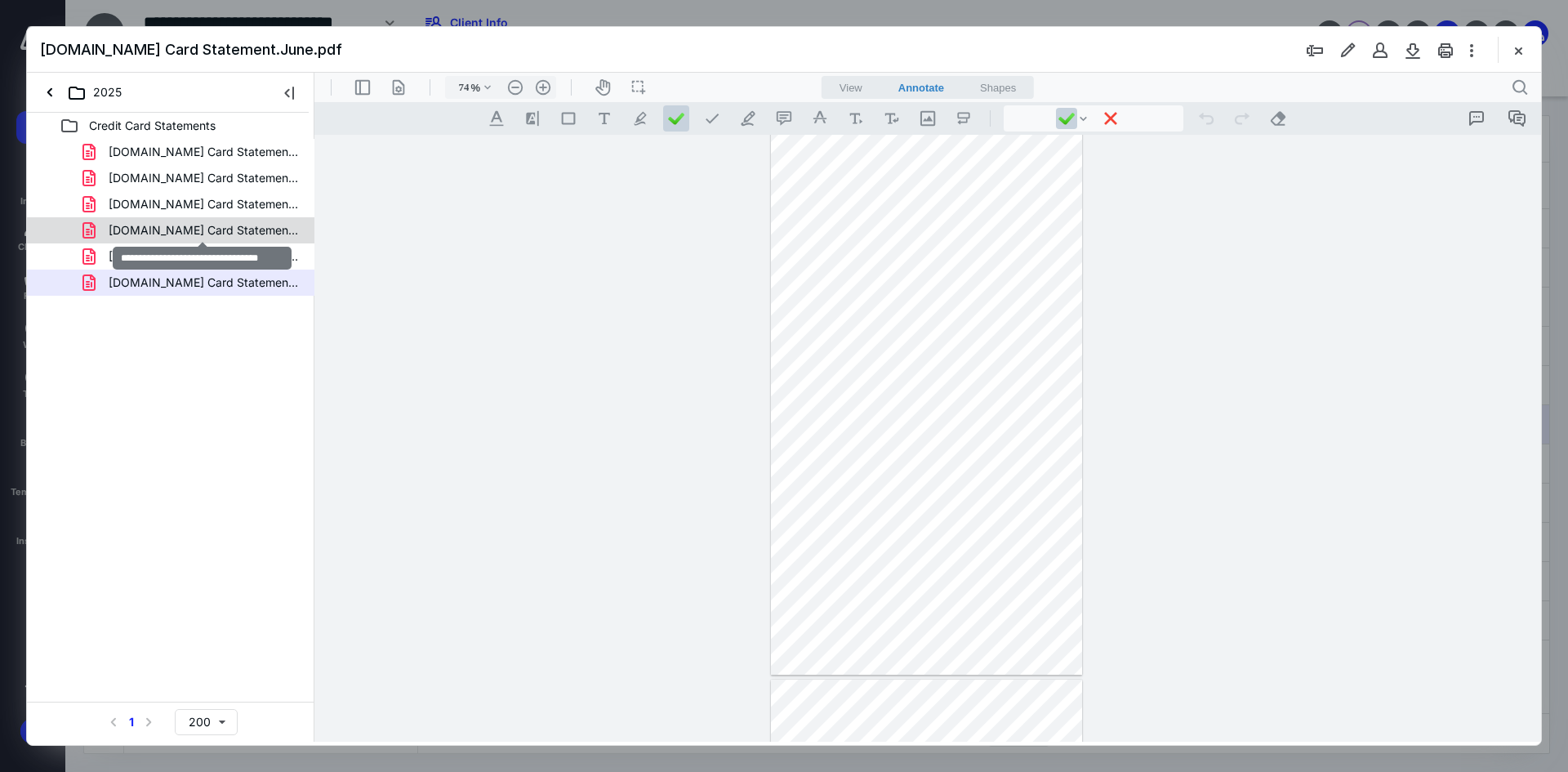 click on "[DOMAIN_NAME] Card Statement.April.pdf" at bounding box center (203, 230) 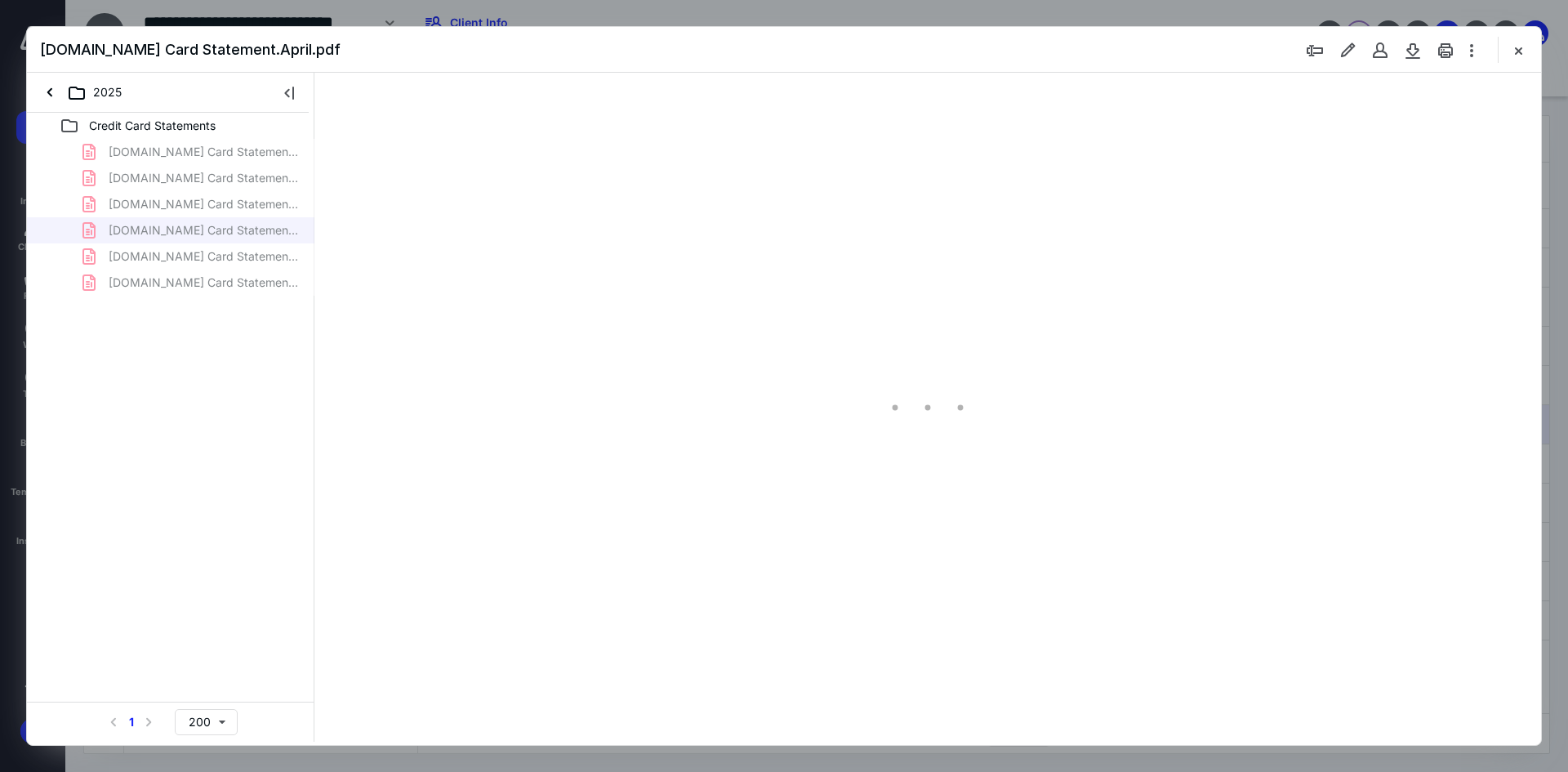 scroll, scrollTop: 65, scrollLeft: 0, axis: vertical 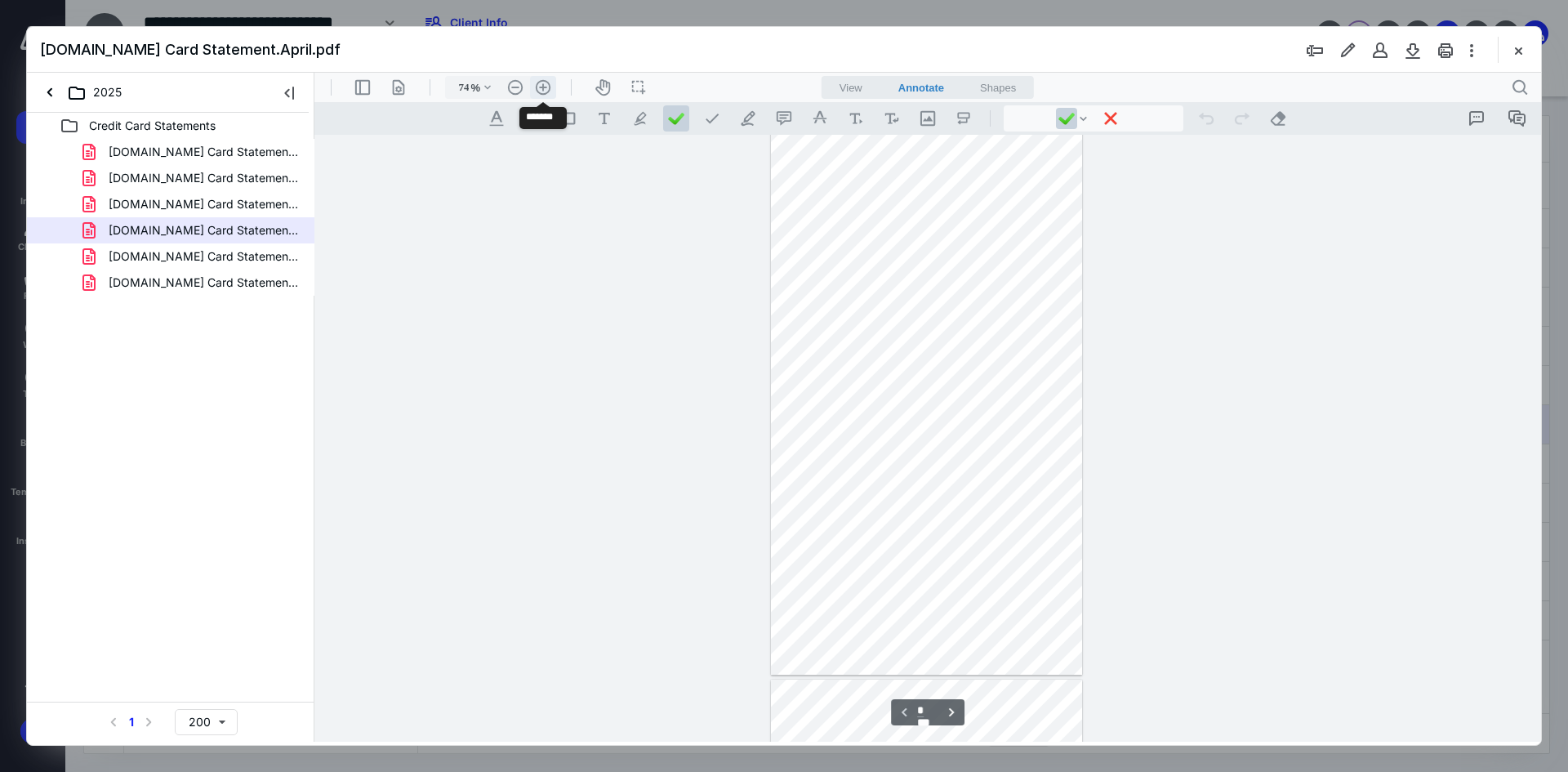 click on ".cls-1{fill:#abb0c4;} icon - header - zoom - in - line" at bounding box center [543, 87] 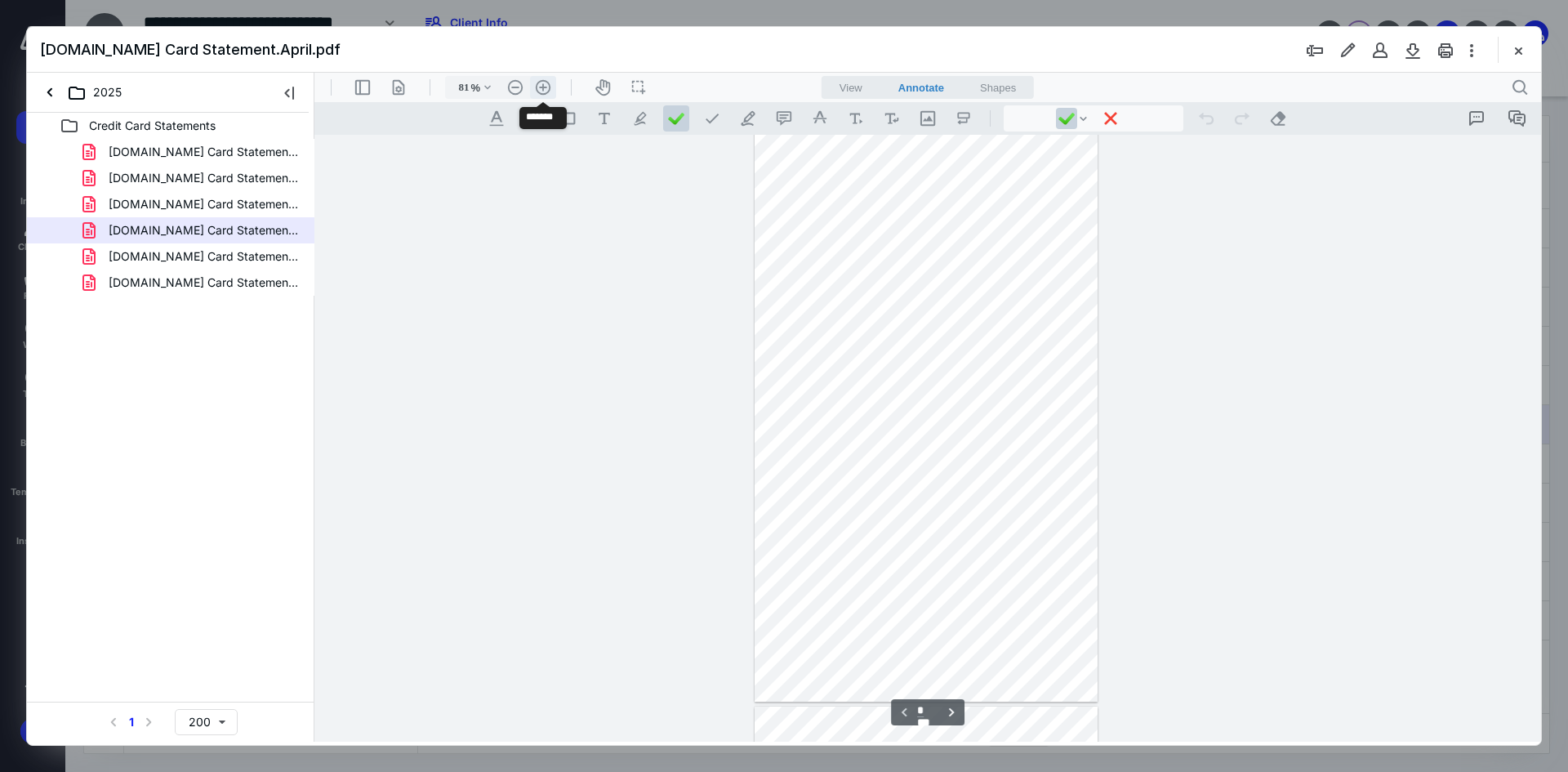 click on ".cls-1{fill:#abb0c4;} icon - header - zoom - in - line" at bounding box center [543, 87] 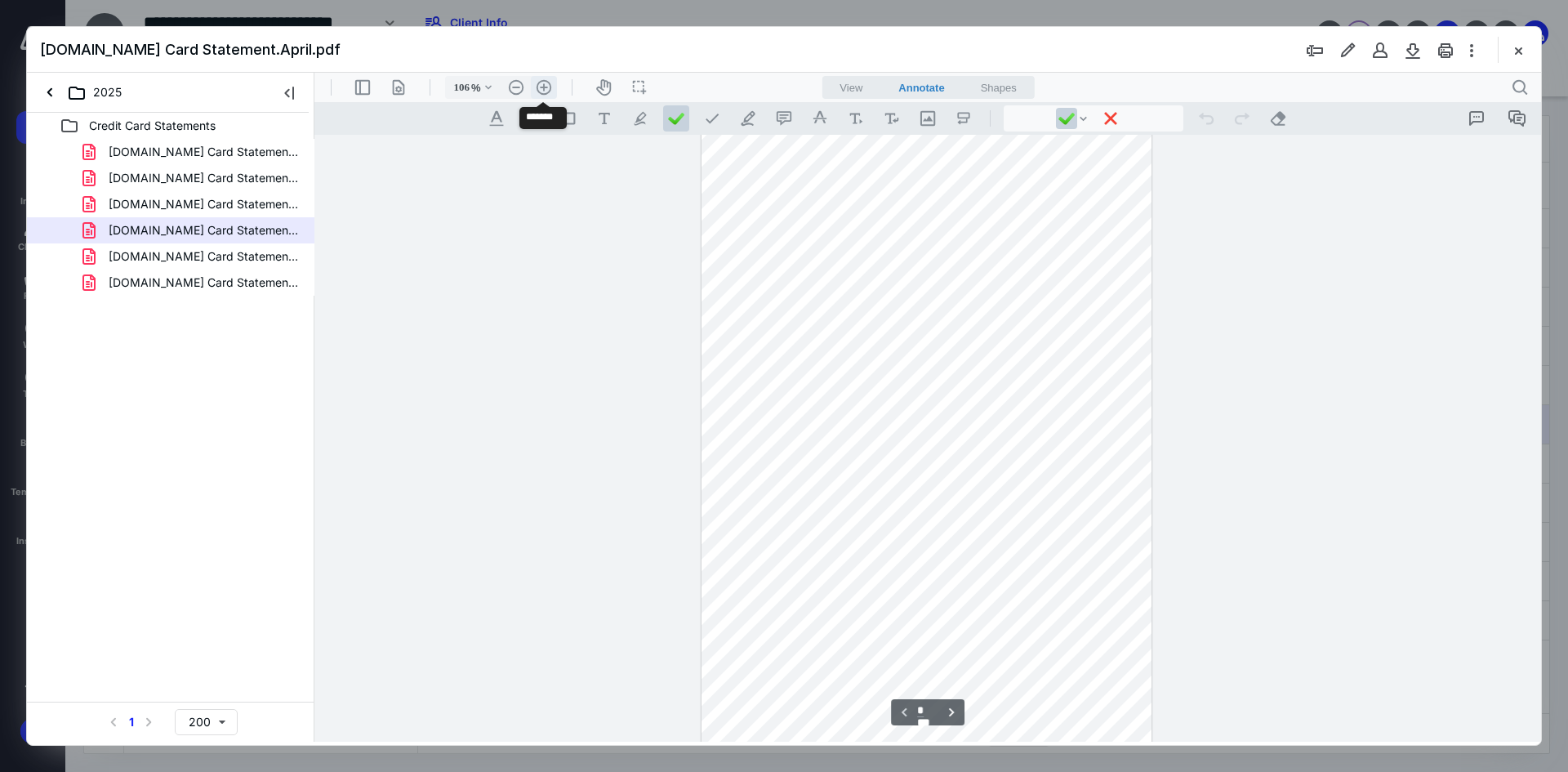 click on ".cls-1{fill:#abb0c4;} icon - header - zoom - in - line" at bounding box center (544, 87) 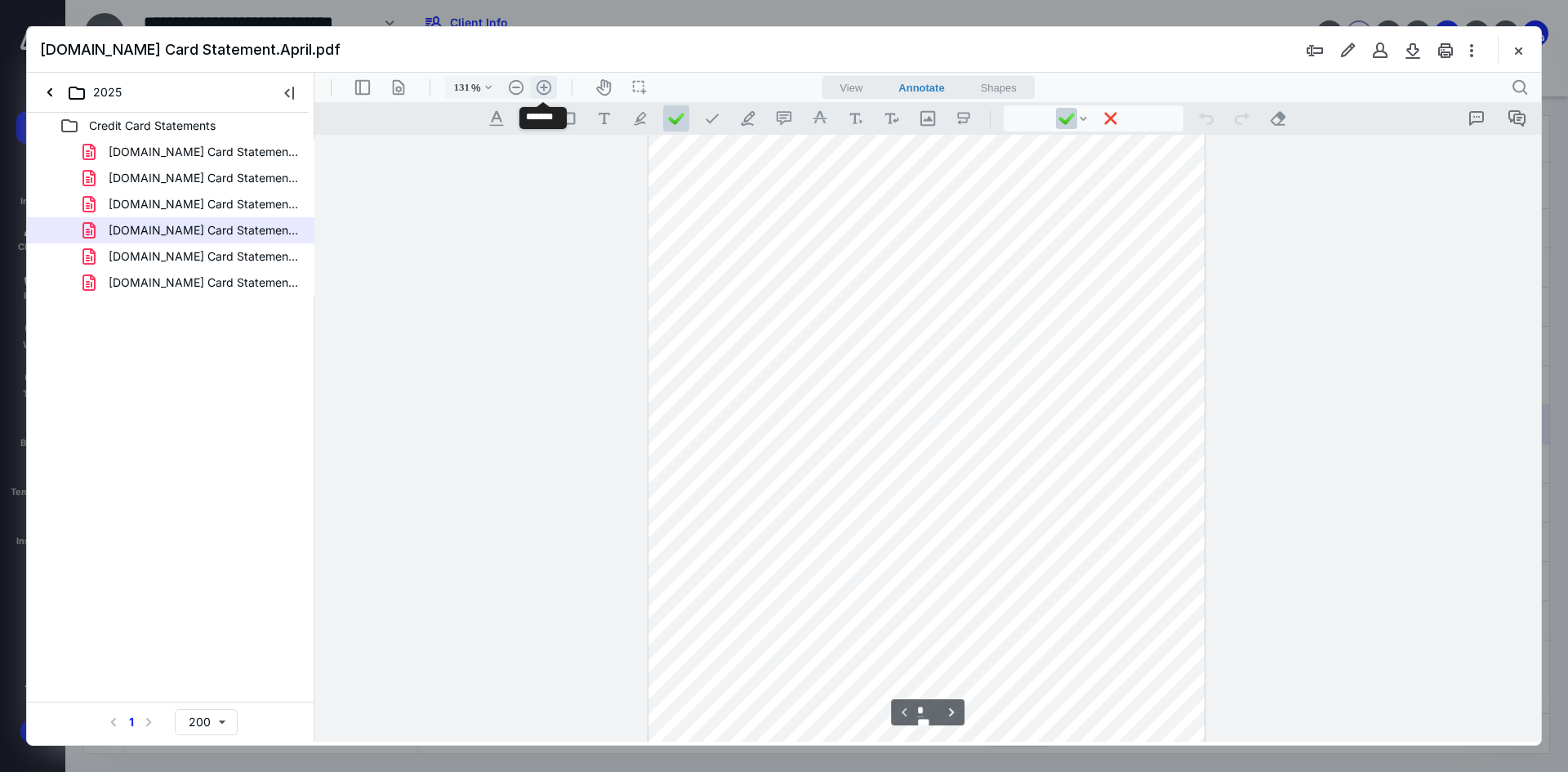 click on ".cls-1{fill:#abb0c4;} icon - header - zoom - in - line" at bounding box center [544, 87] 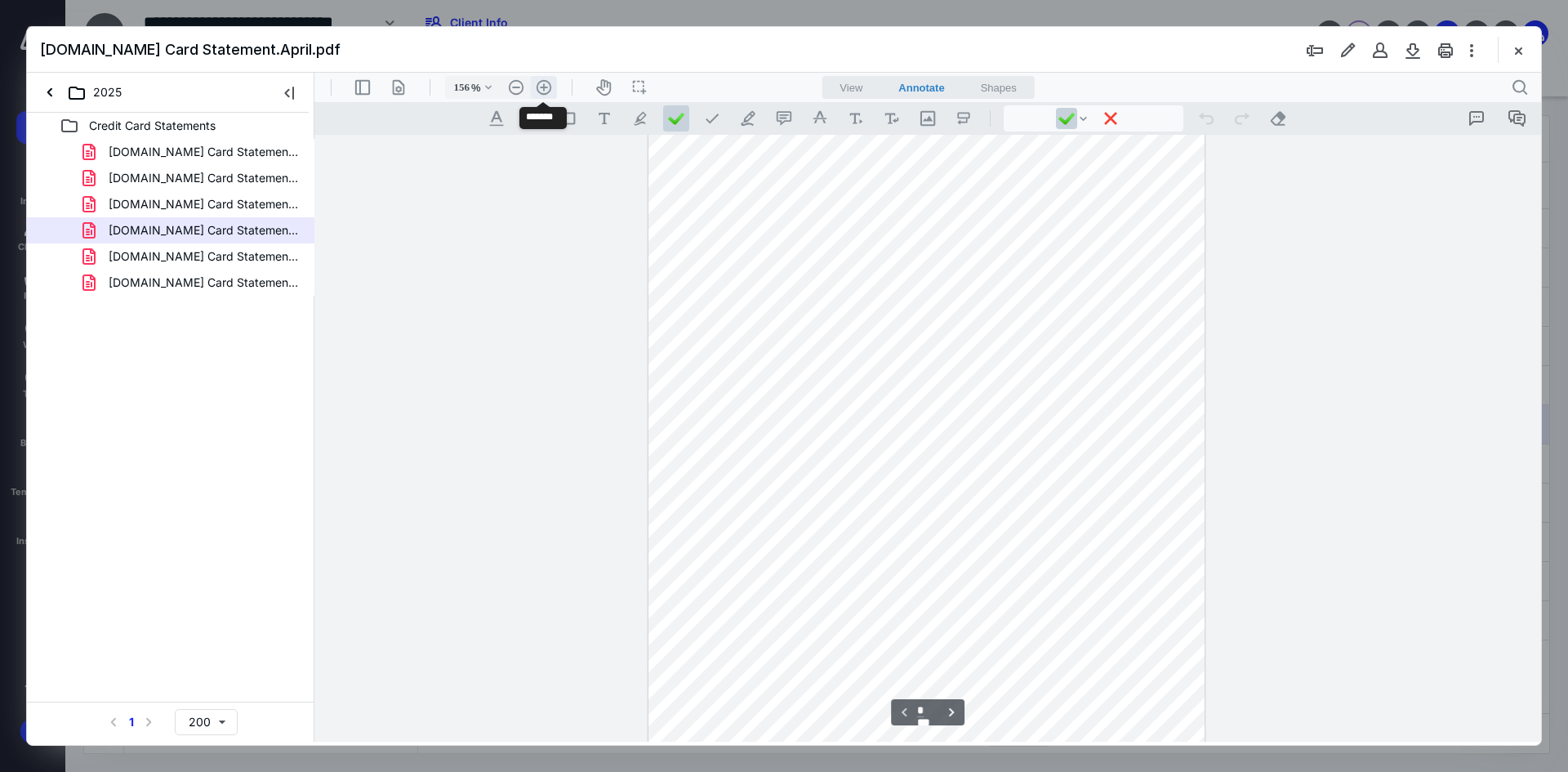 scroll, scrollTop: 444, scrollLeft: 0, axis: vertical 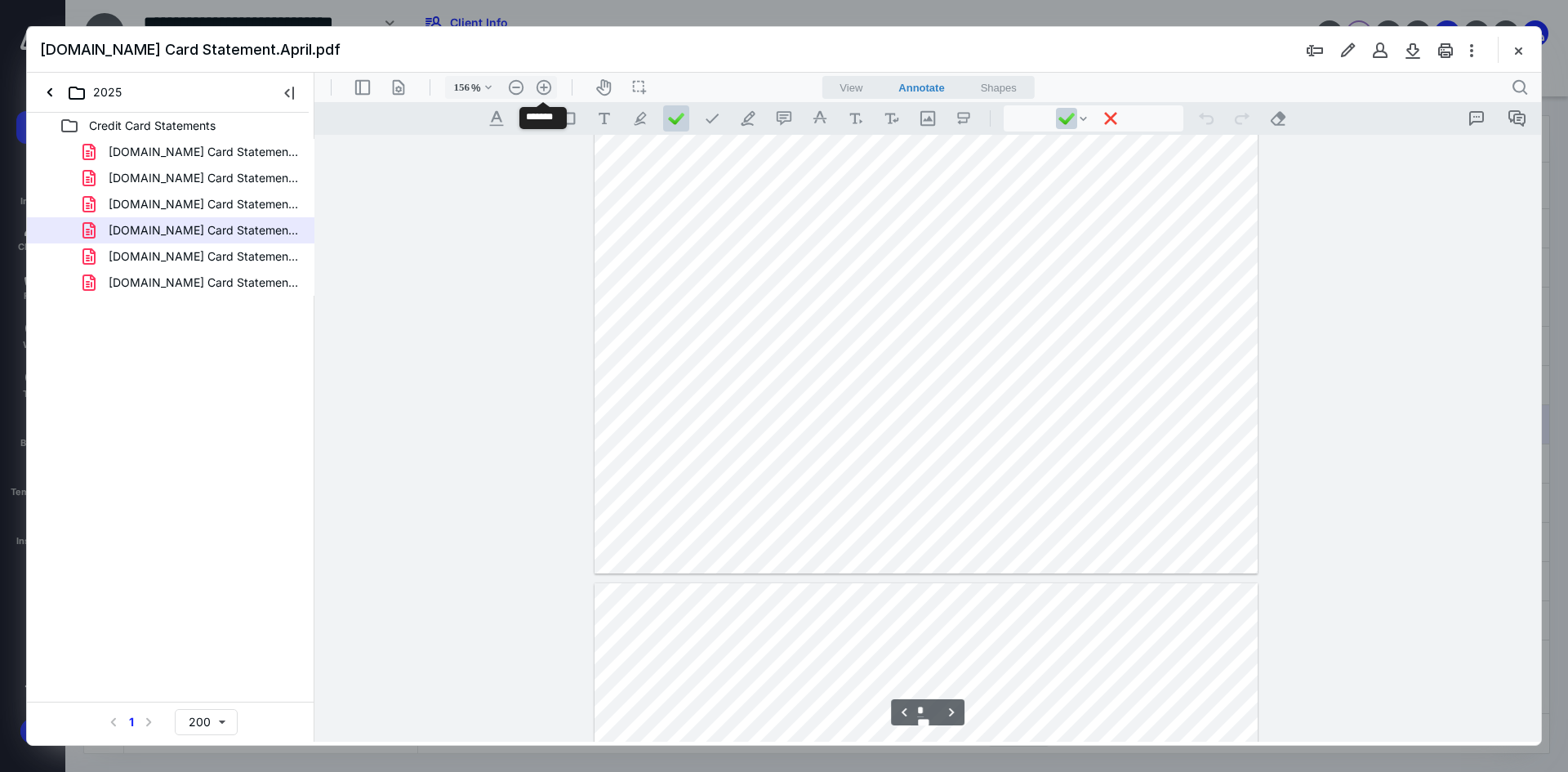 type on "*" 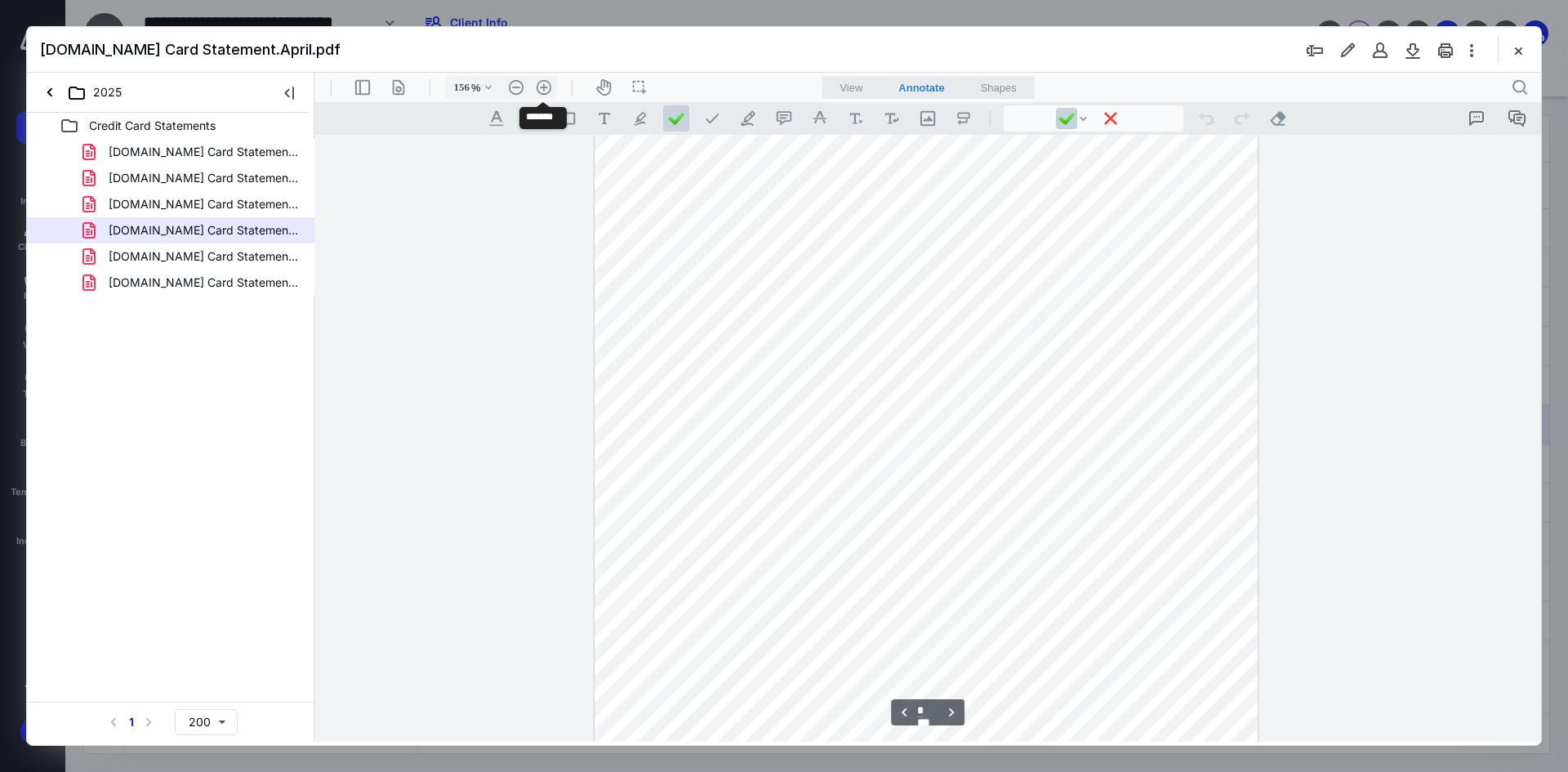 scroll, scrollTop: 4137, scrollLeft: 0, axis: vertical 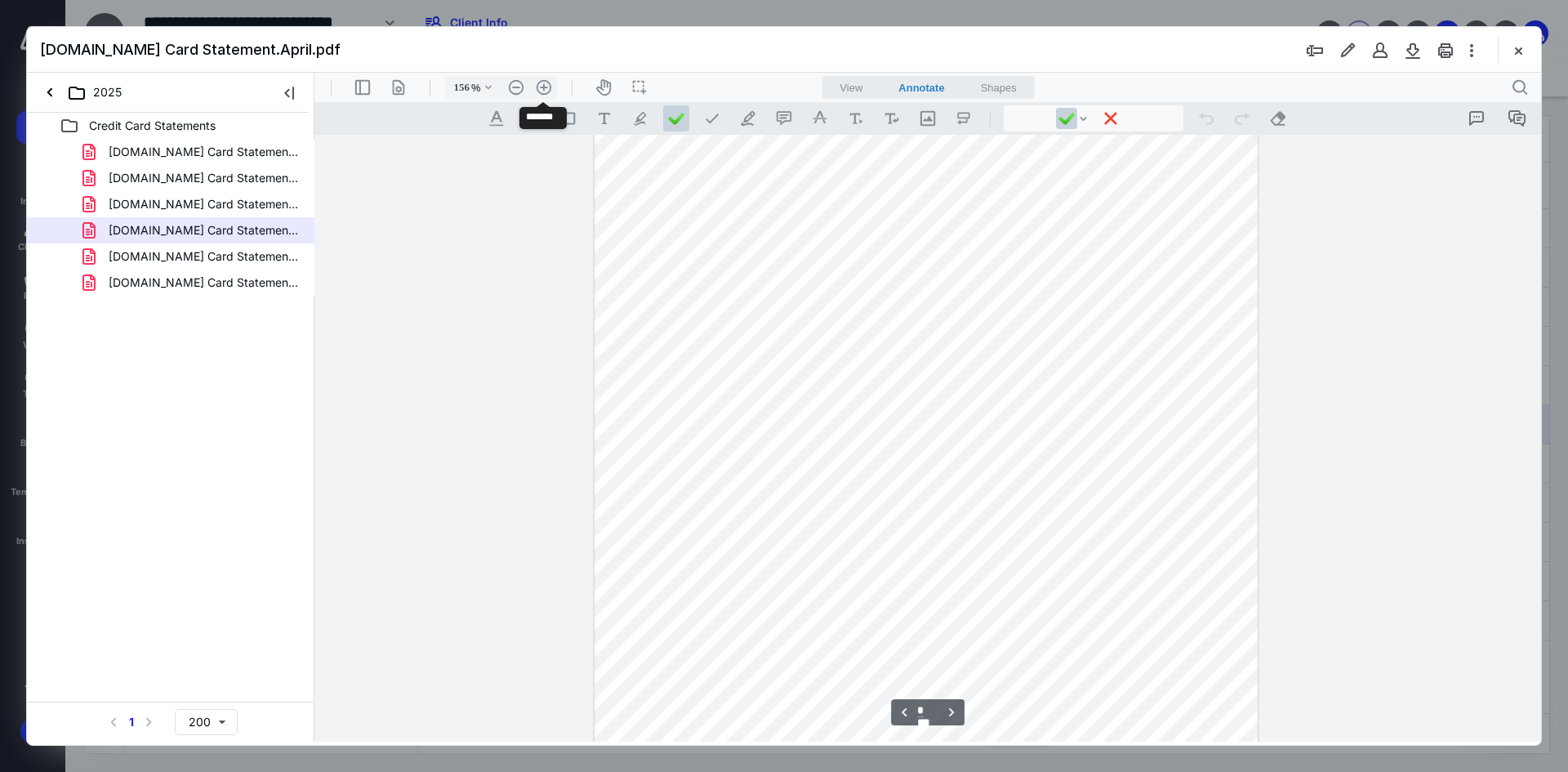 drag, startPoint x: 1535, startPoint y: 149, endPoint x: 1882, endPoint y: 546, distance: 527.2741 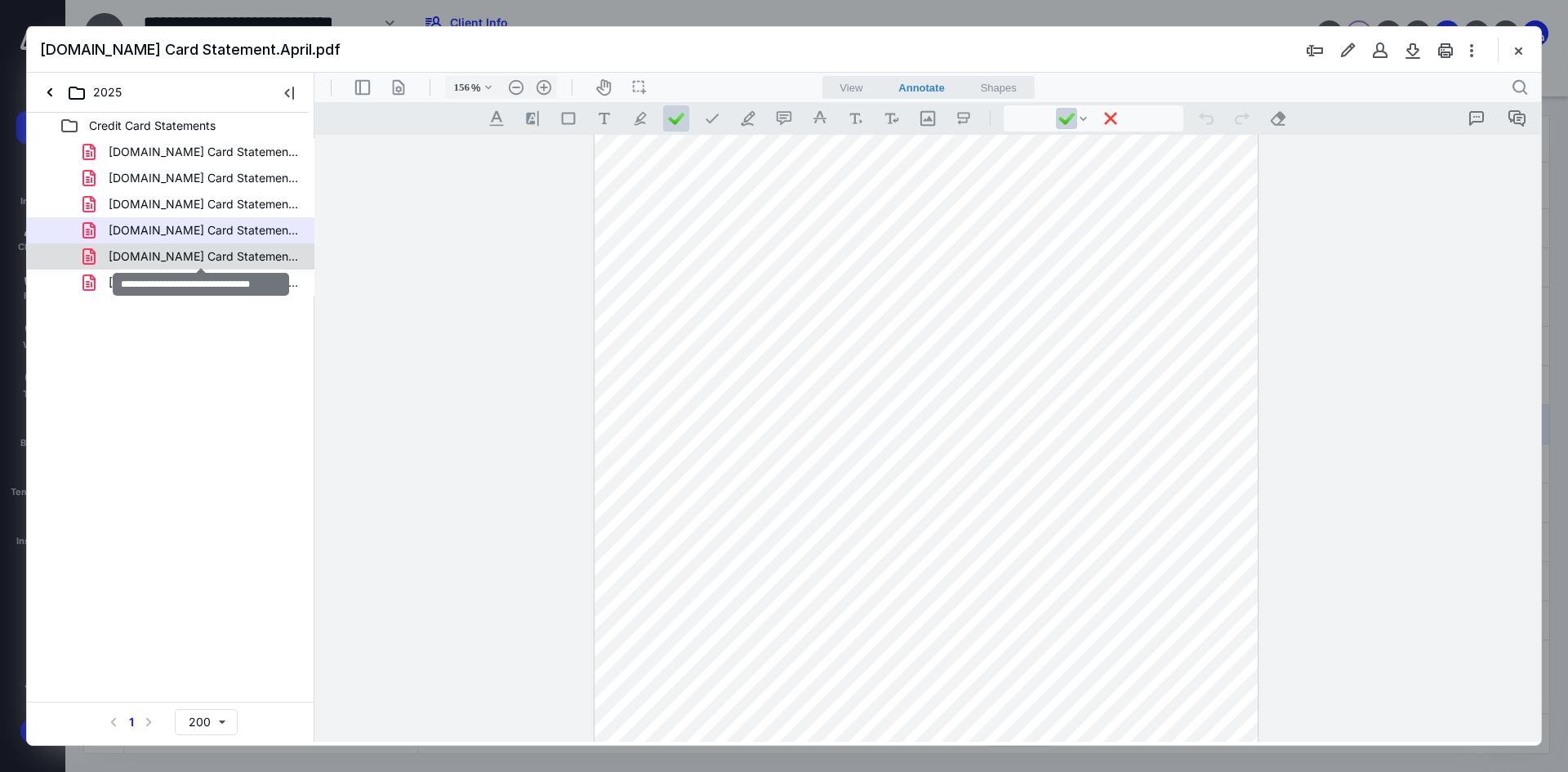 click on "[DOMAIN_NAME] Card Statement.May.pdf" at bounding box center [203, 257] 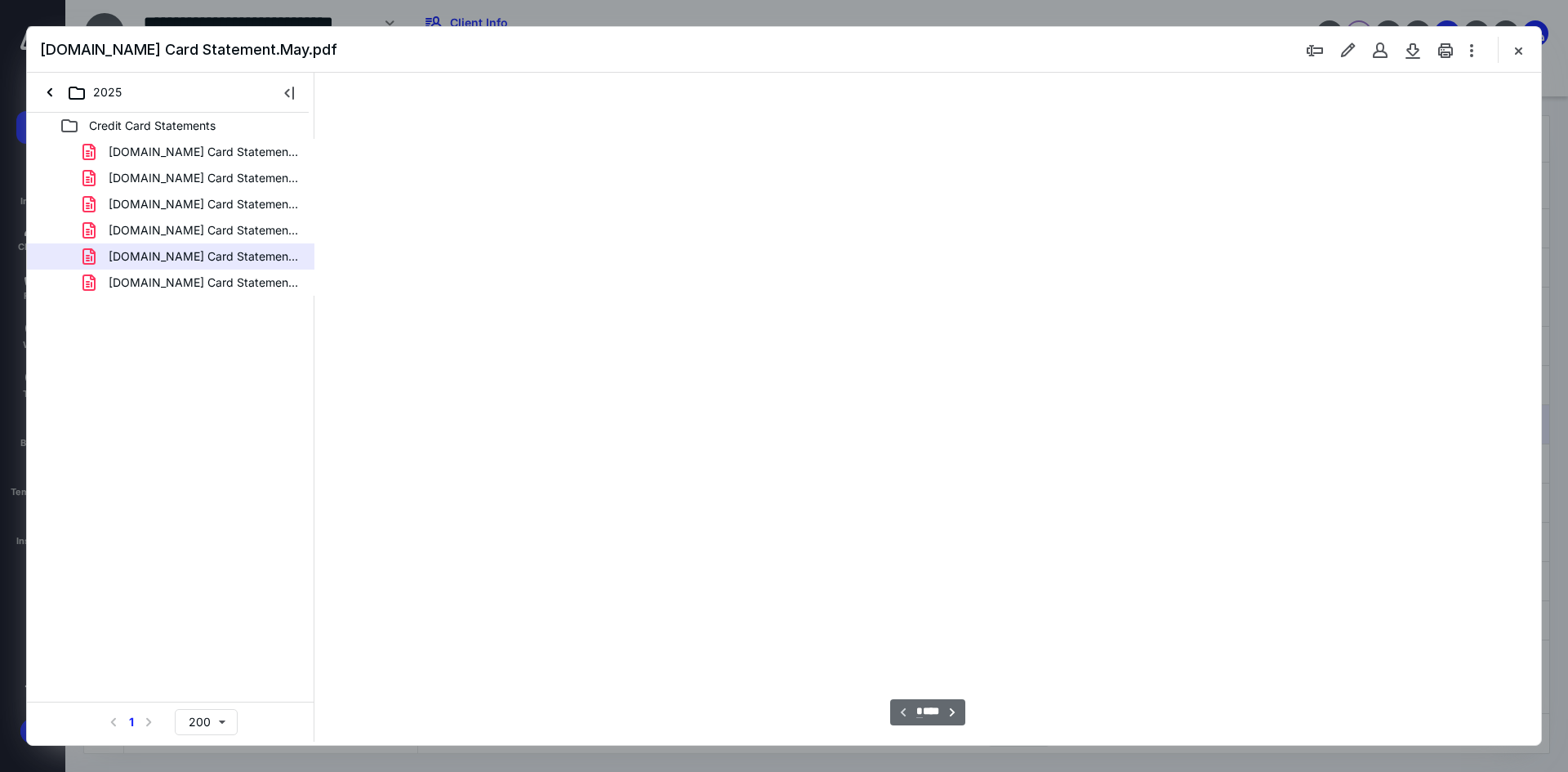 scroll, scrollTop: 65, scrollLeft: 0, axis: vertical 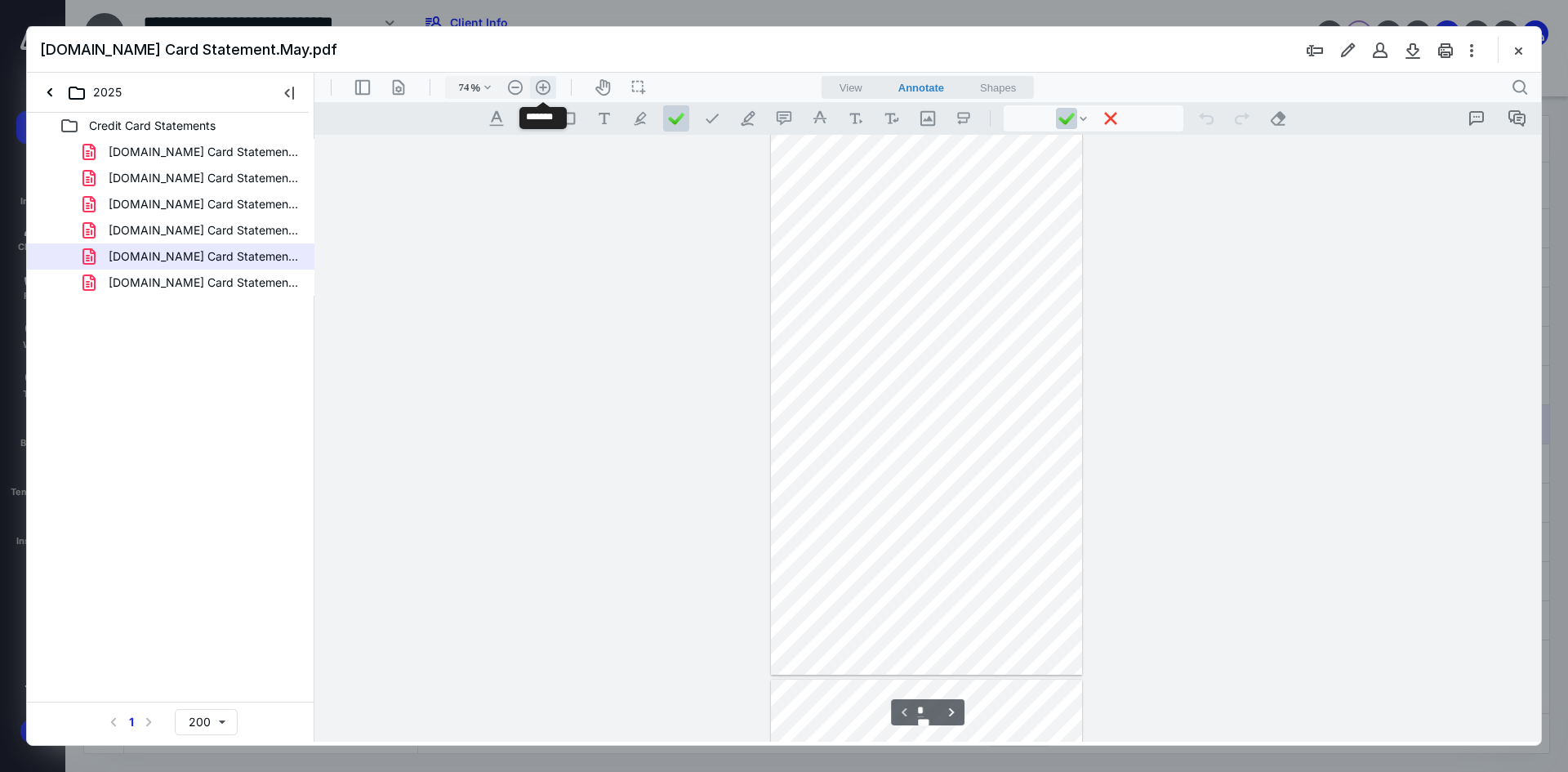 click on ".cls-1{fill:#abb0c4;} icon - header - zoom - in - line" at bounding box center (543, 87) 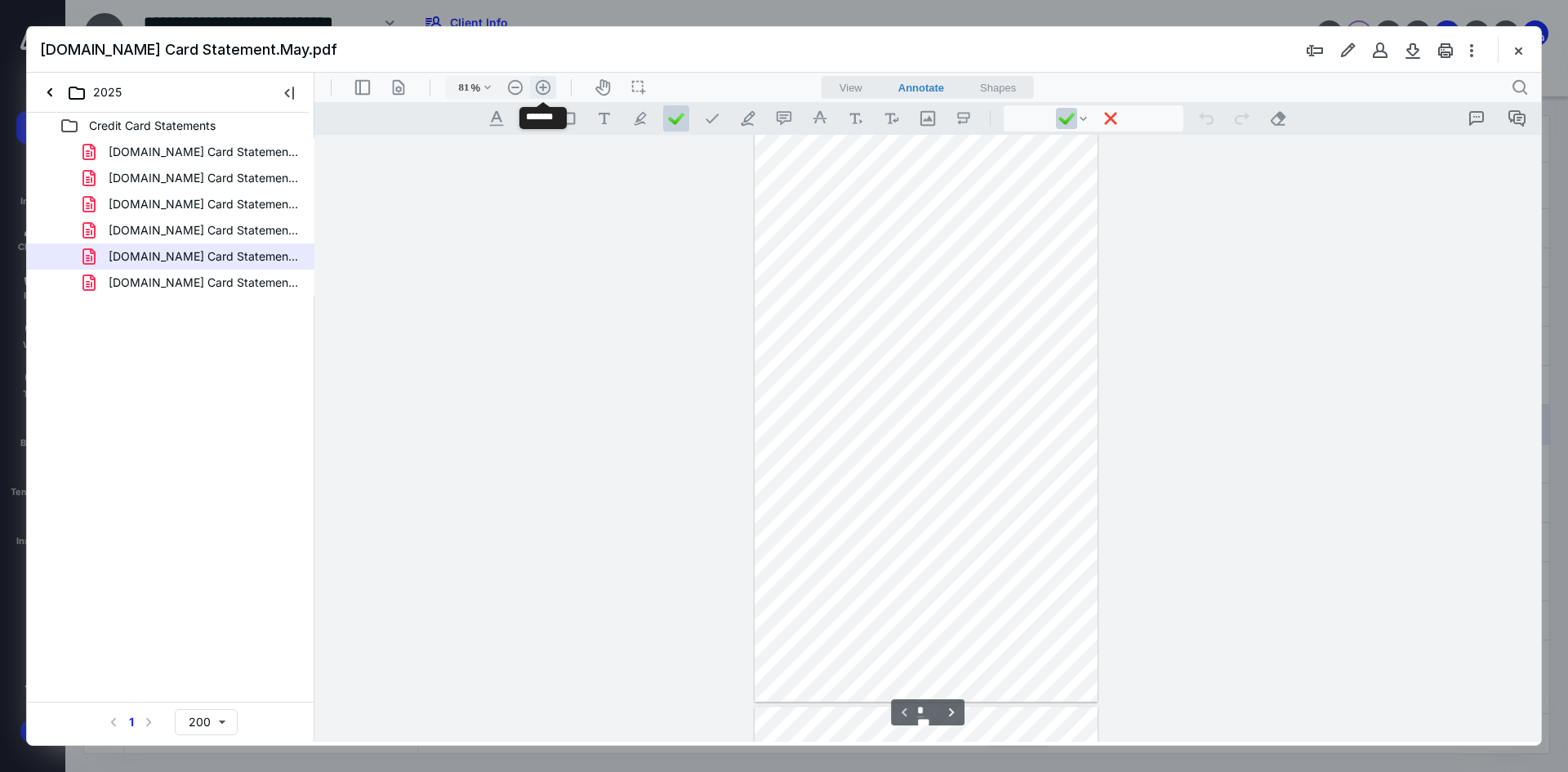 click on ".cls-1{fill:#abb0c4;} icon - header - zoom - in - line" at bounding box center [543, 87] 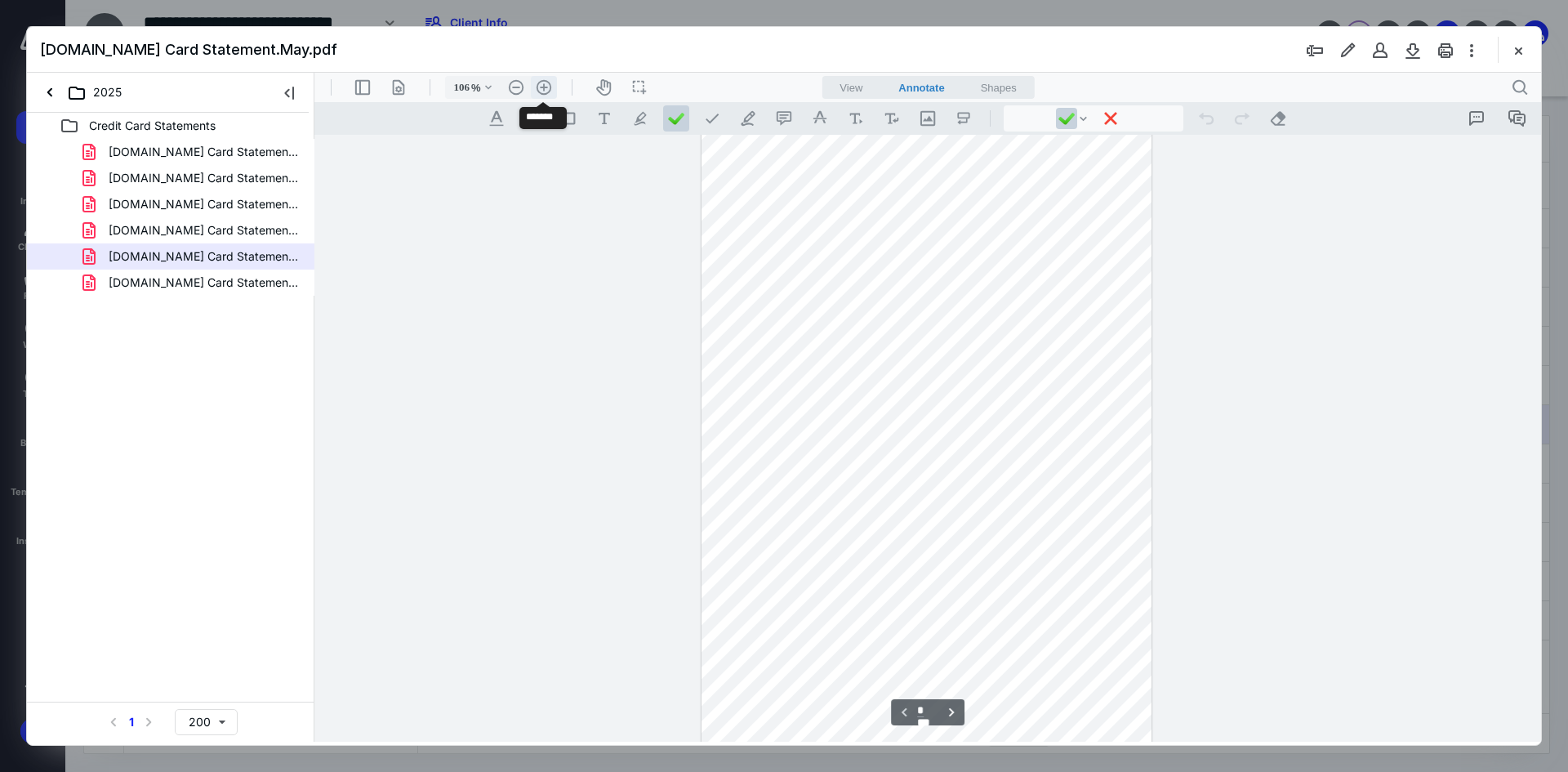 click on ".cls-1{fill:#abb0c4;} icon - header - zoom - in - line" at bounding box center (544, 87) 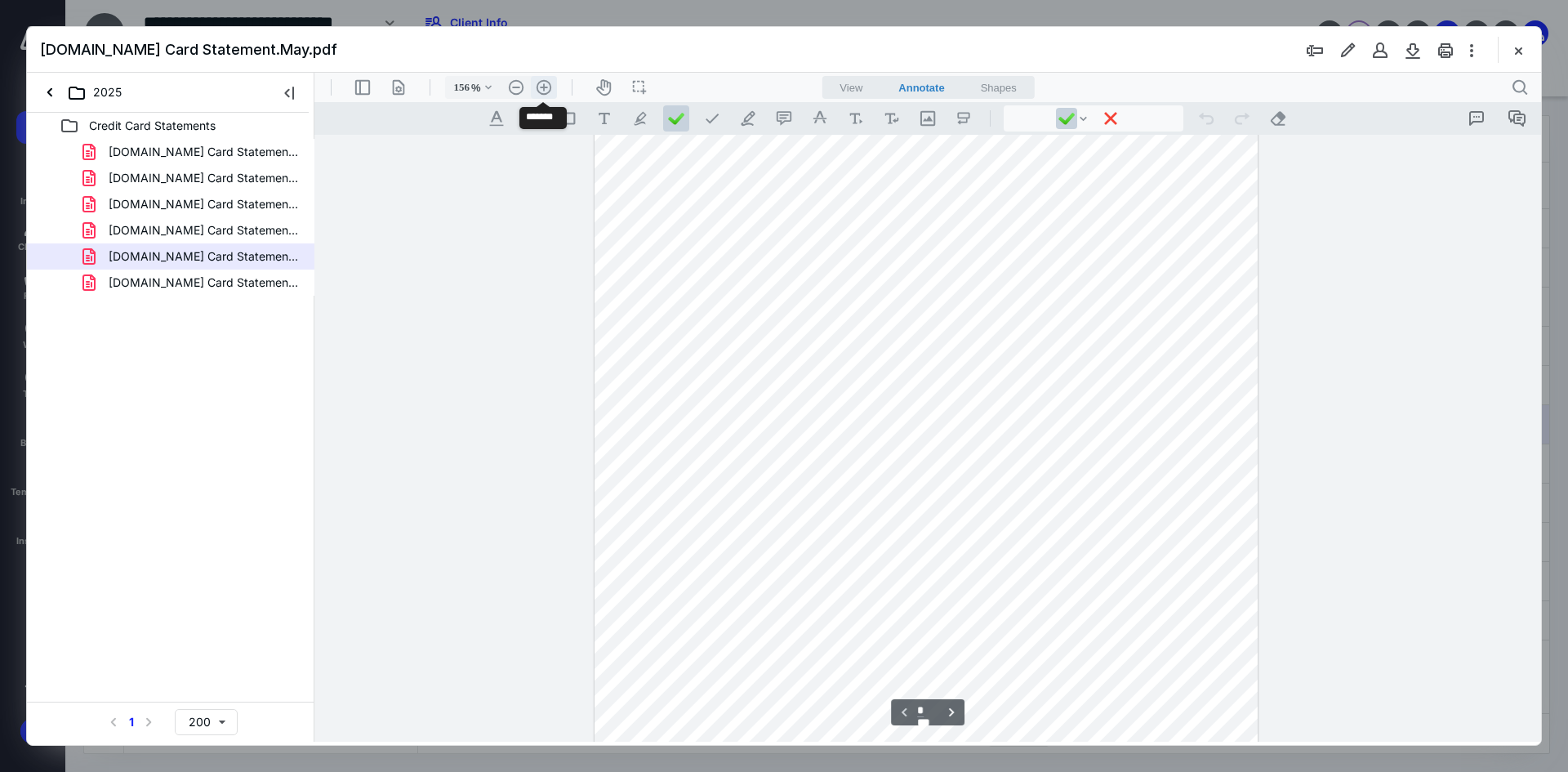 click on ".cls-1{fill:#abb0c4;} icon - header - zoom - in - line" at bounding box center [544, 87] 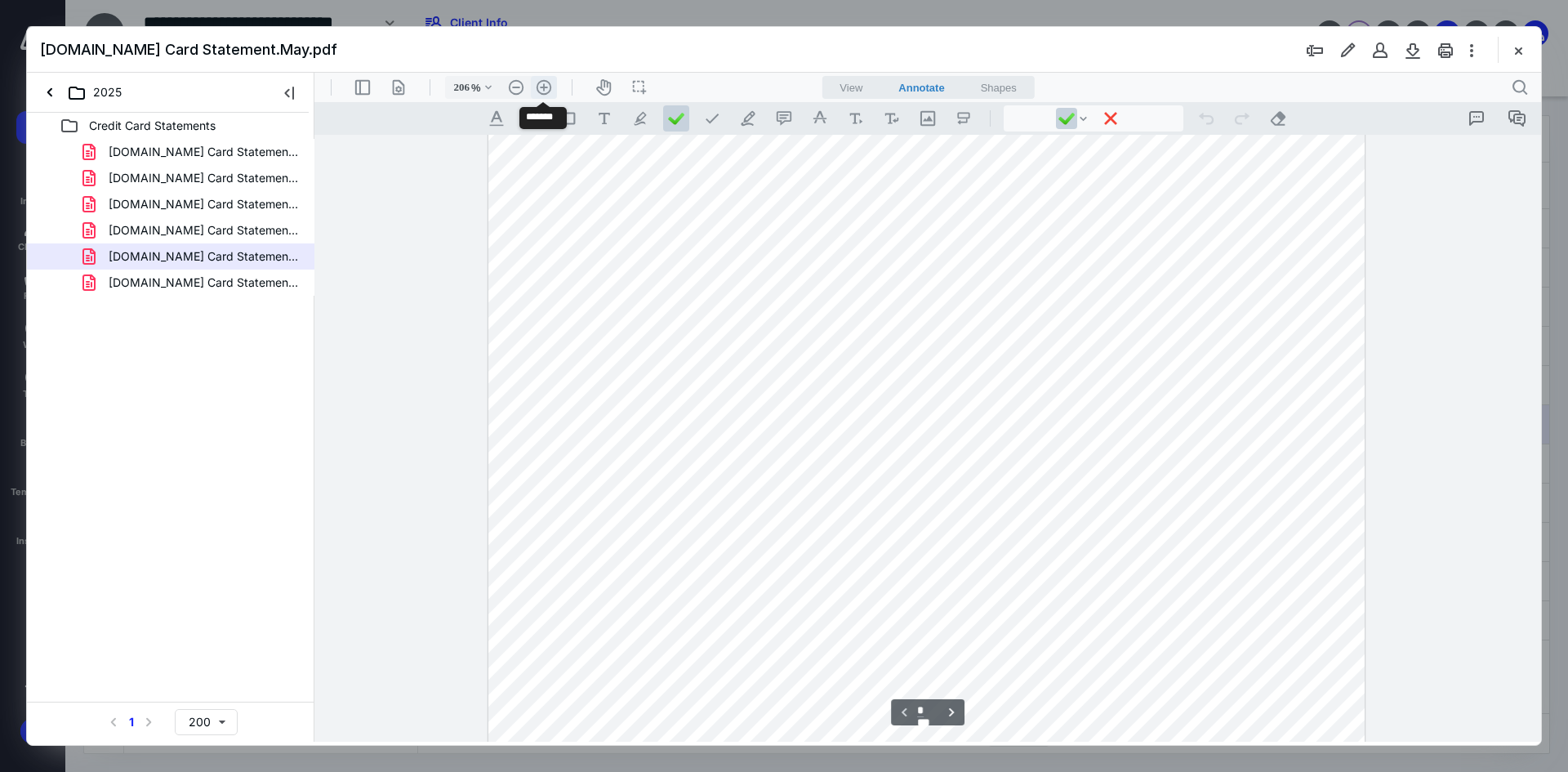 click on ".cls-1{fill:#abb0c4;} icon - header - zoom - in - line" at bounding box center (544, 87) 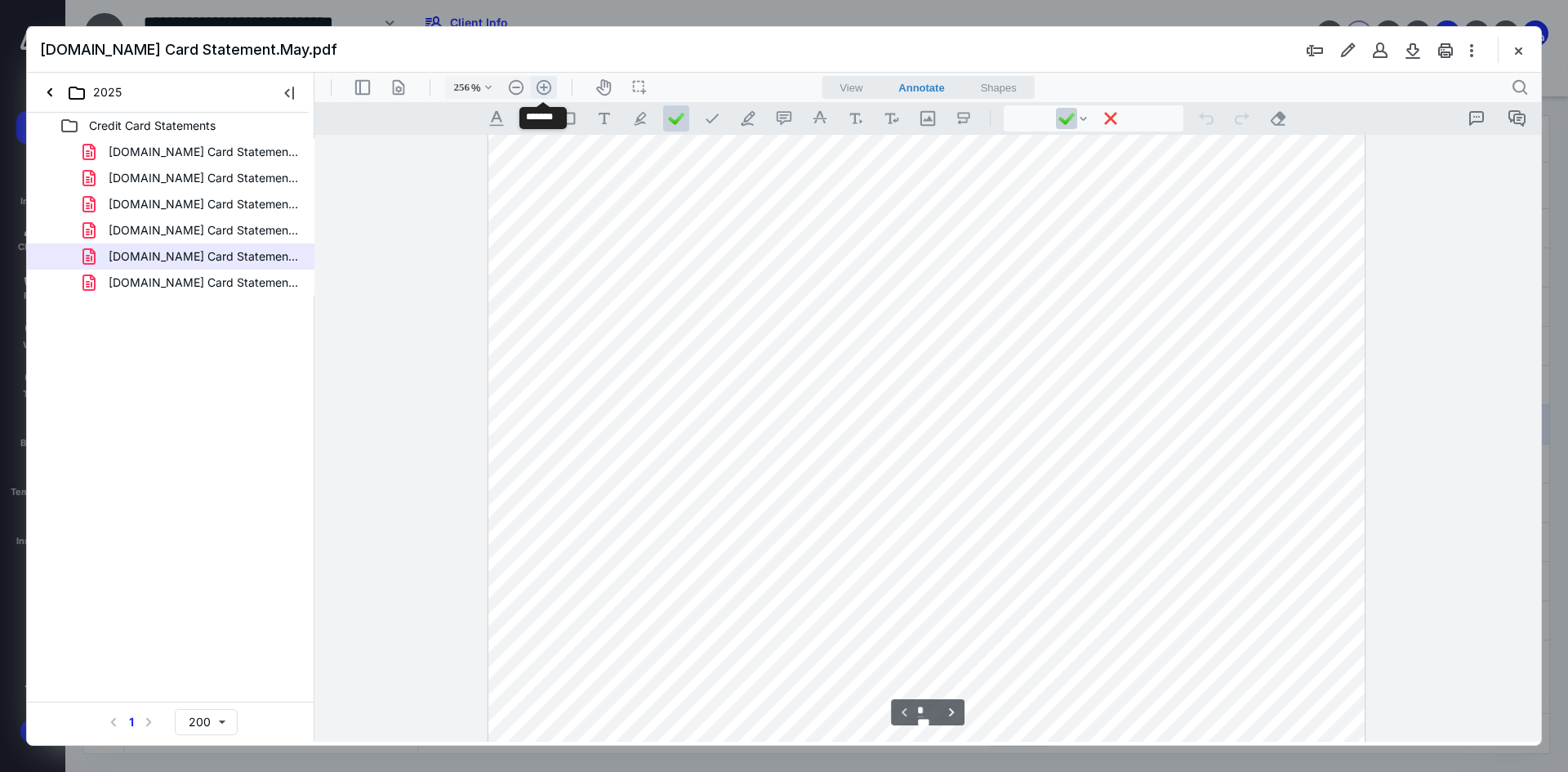 scroll, scrollTop: 905, scrollLeft: 0, axis: vertical 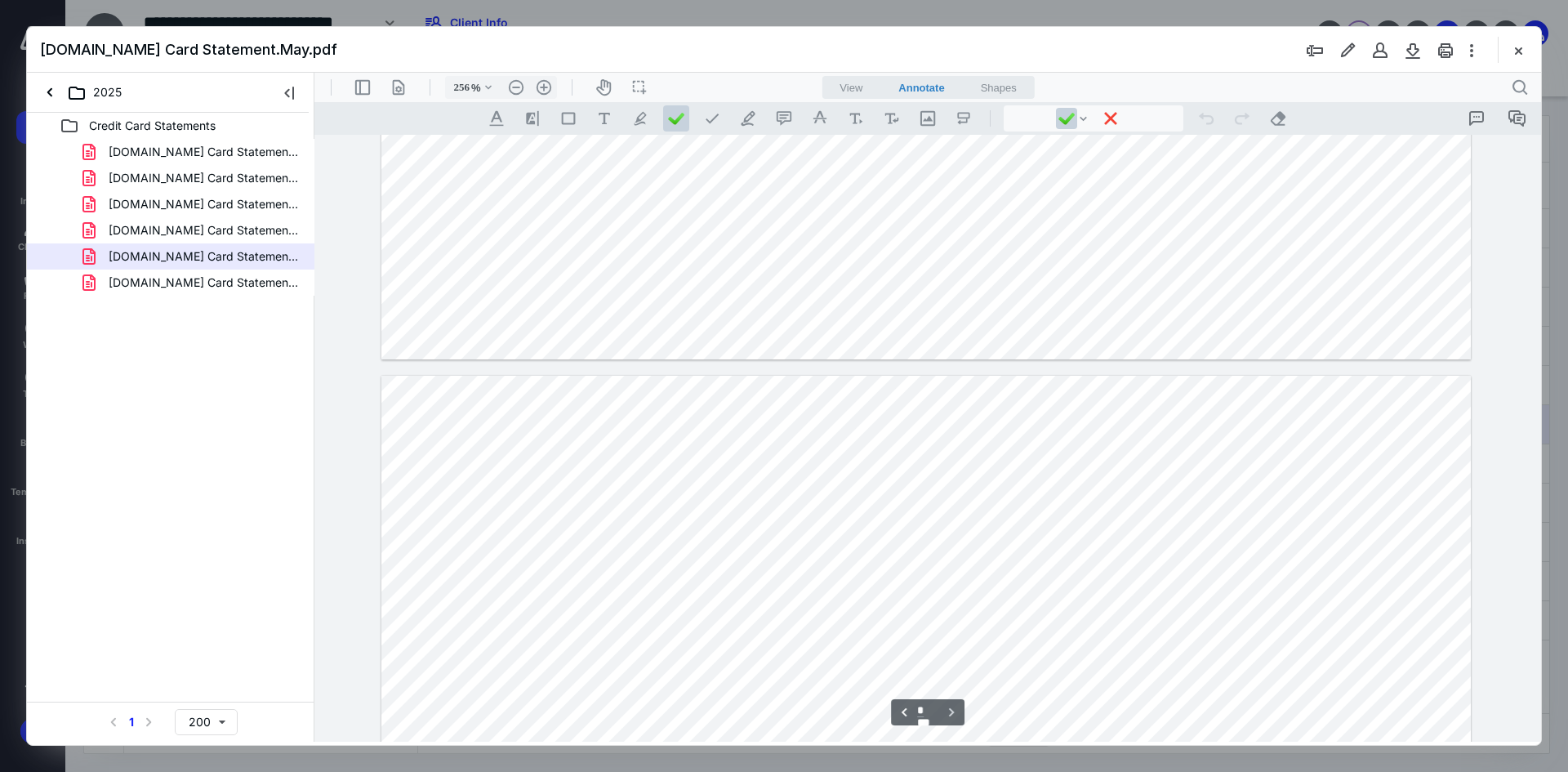 type on "*" 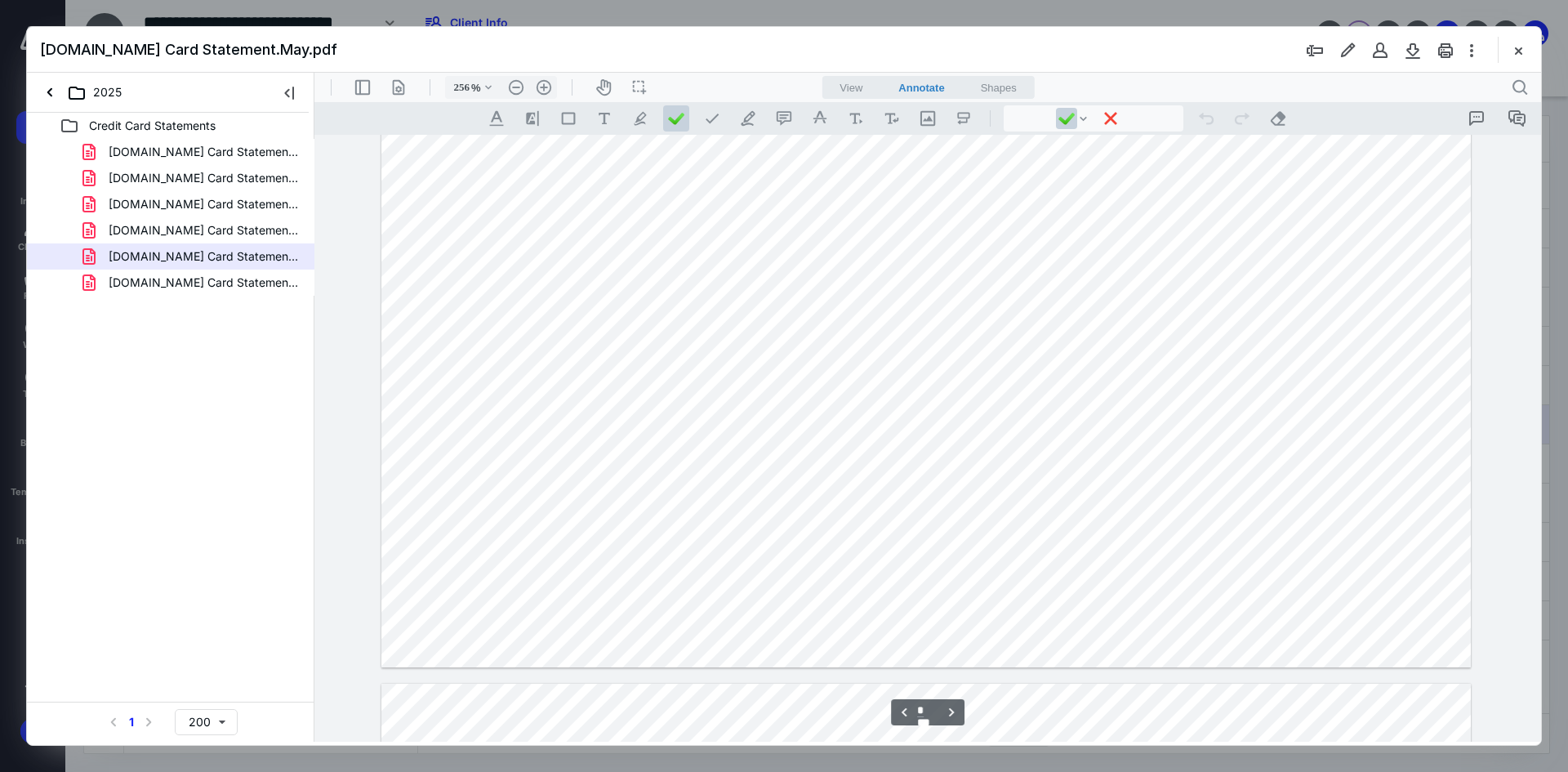 scroll, scrollTop: 5799, scrollLeft: 0, axis: vertical 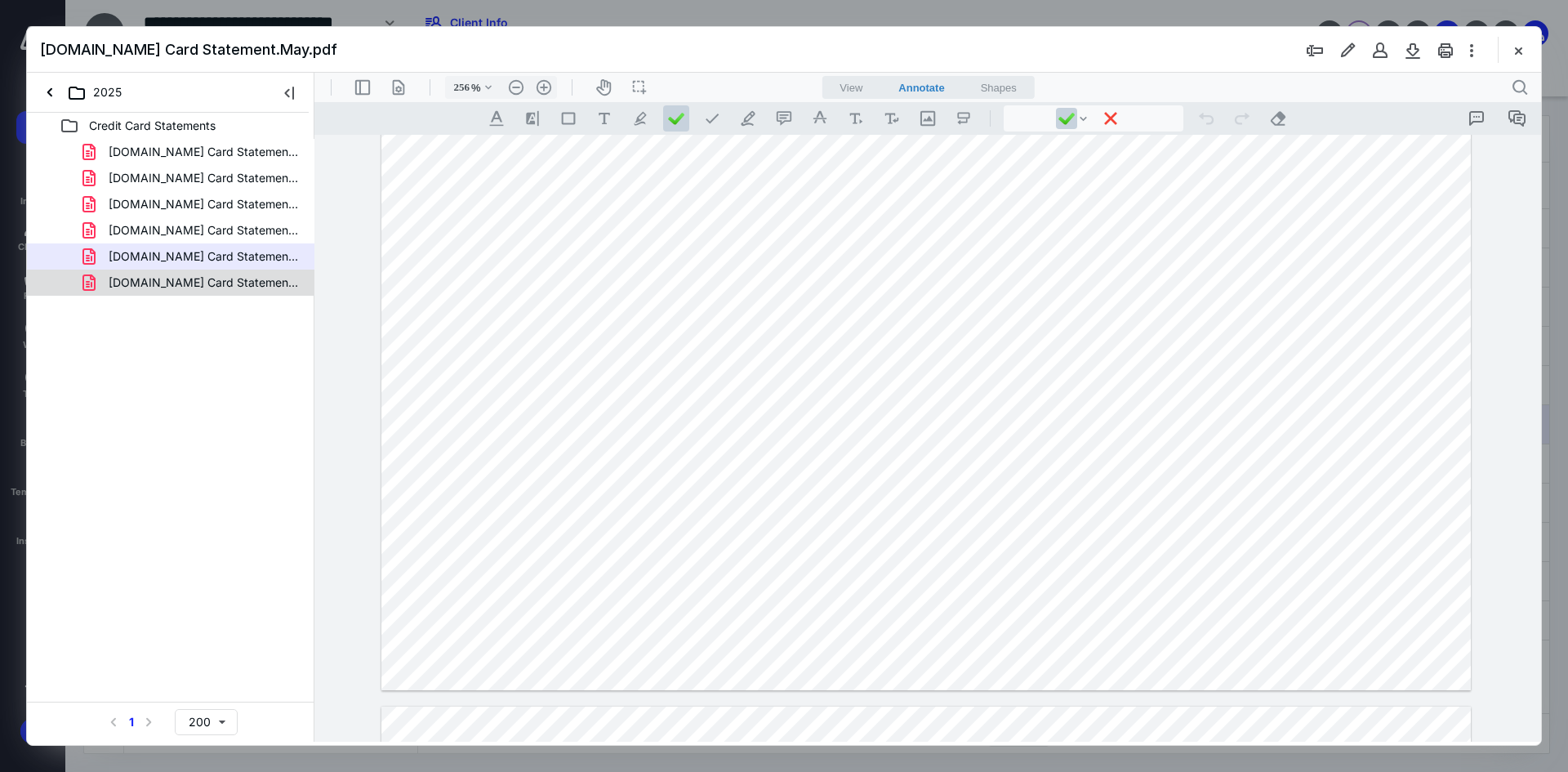 click on "[DOMAIN_NAME] Card Statement.June.pdf" at bounding box center (203, 283) 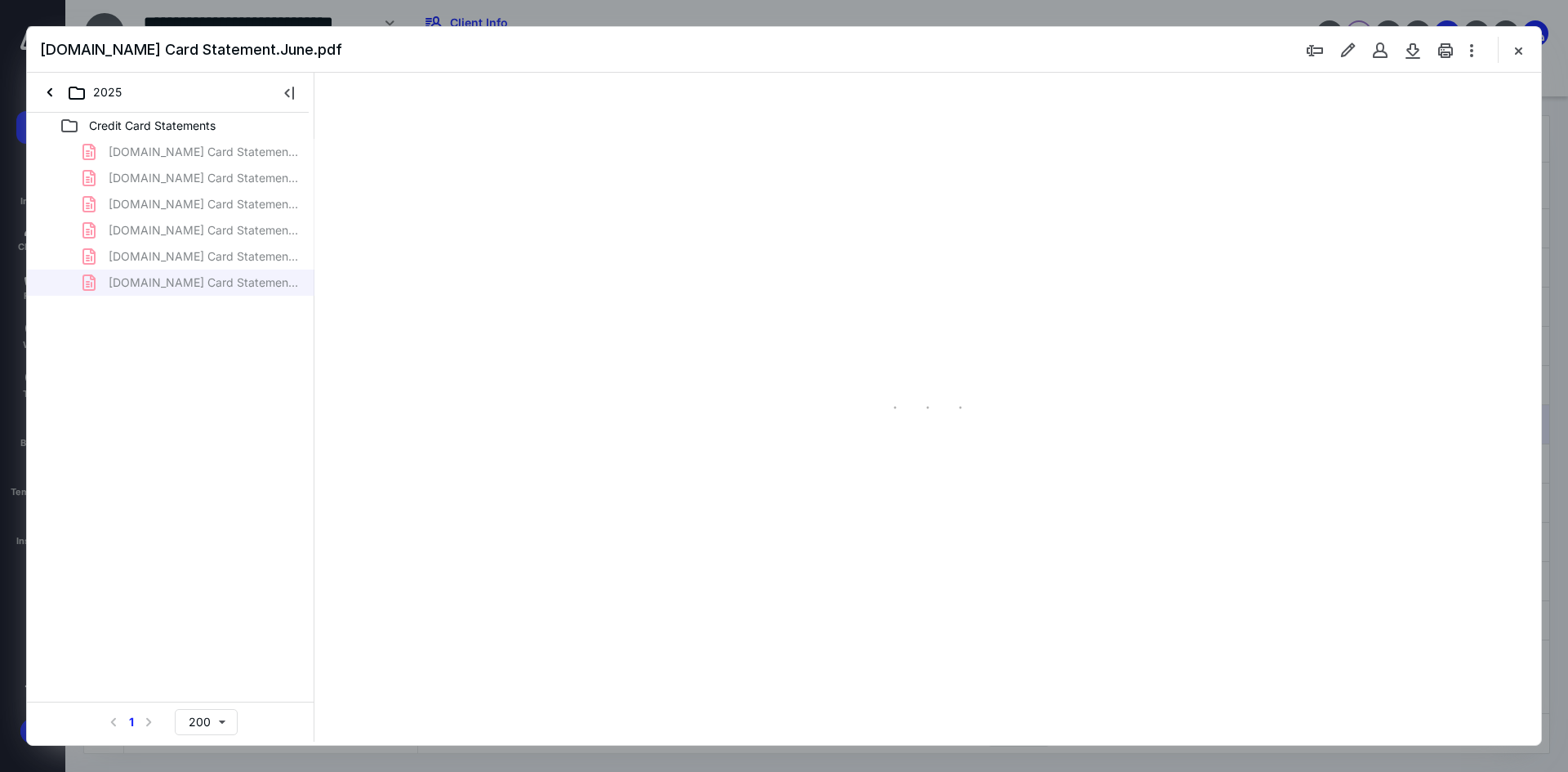 scroll, scrollTop: 65, scrollLeft: 0, axis: vertical 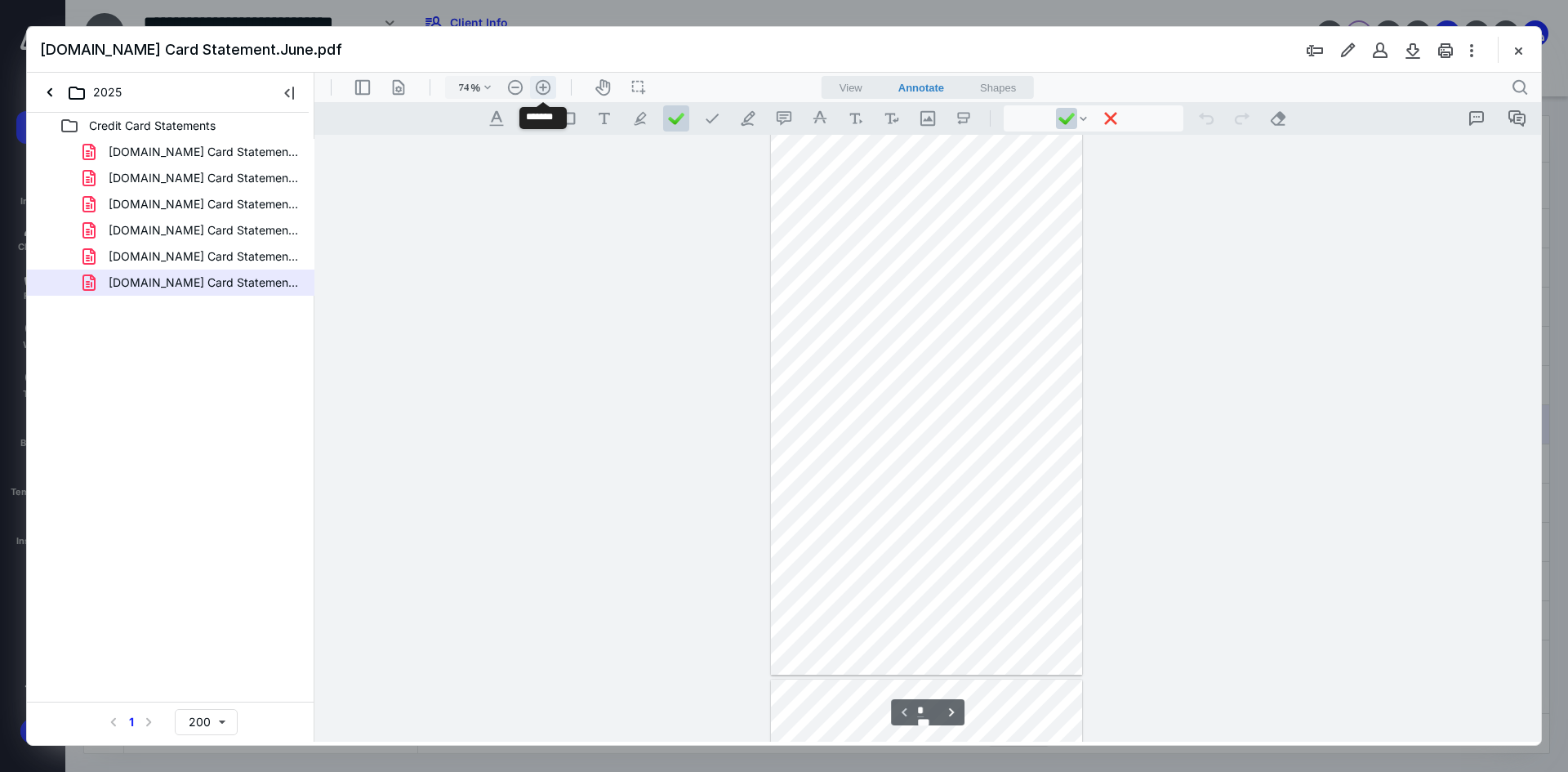 click on ".cls-1{fill:#abb0c4;} icon - header - zoom - in - line" at bounding box center (543, 87) 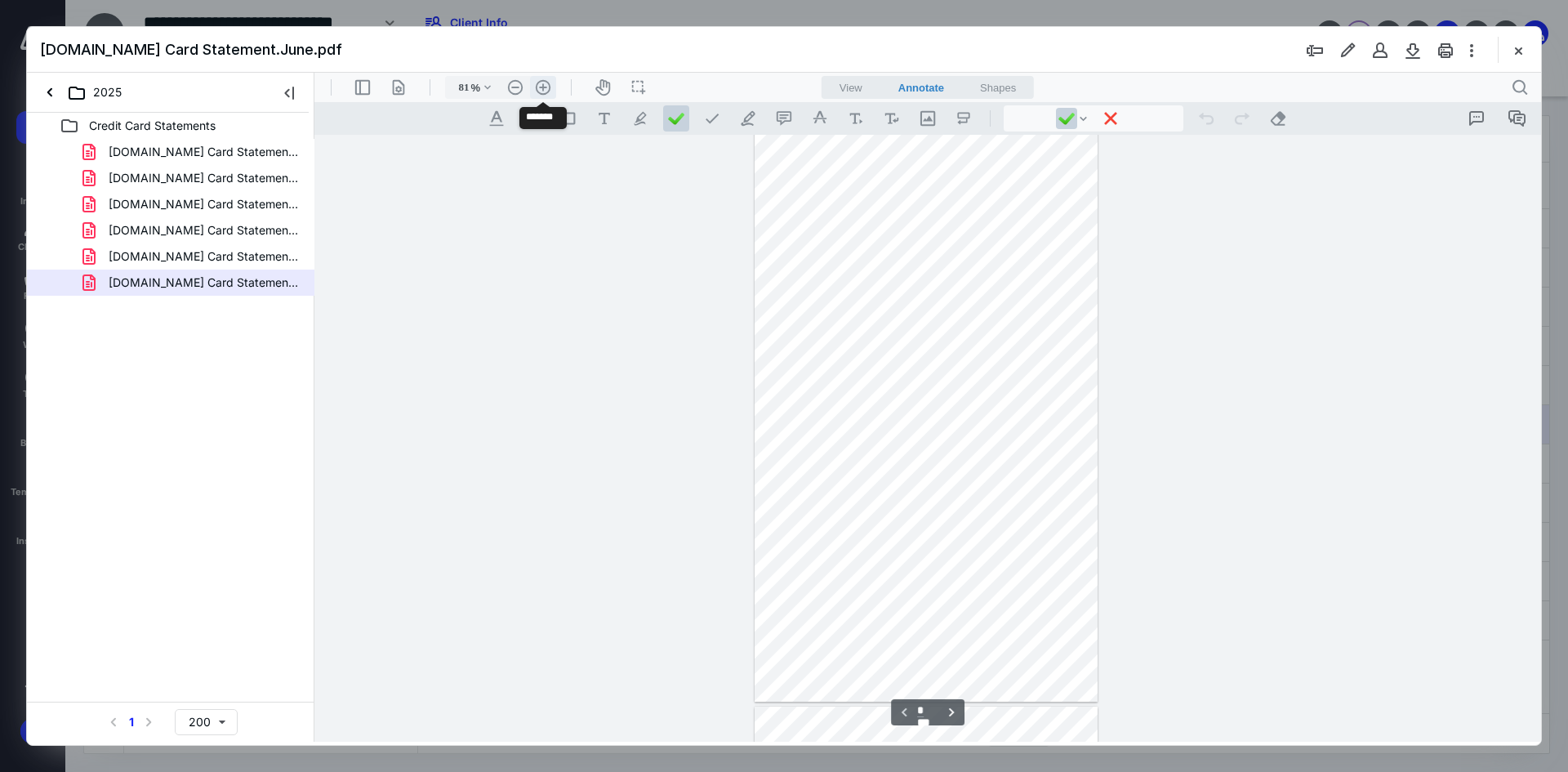 click on ".cls-1{fill:#abb0c4;} icon - header - zoom - in - line" at bounding box center (543, 87) 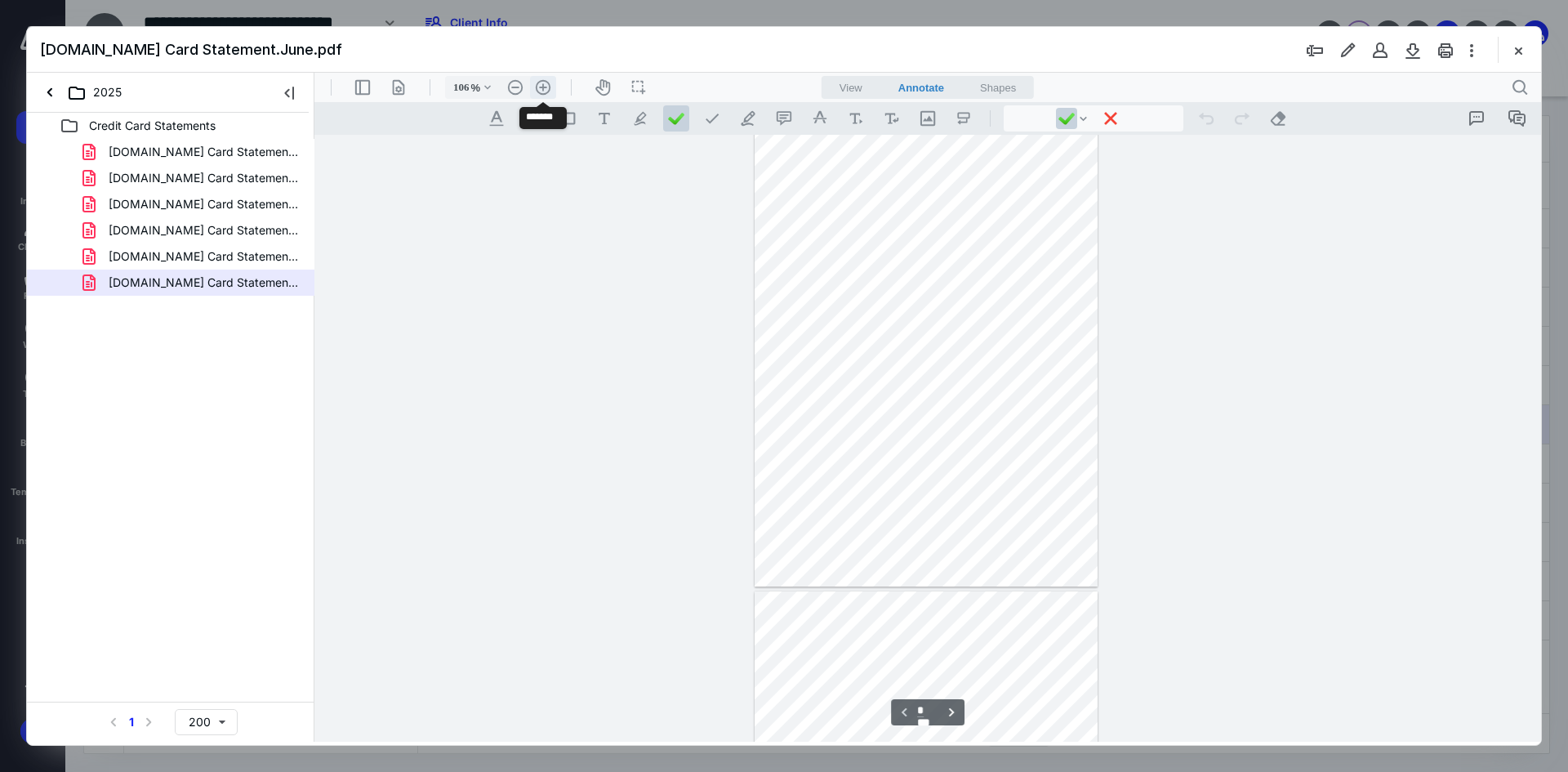 click on ".cls-1{fill:#abb0c4;} icon - header - zoom - in - line" at bounding box center [543, 87] 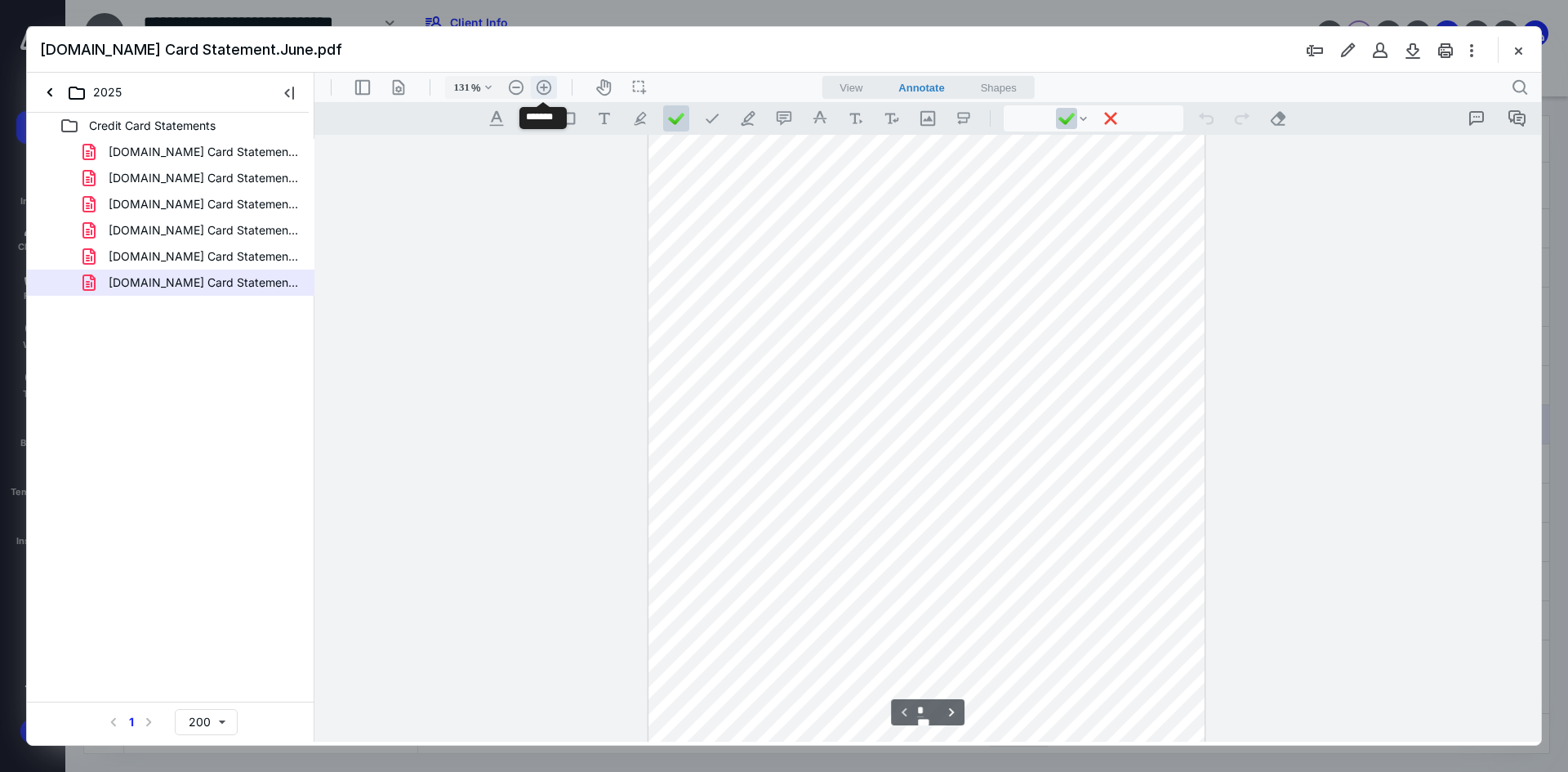 click on ".cls-1{fill:#abb0c4;} icon - header - zoom - in - line" at bounding box center [544, 87] 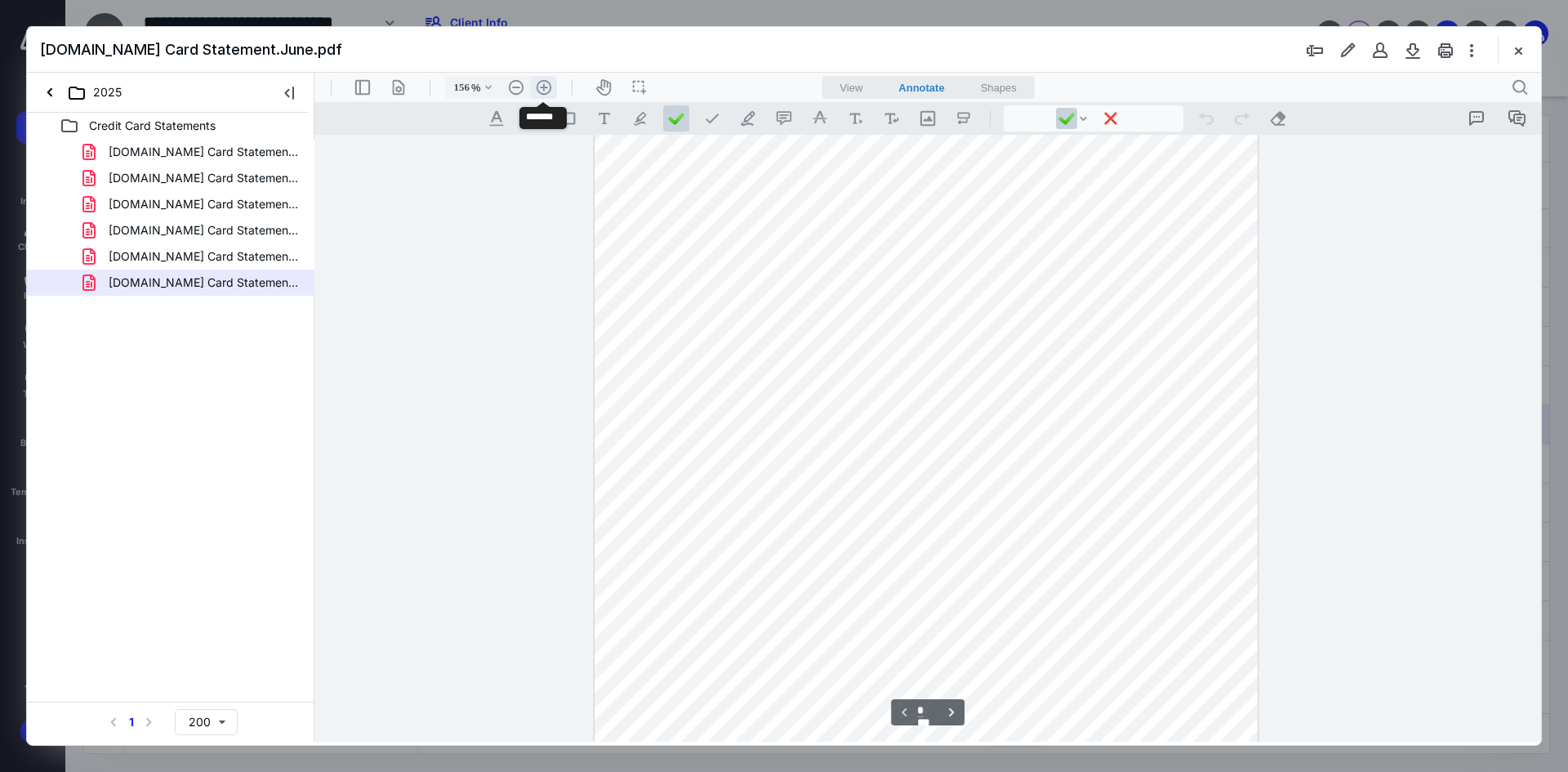 click on ".cls-1{fill:#abb0c4;} icon - header - zoom - in - line" at bounding box center (544, 87) 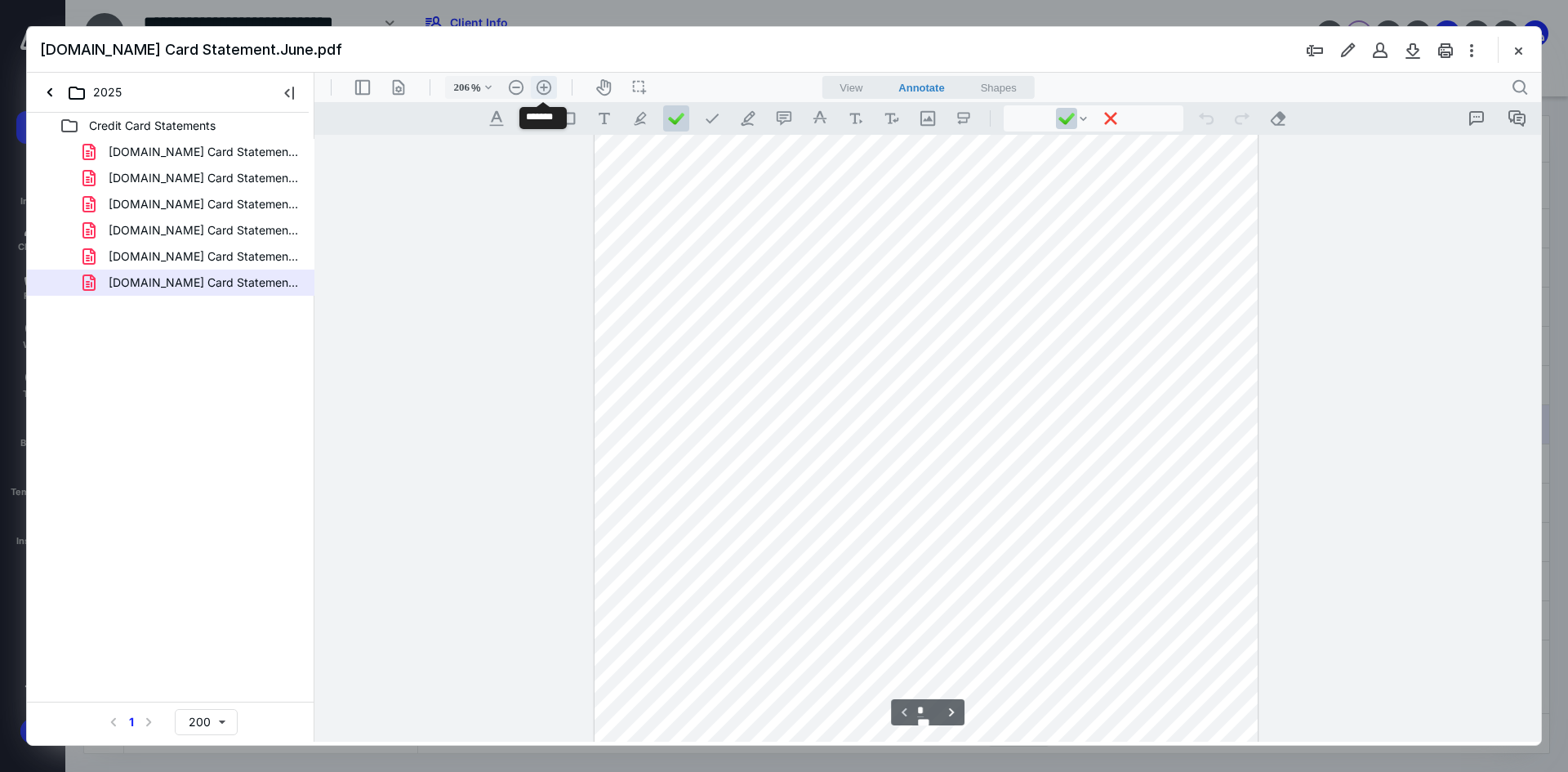 scroll, scrollTop: 675, scrollLeft: 0, axis: vertical 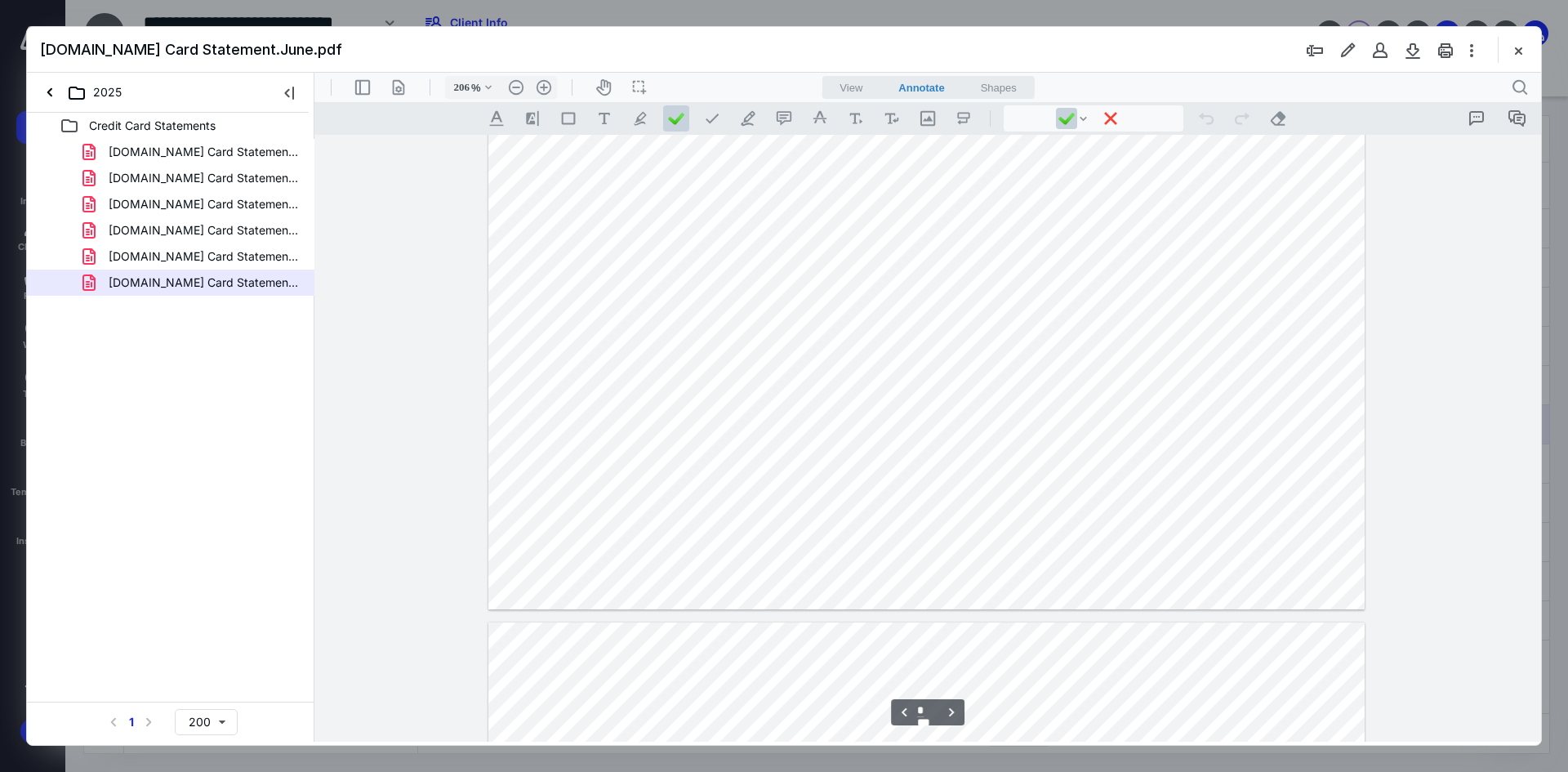 type on "*" 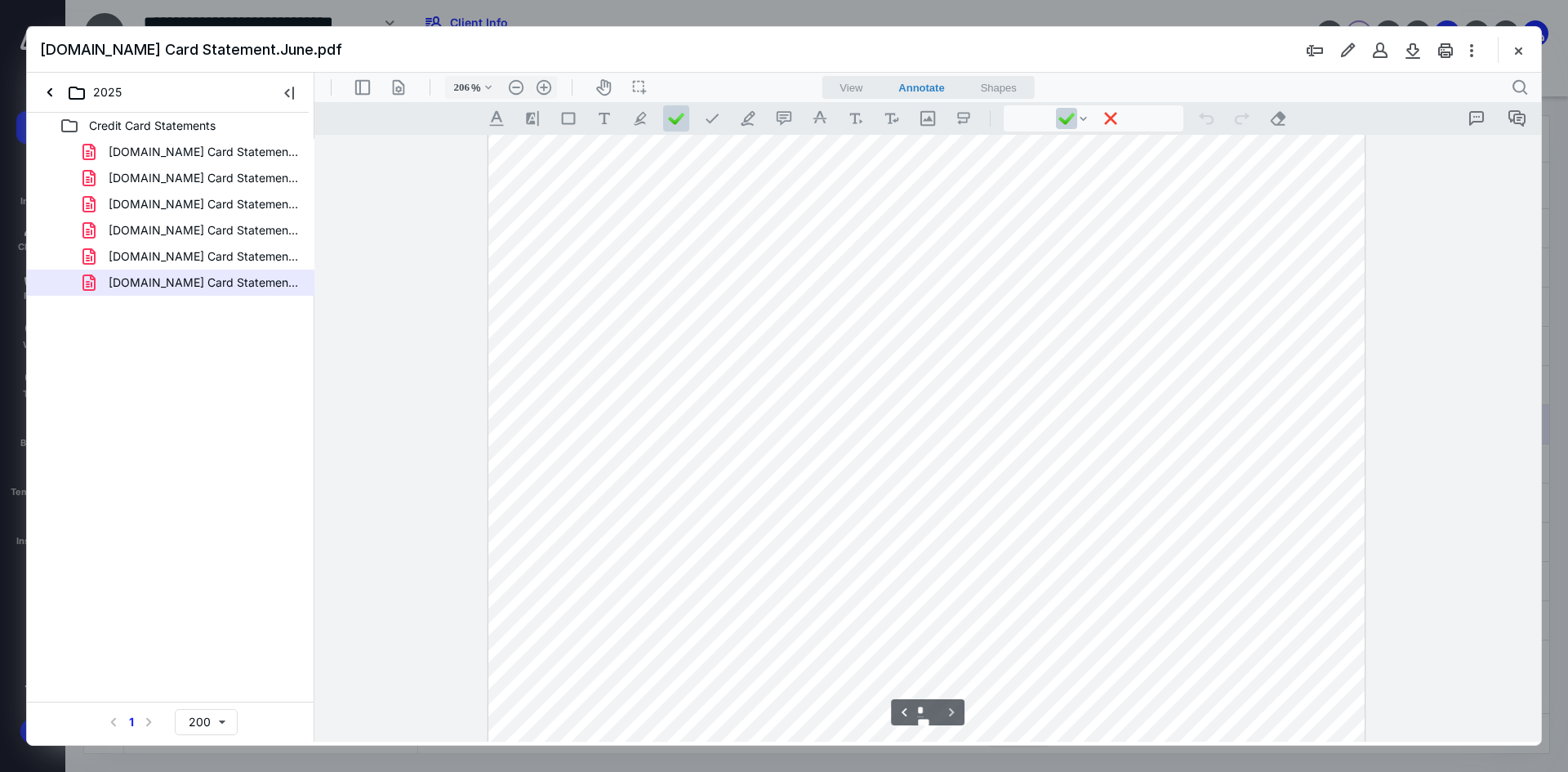 scroll, scrollTop: 5279, scrollLeft: 0, axis: vertical 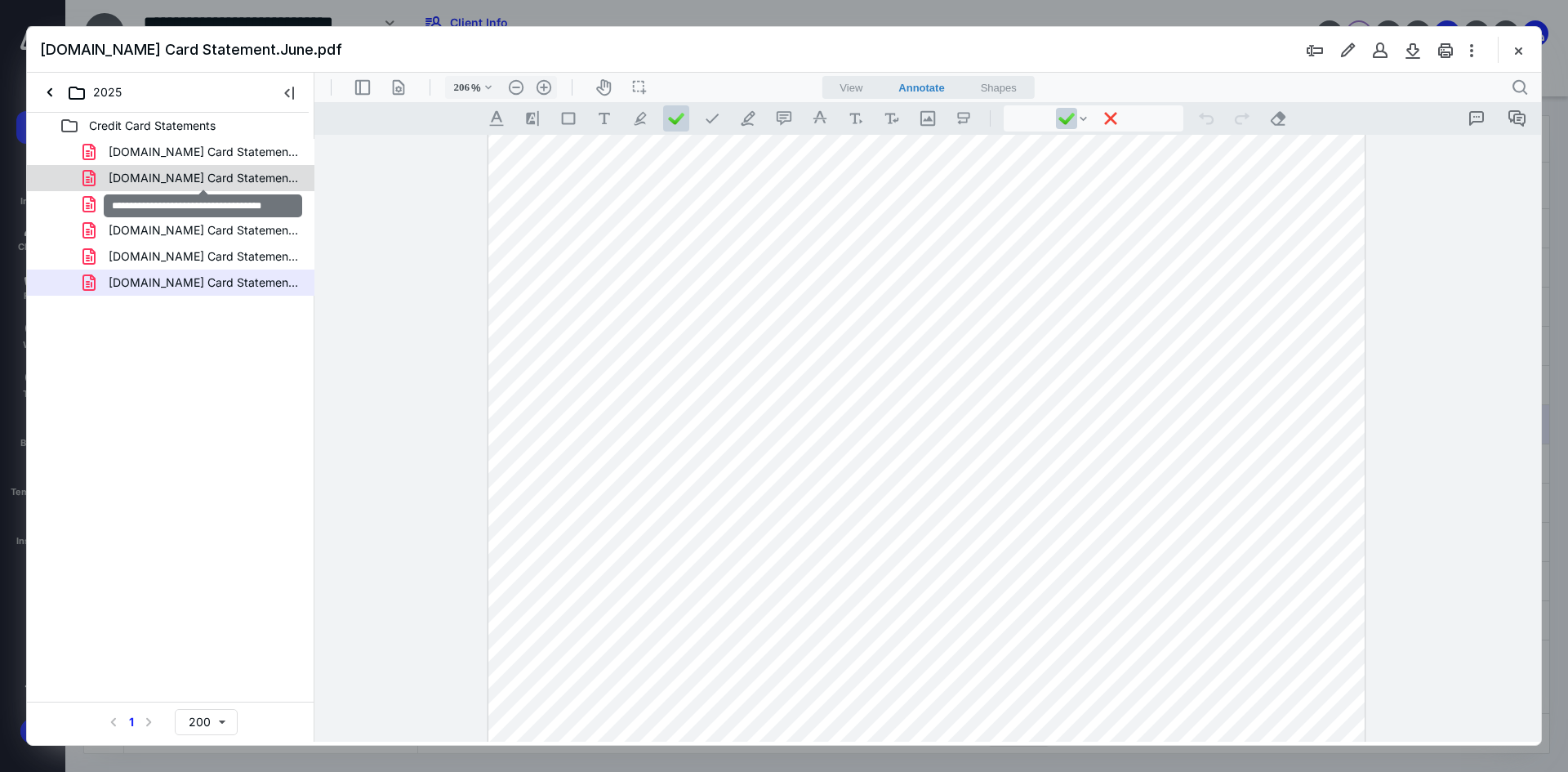 click on "[DOMAIN_NAME] Card Statement.February.pdf" at bounding box center (203, 178) 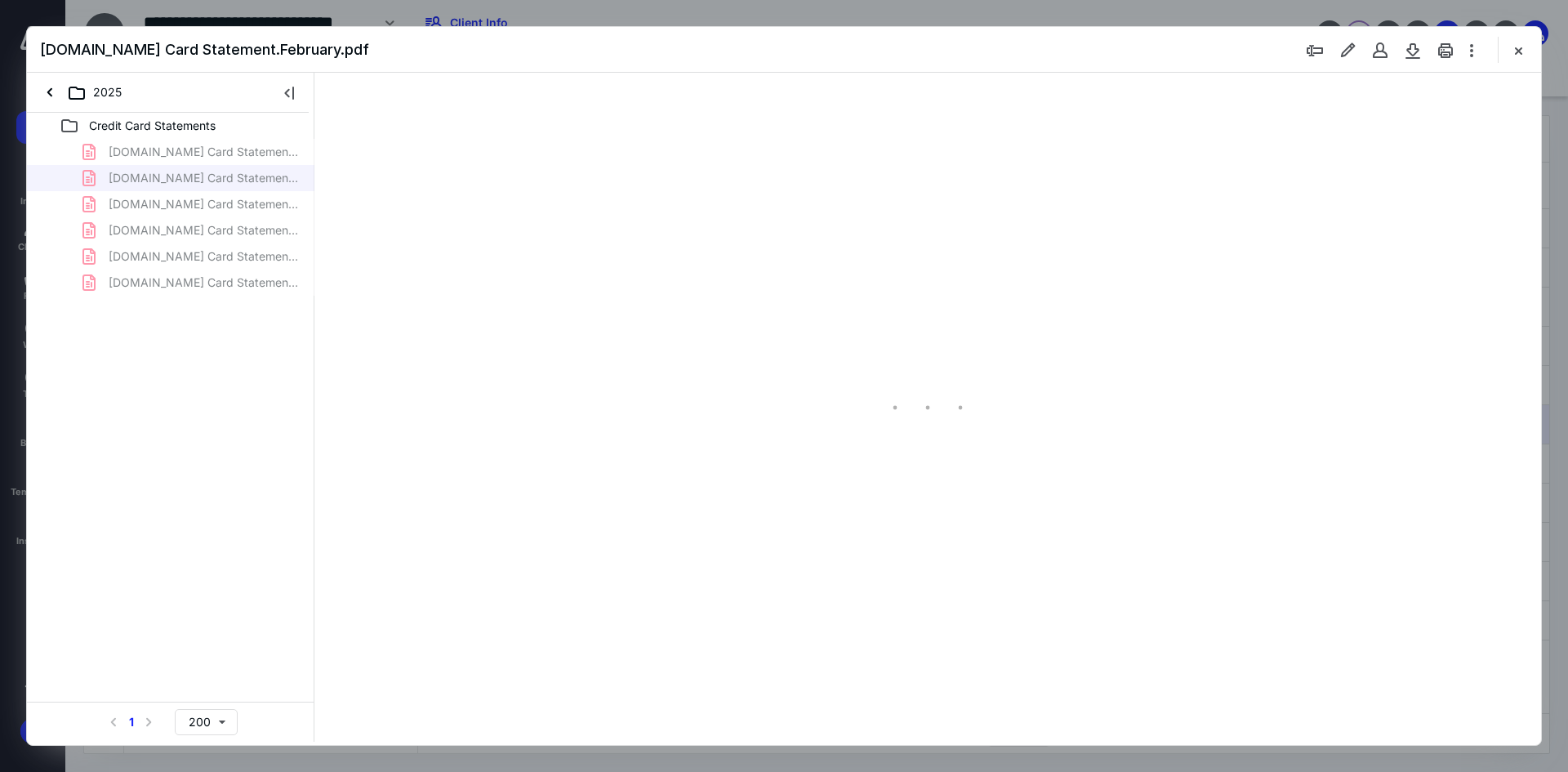 scroll, scrollTop: 65, scrollLeft: 0, axis: vertical 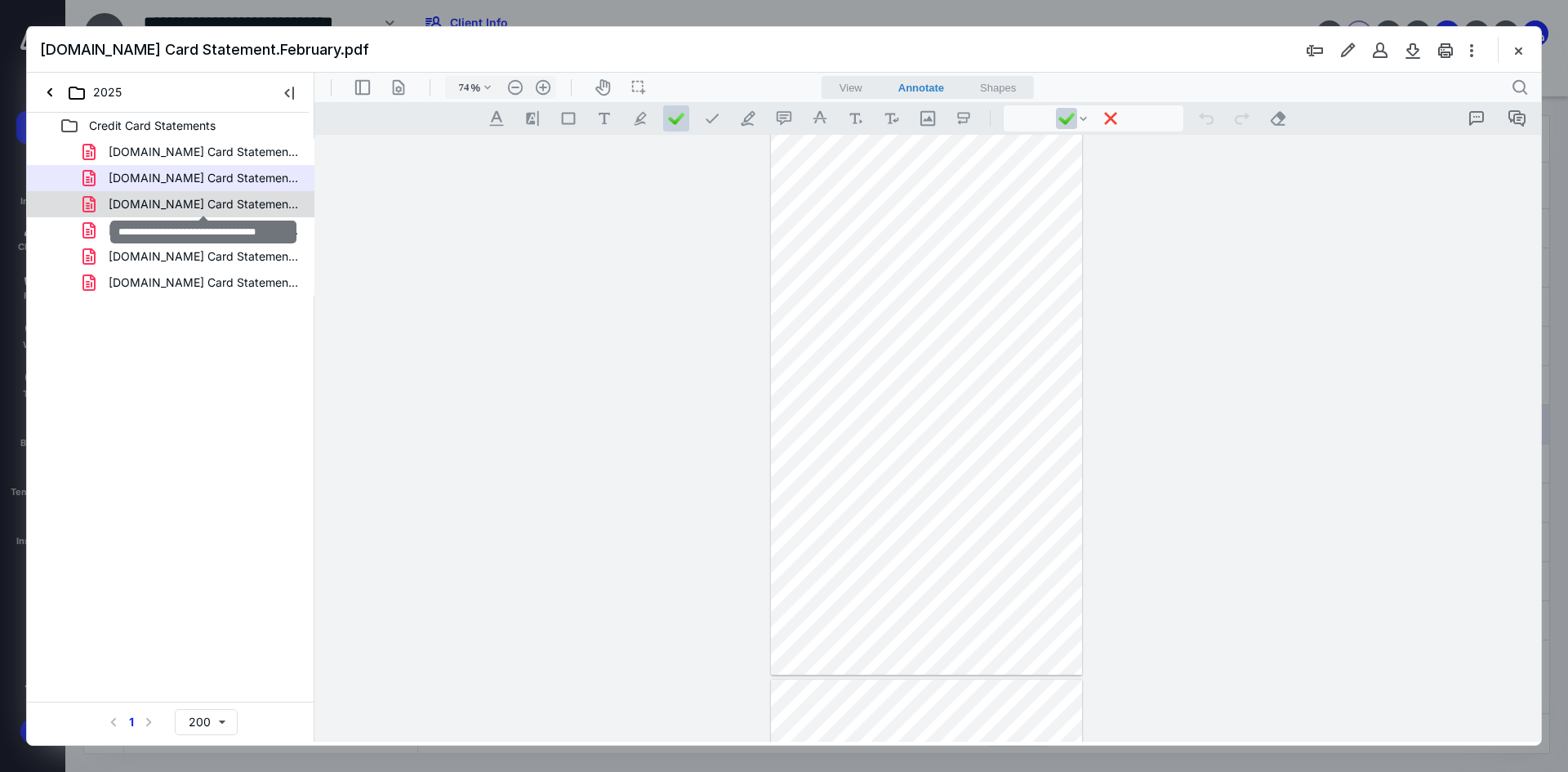click on "[DOMAIN_NAME] Card Statement.March.pdf" at bounding box center (203, 204) 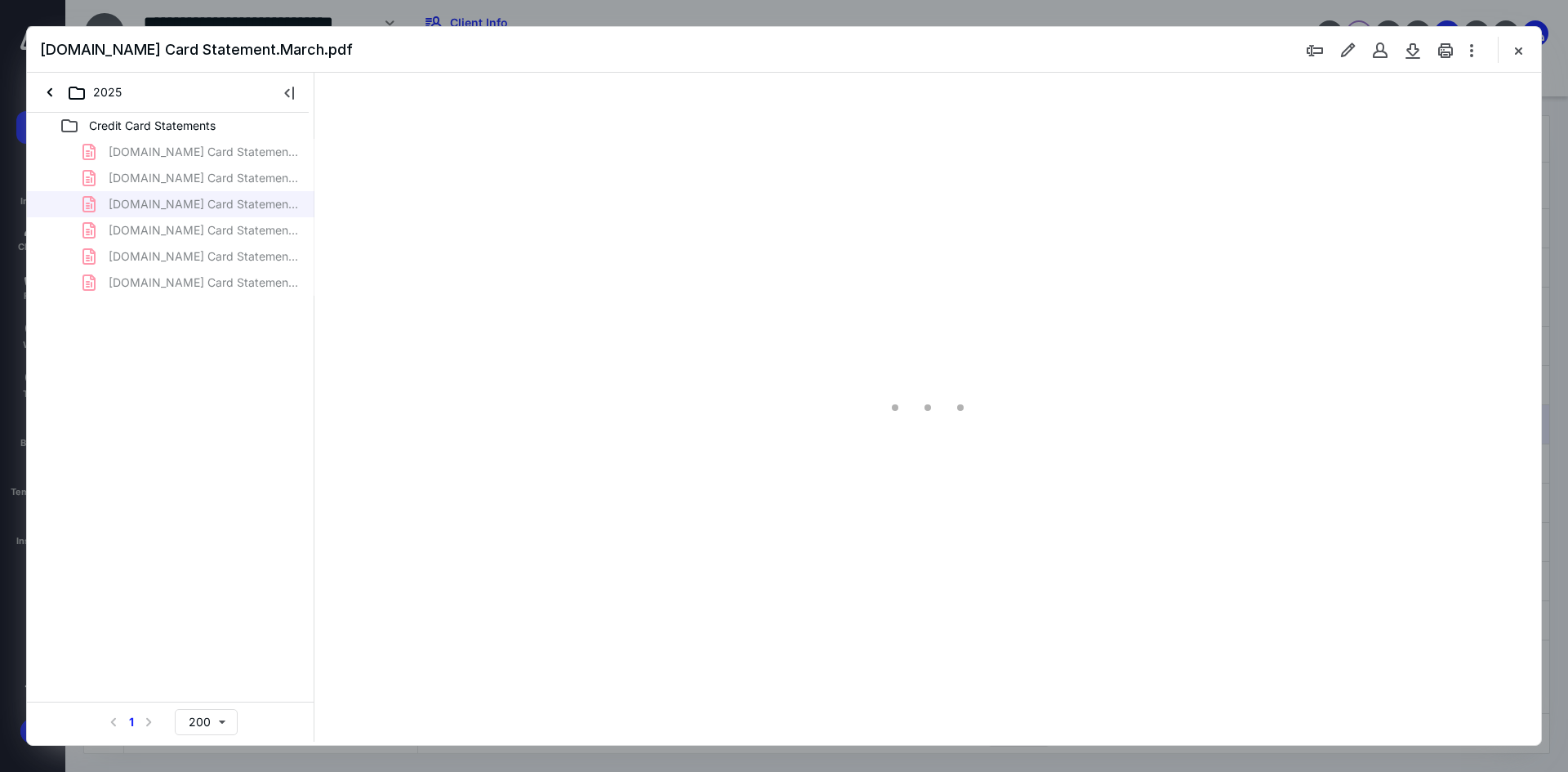 scroll, scrollTop: 65, scrollLeft: 0, axis: vertical 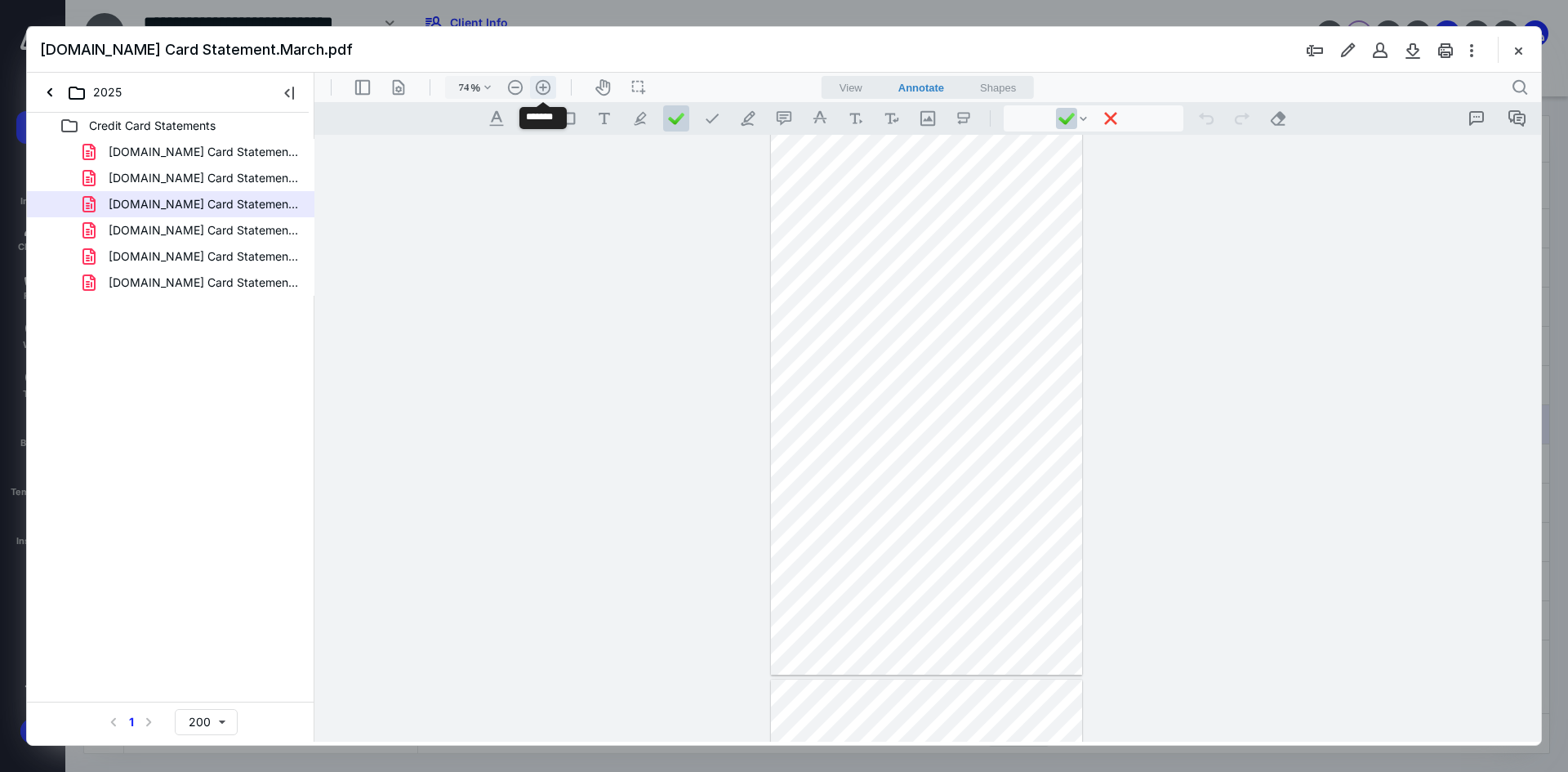 click on ".cls-1{fill:#abb0c4;} icon - header - zoom - in - line" at bounding box center (543, 87) 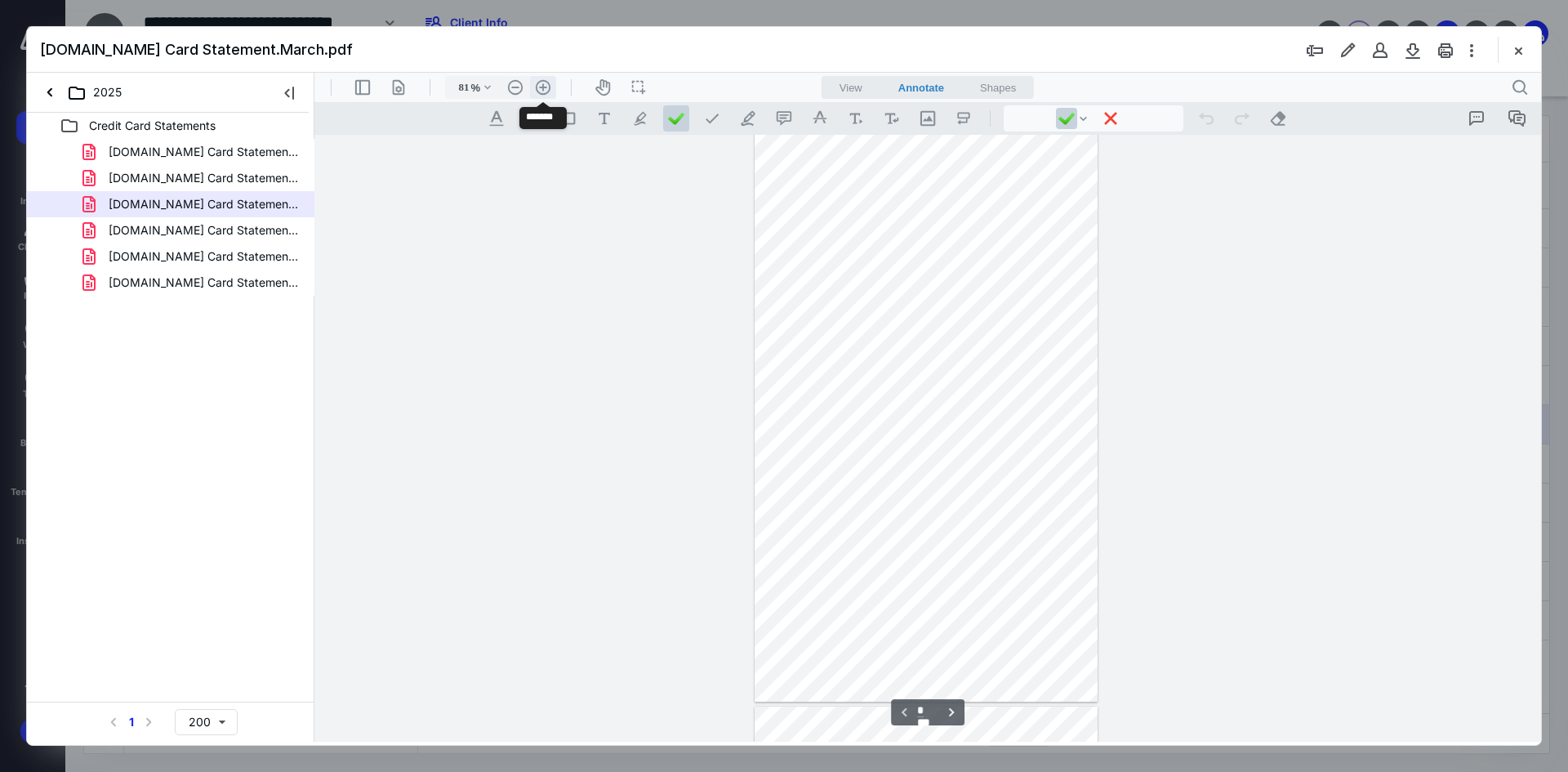 click on ".cls-1{fill:#abb0c4;} icon - header - zoom - in - line" at bounding box center [543, 87] 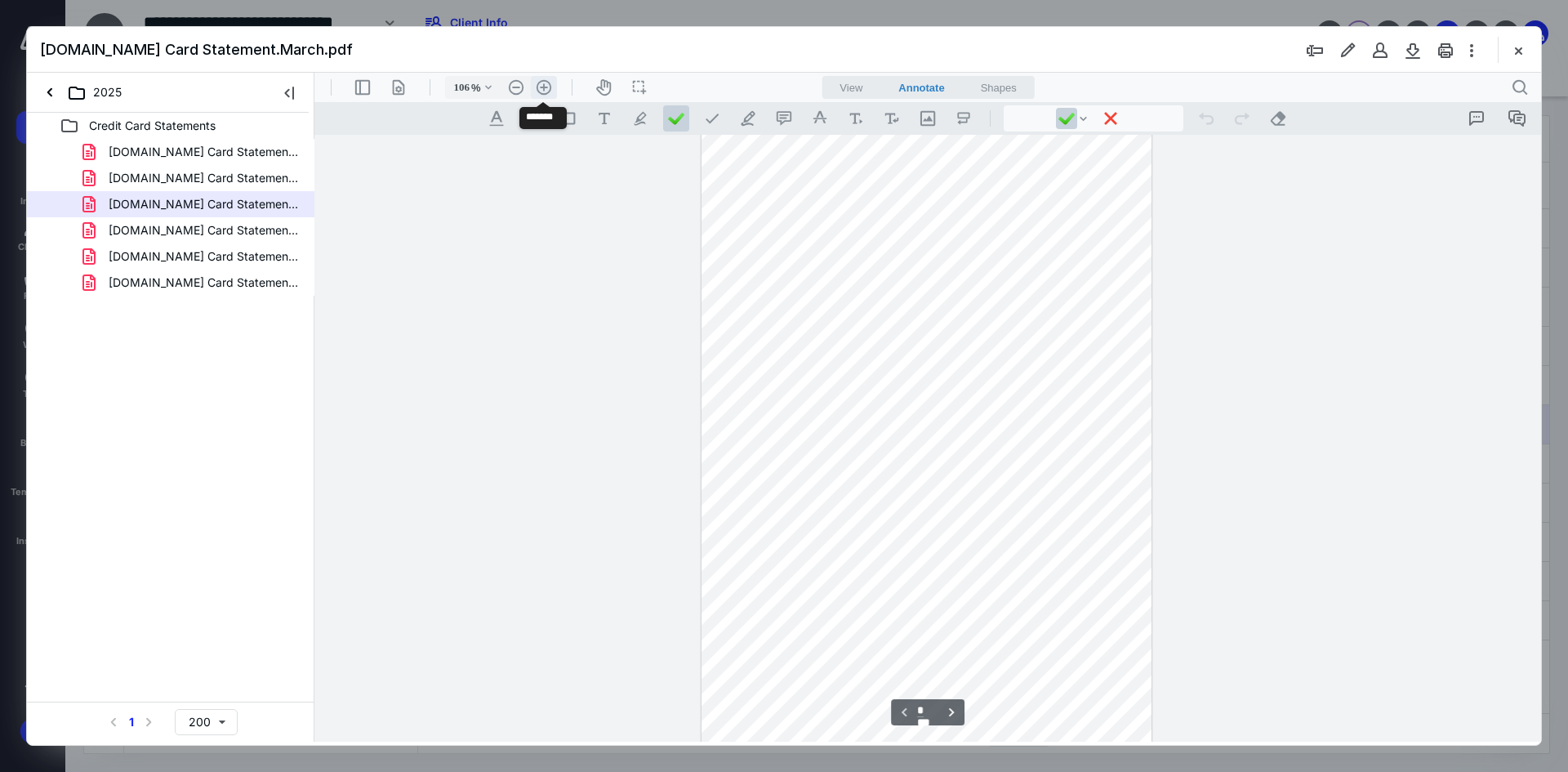 click on ".cls-1{fill:#abb0c4;} icon - header - zoom - in - line" at bounding box center (544, 87) 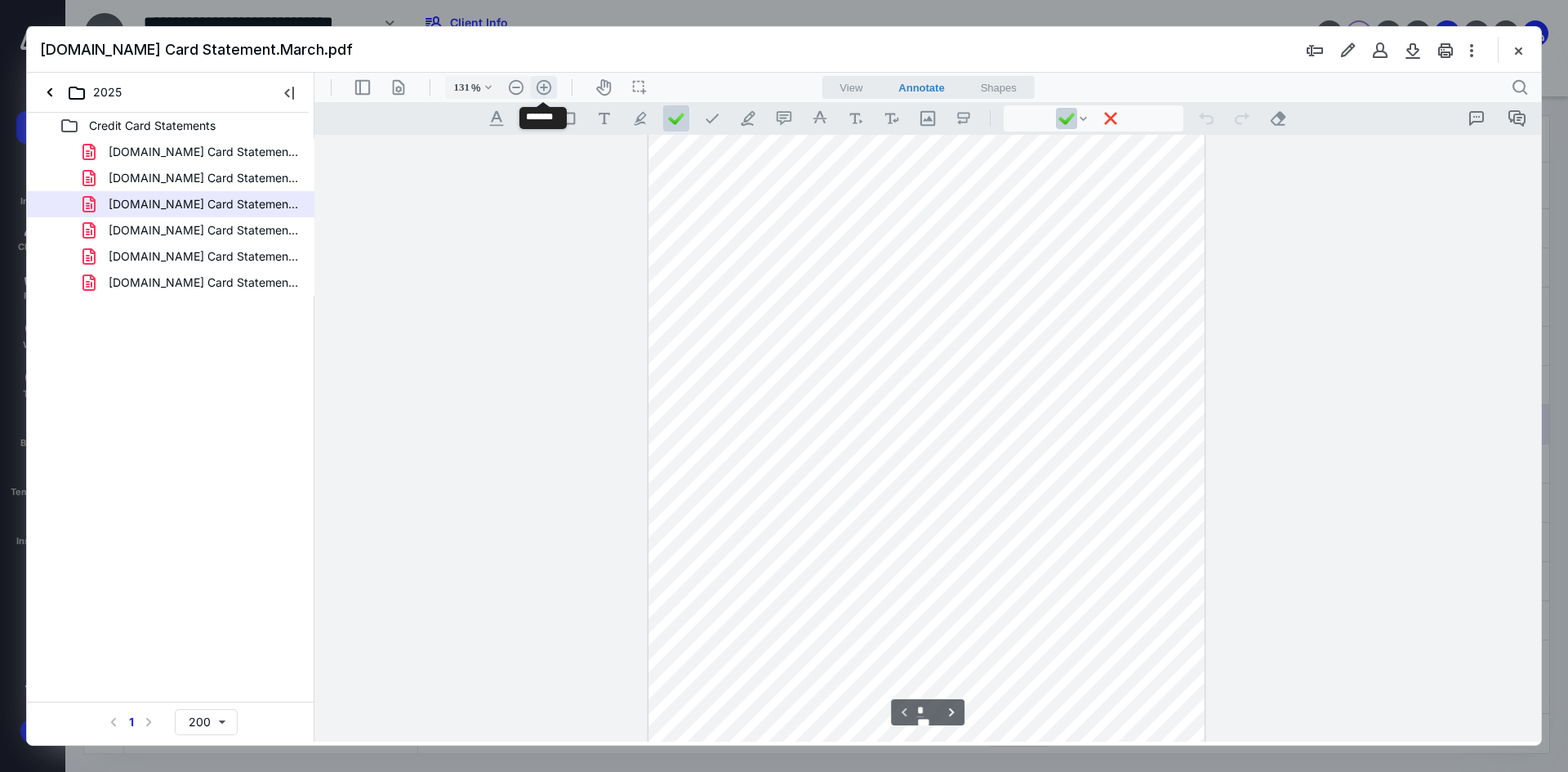 click on ".cls-1{fill:#abb0c4;} icon - header - zoom - in - line" at bounding box center (544, 87) 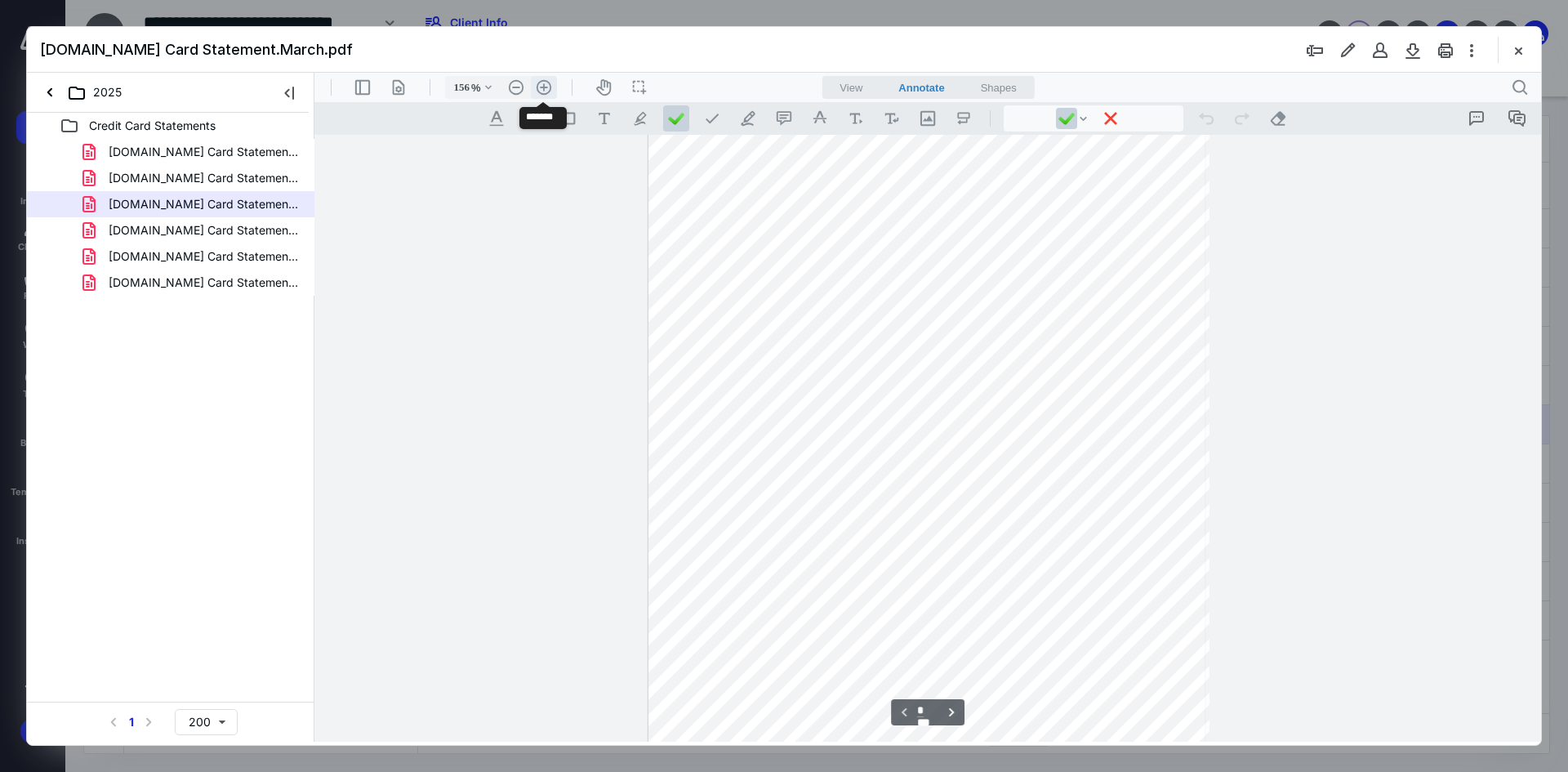 scroll, scrollTop: 444, scrollLeft: 0, axis: vertical 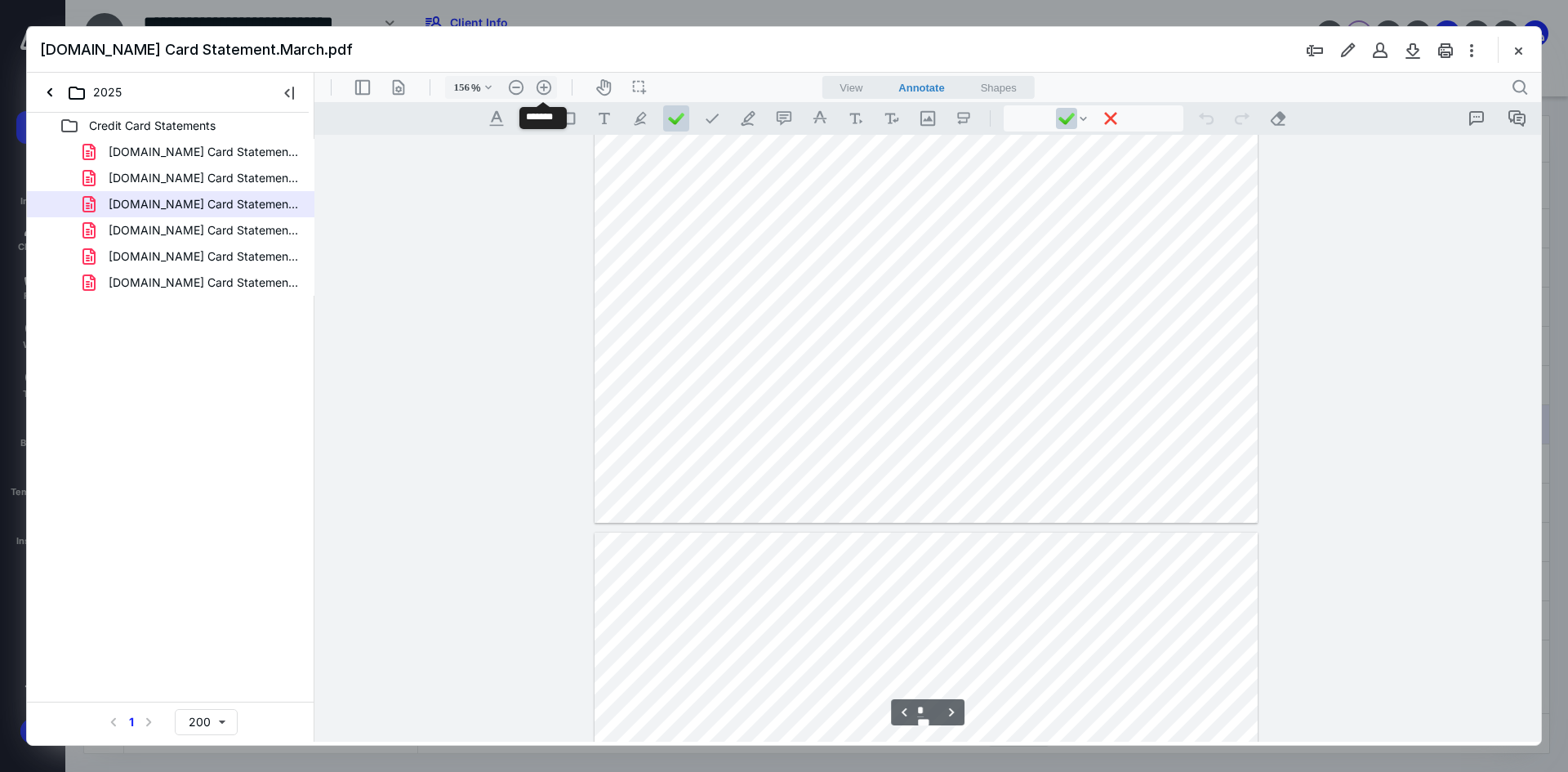 type on "*" 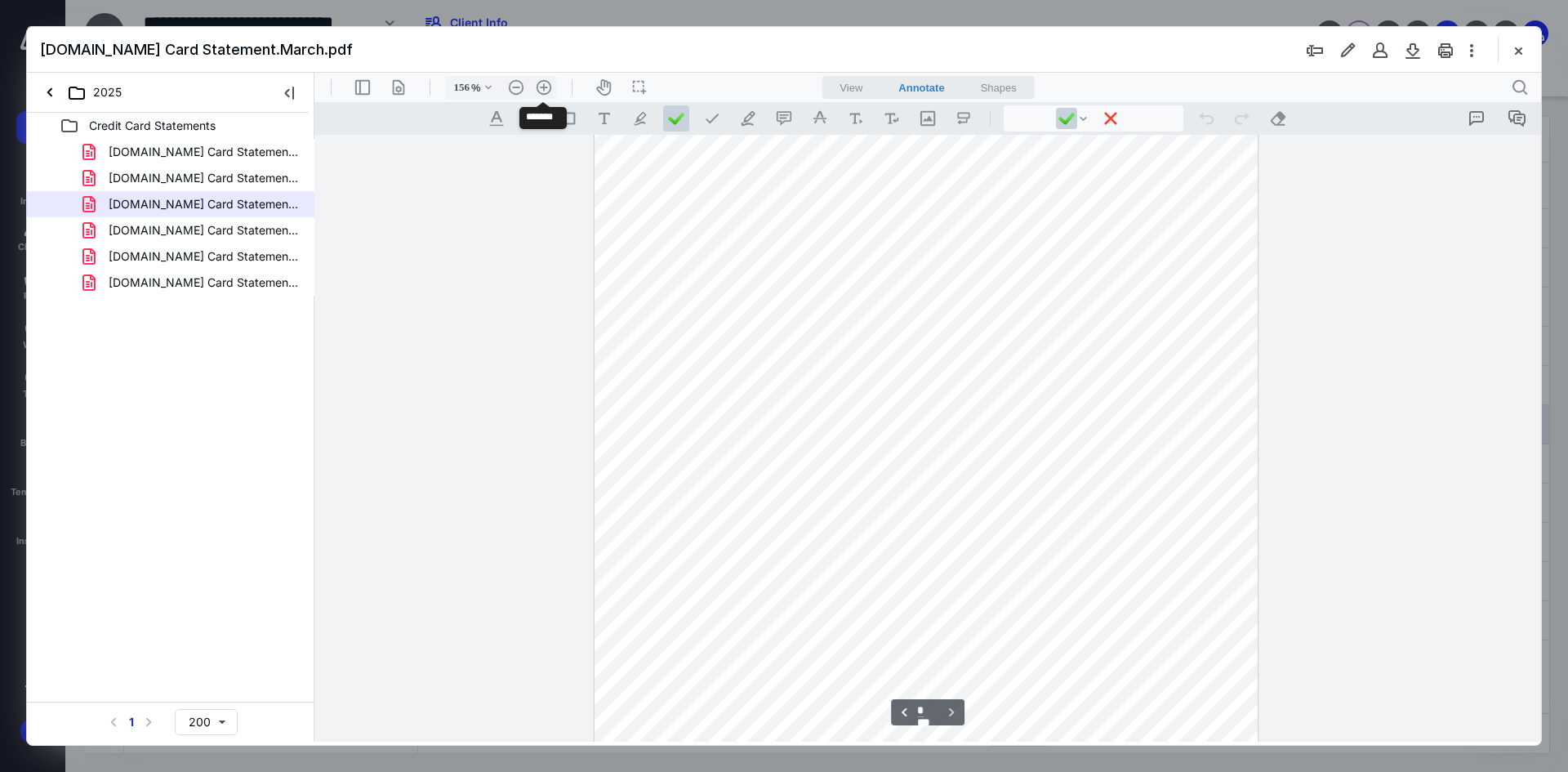 scroll, scrollTop: 4257, scrollLeft: 0, axis: vertical 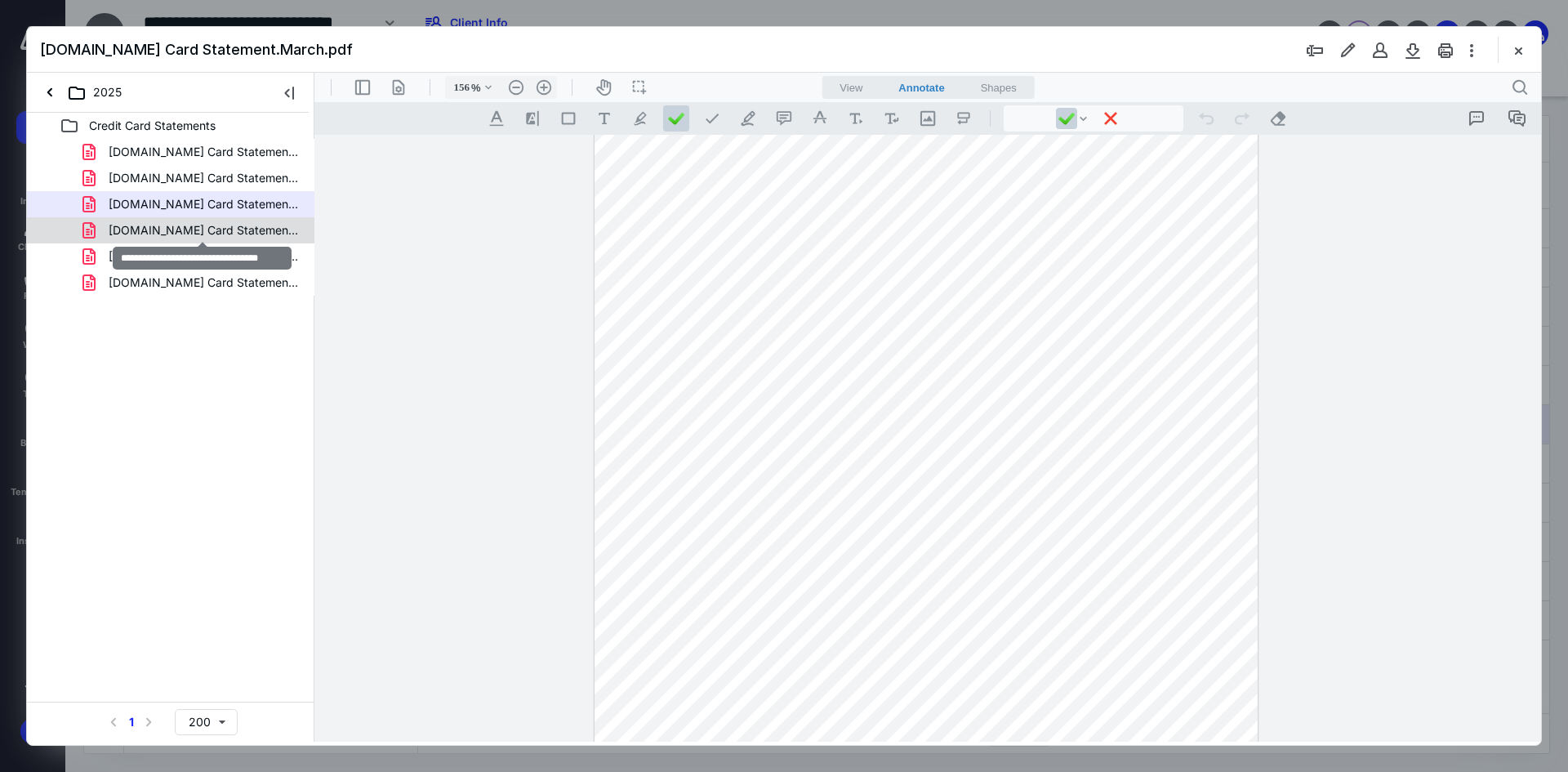 click on "[DOMAIN_NAME] Card Statement.April.pdf" at bounding box center (203, 230) 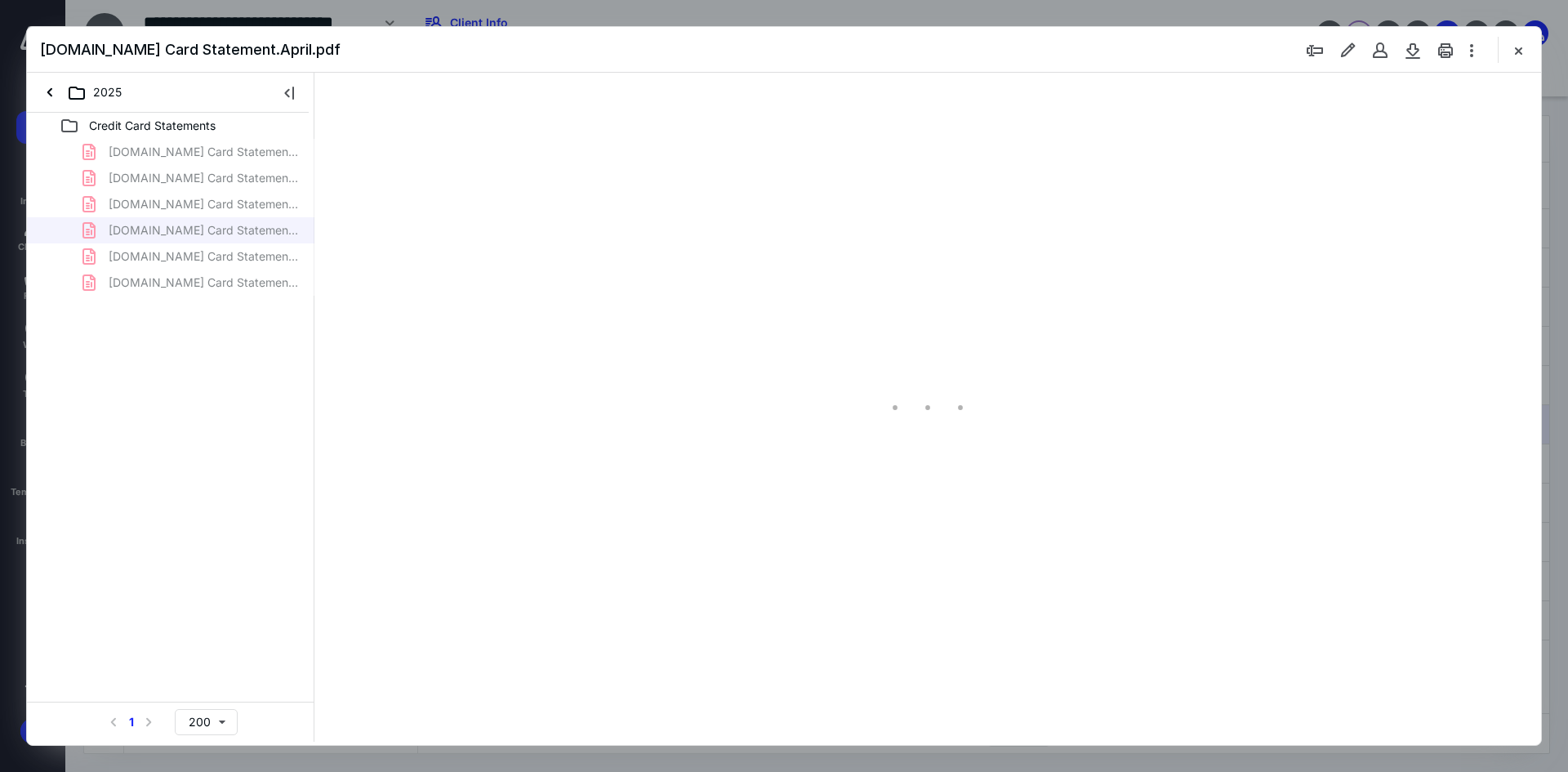 scroll, scrollTop: 65, scrollLeft: 0, axis: vertical 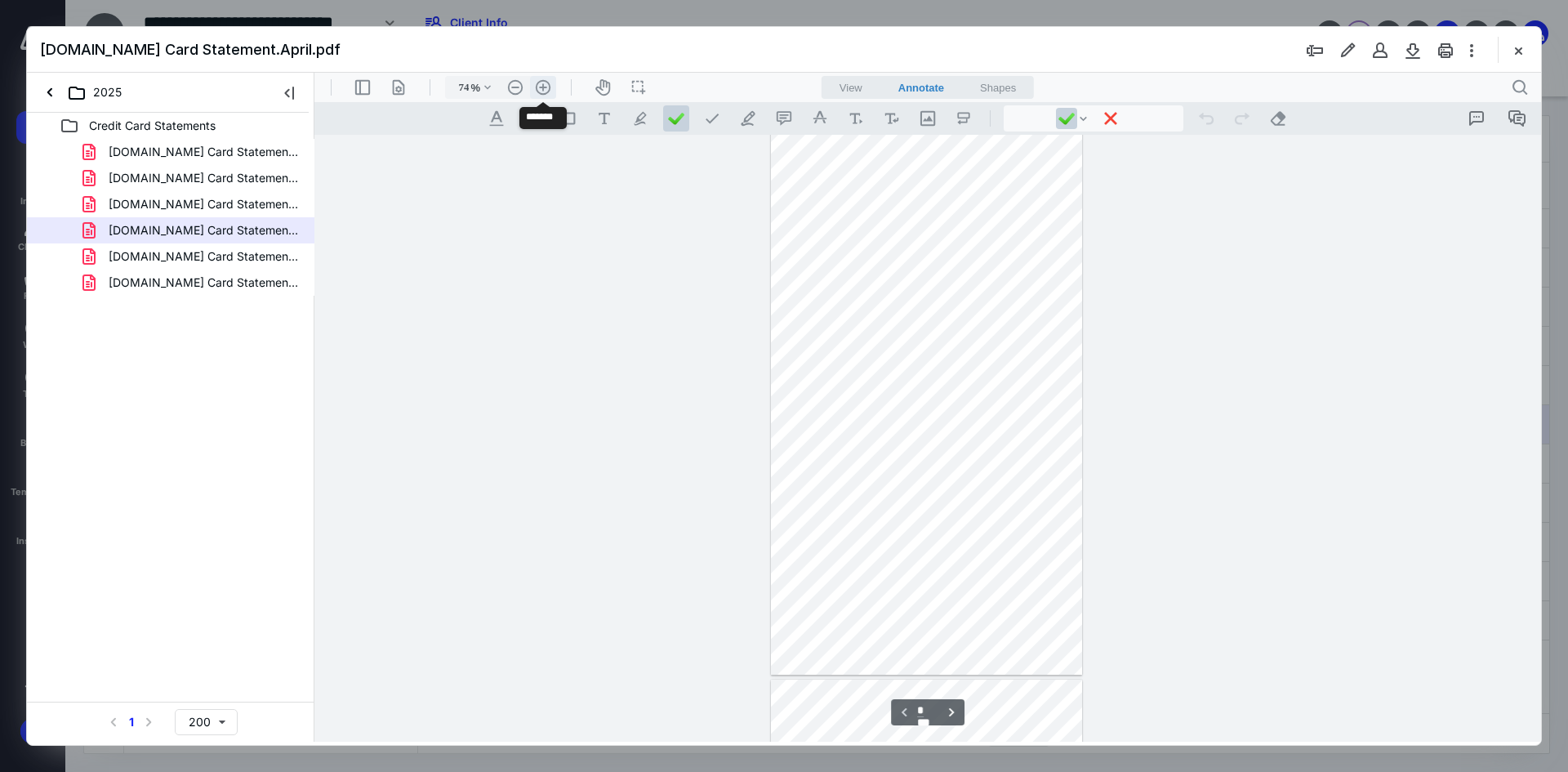 click on ".cls-1{fill:#abb0c4;} icon - header - zoom - in - line" at bounding box center (543, 87) 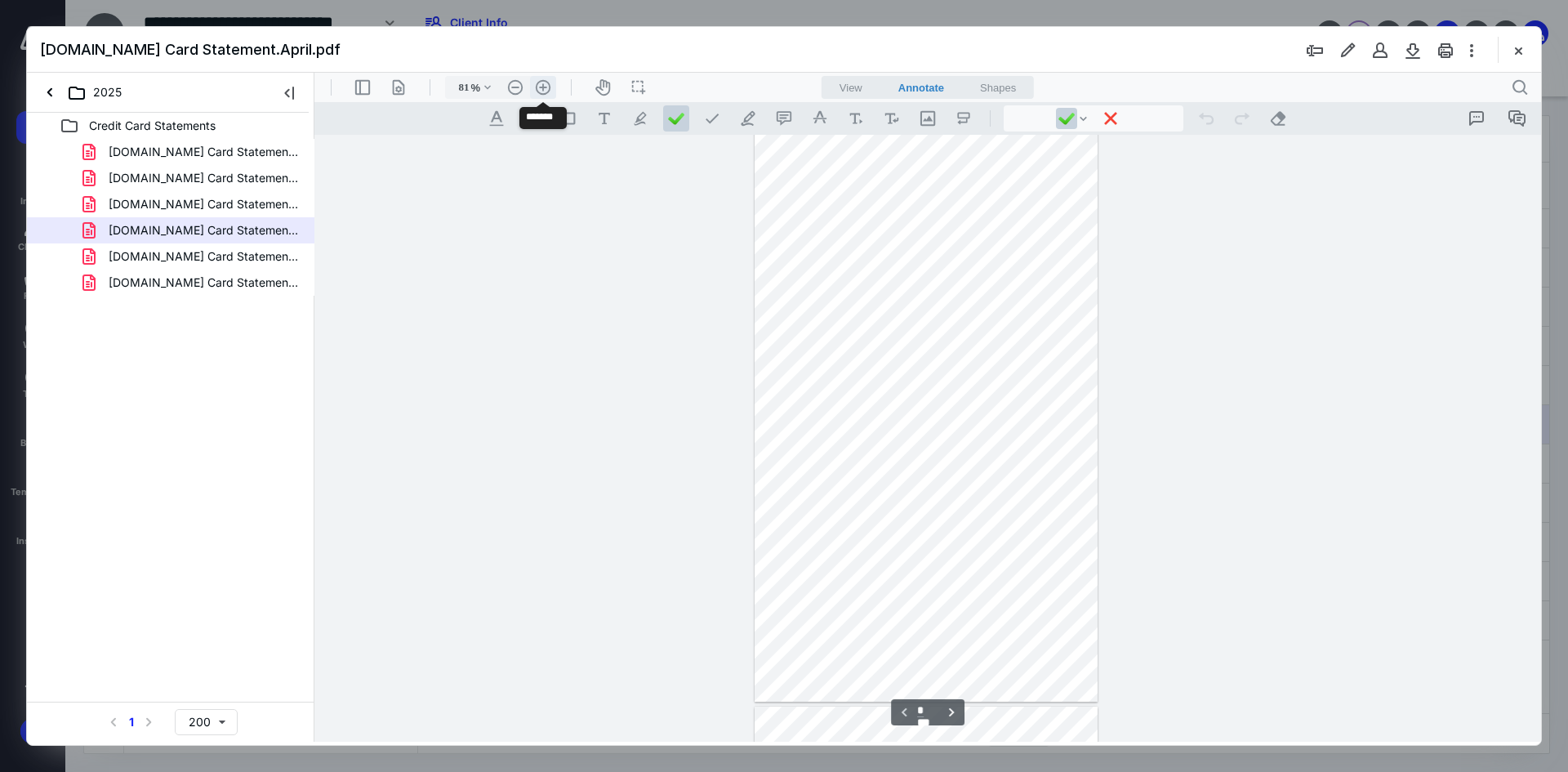 click on ".cls-1{fill:#abb0c4;} icon - header - zoom - in - line" at bounding box center (543, 87) 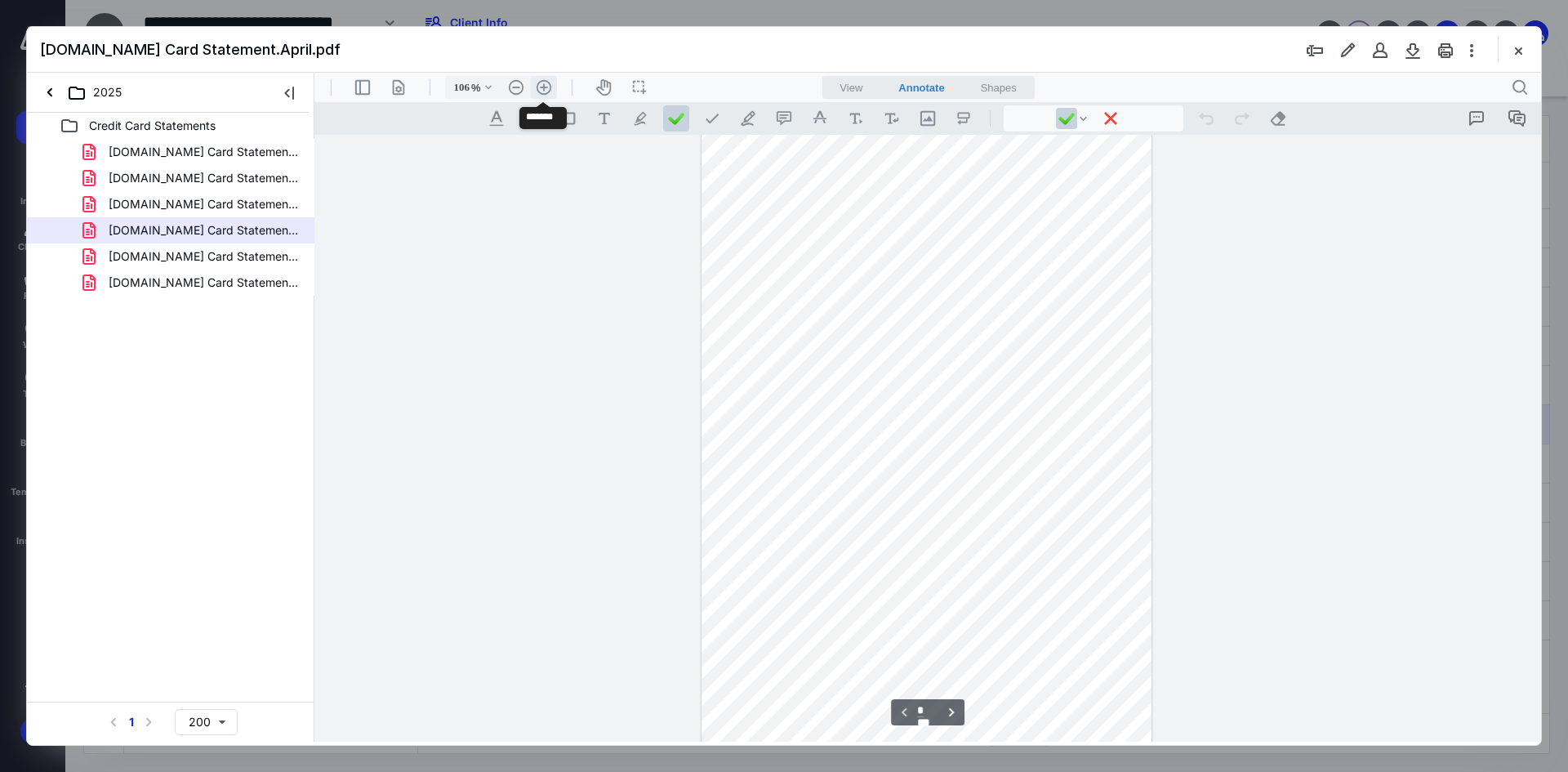 click on ".cls-1{fill:#abb0c4;} icon - header - zoom - in - line" at bounding box center [544, 87] 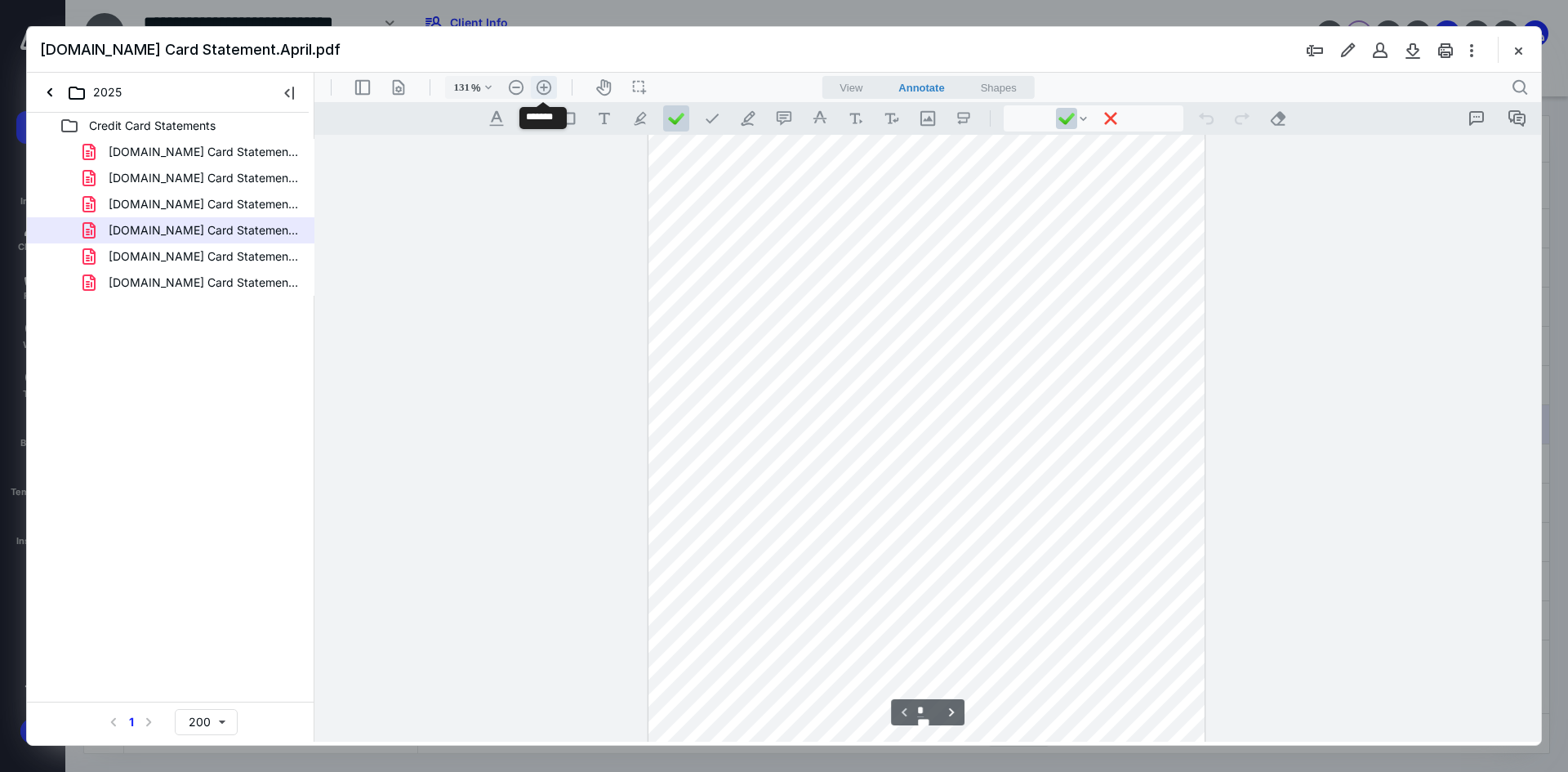 scroll, scrollTop: 329, scrollLeft: 0, axis: vertical 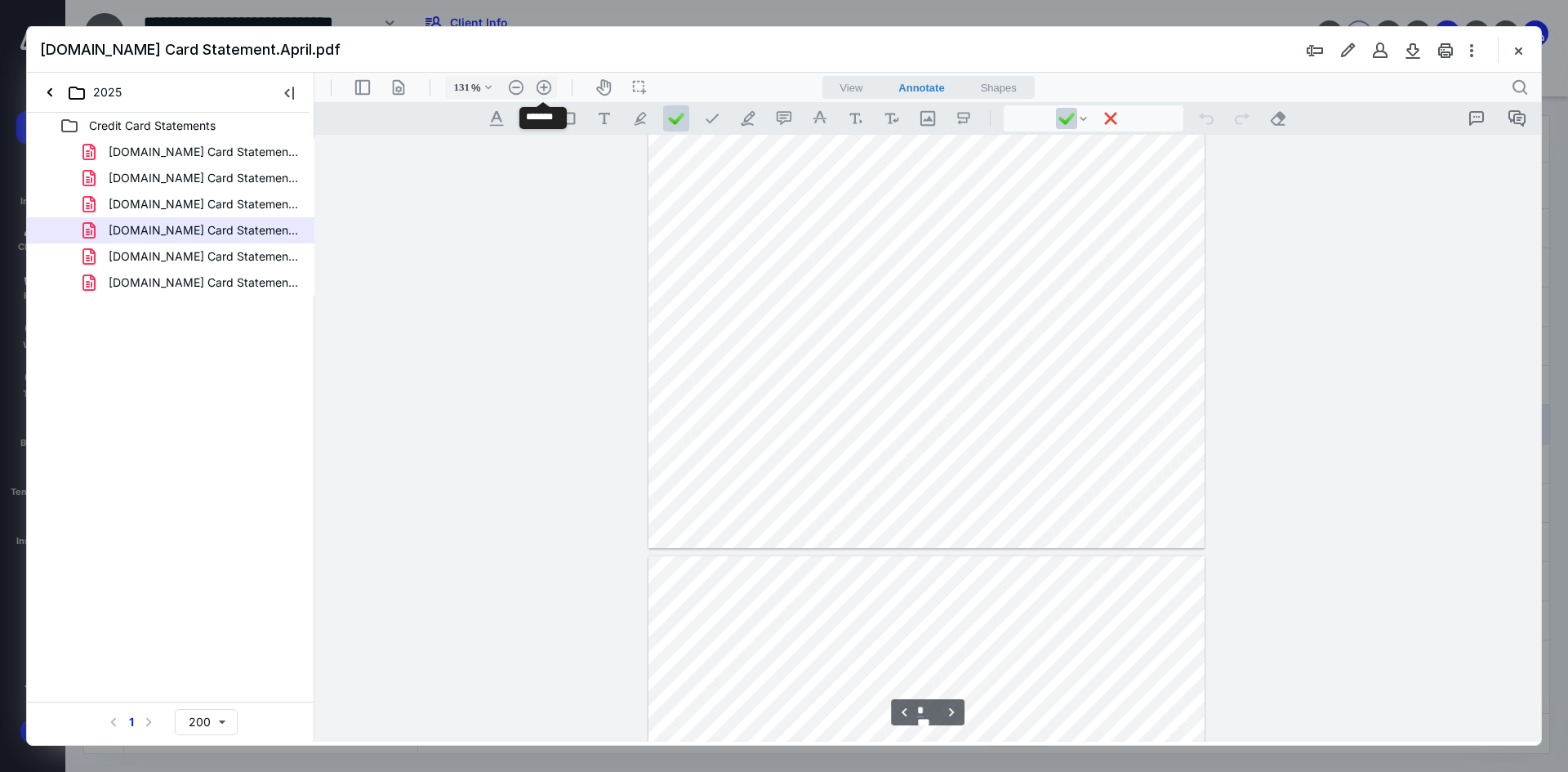 type on "*" 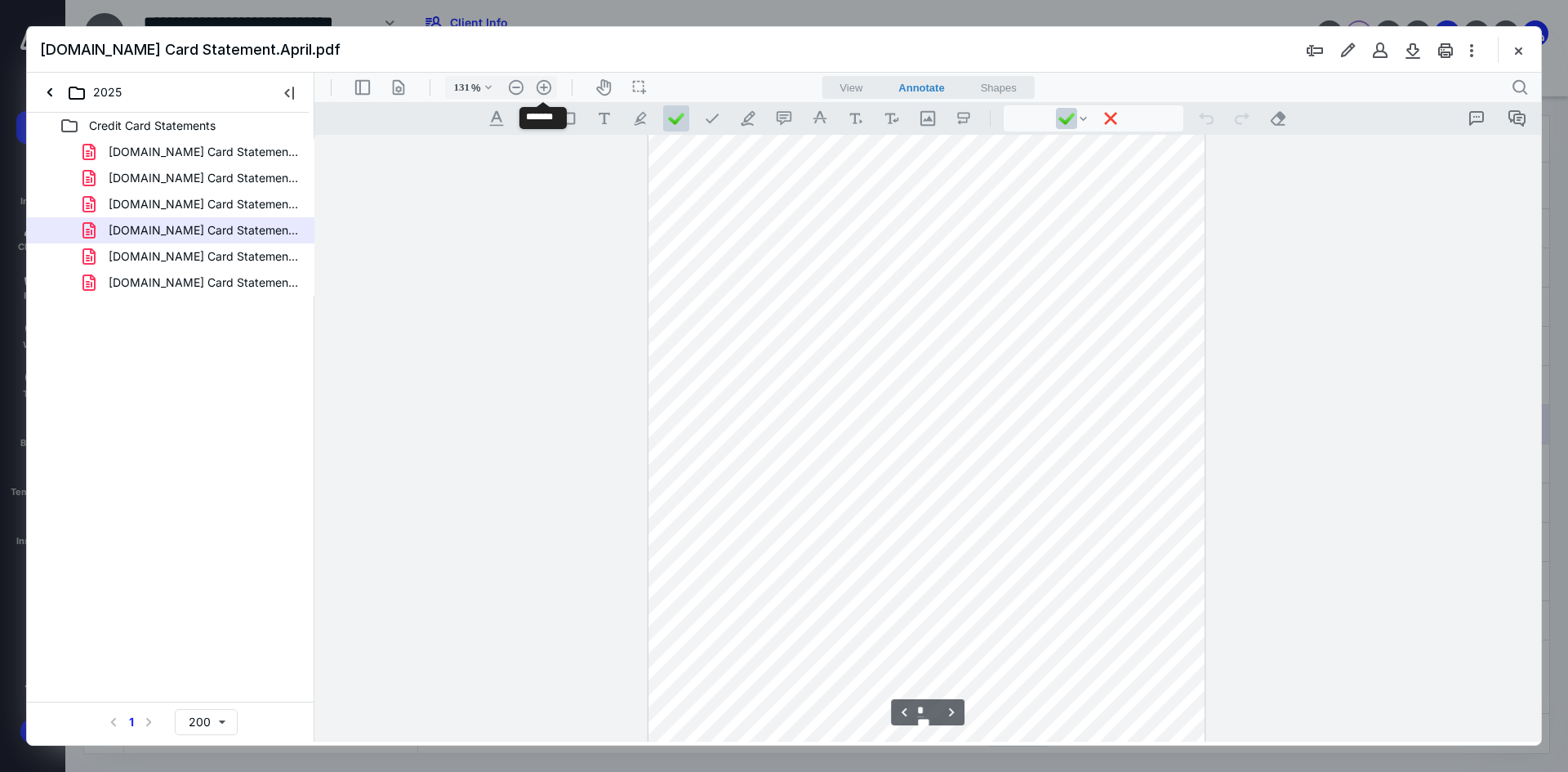 scroll, scrollTop: 2352, scrollLeft: 0, axis: vertical 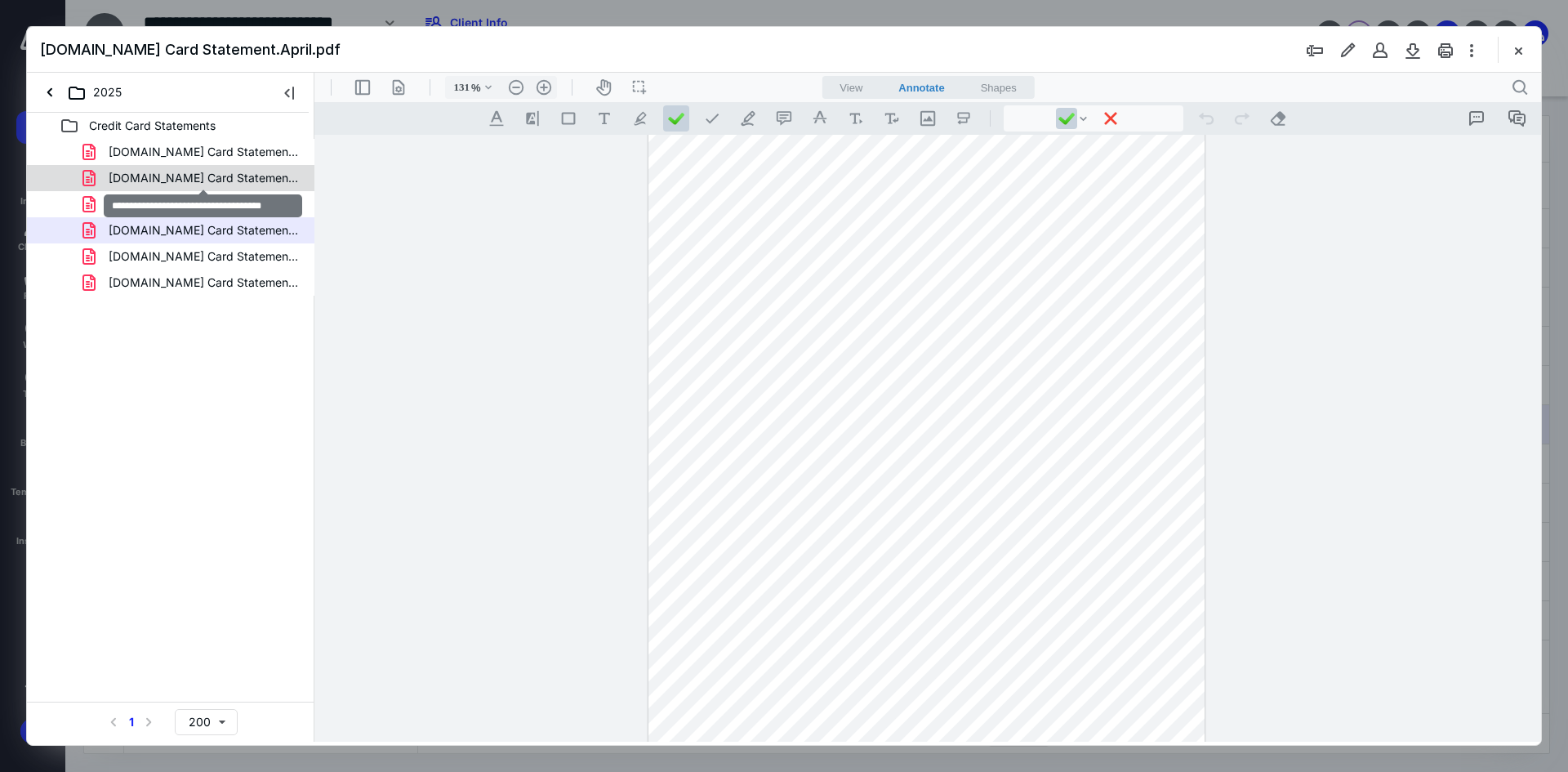 click on "[DOMAIN_NAME] Card Statement.February.pdf" at bounding box center [203, 178] 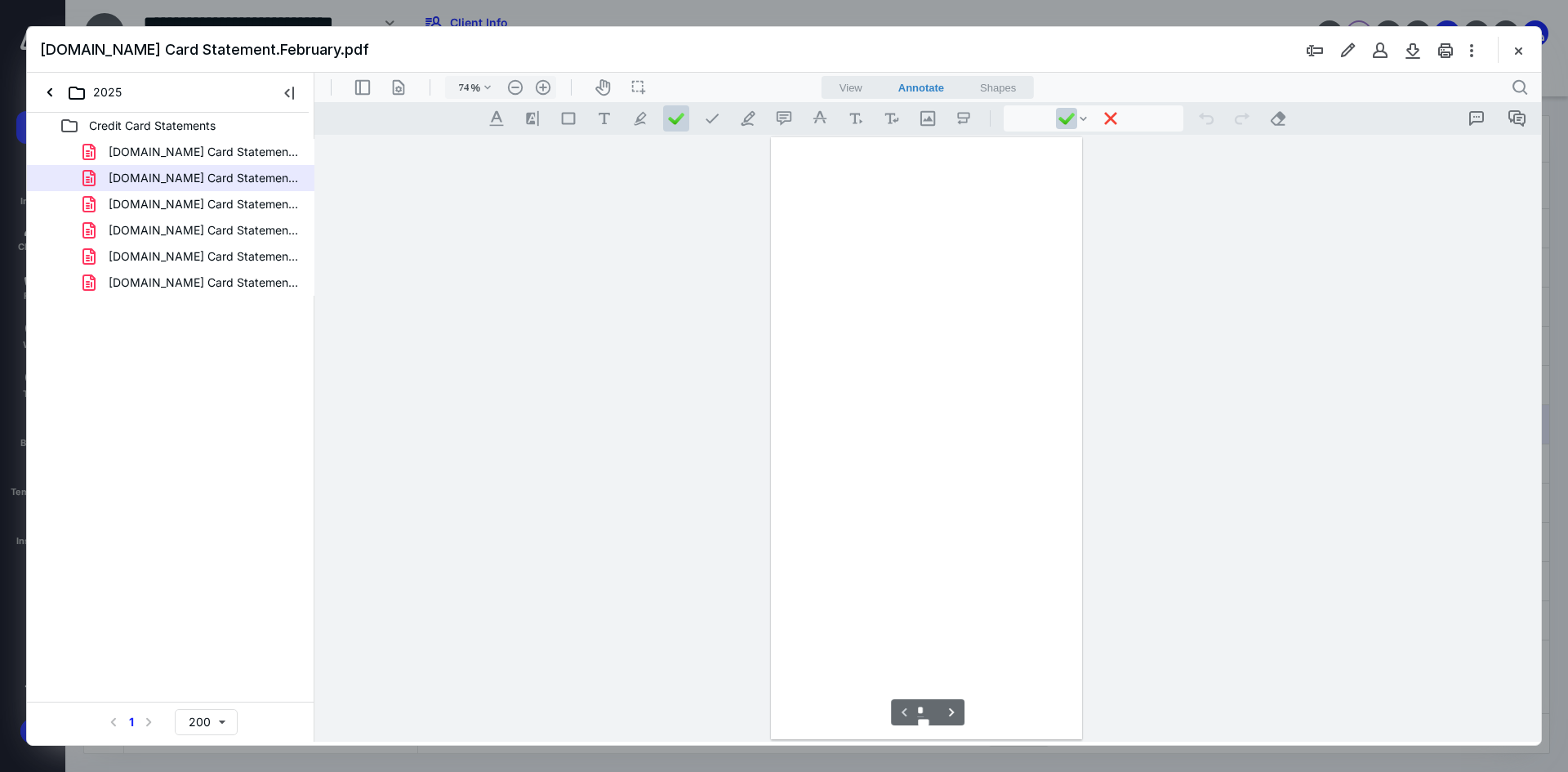 scroll, scrollTop: 65, scrollLeft: 0, axis: vertical 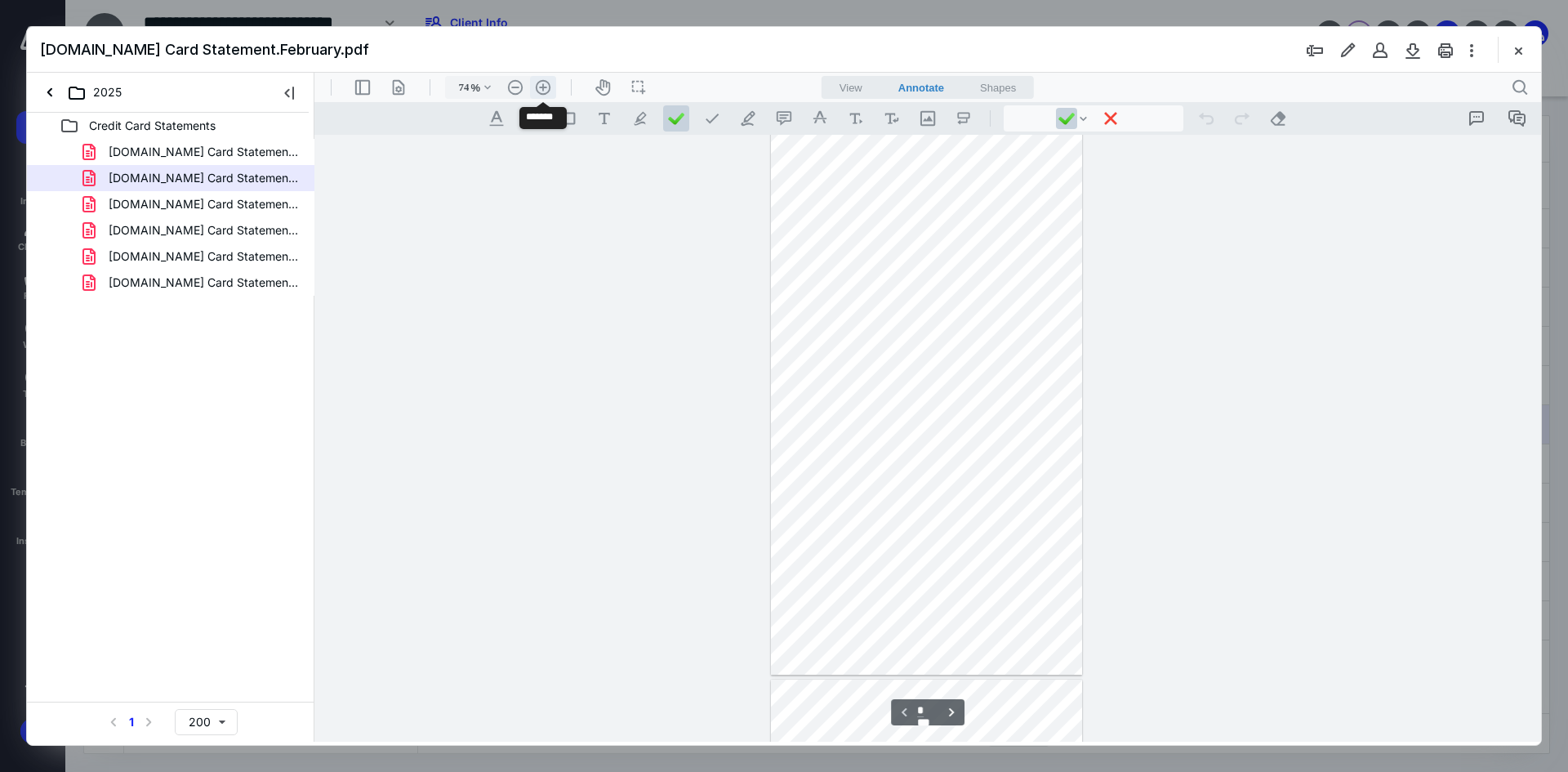 click on ".cls-1{fill:#abb0c4;} icon - header - zoom - in - line" at bounding box center (543, 87) 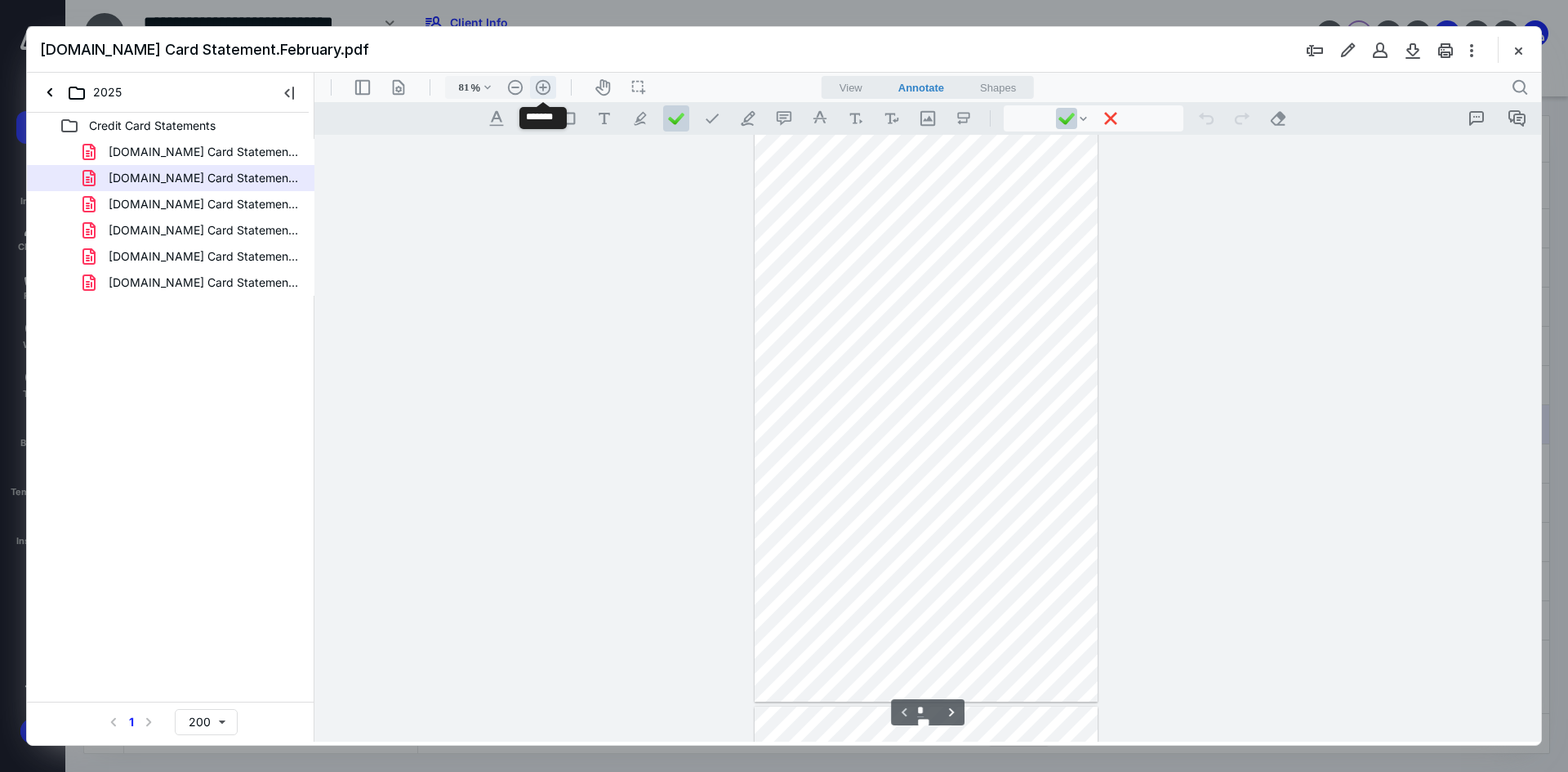 click on ".cls-1{fill:#abb0c4;} icon - header - zoom - in - line" at bounding box center (543, 87) 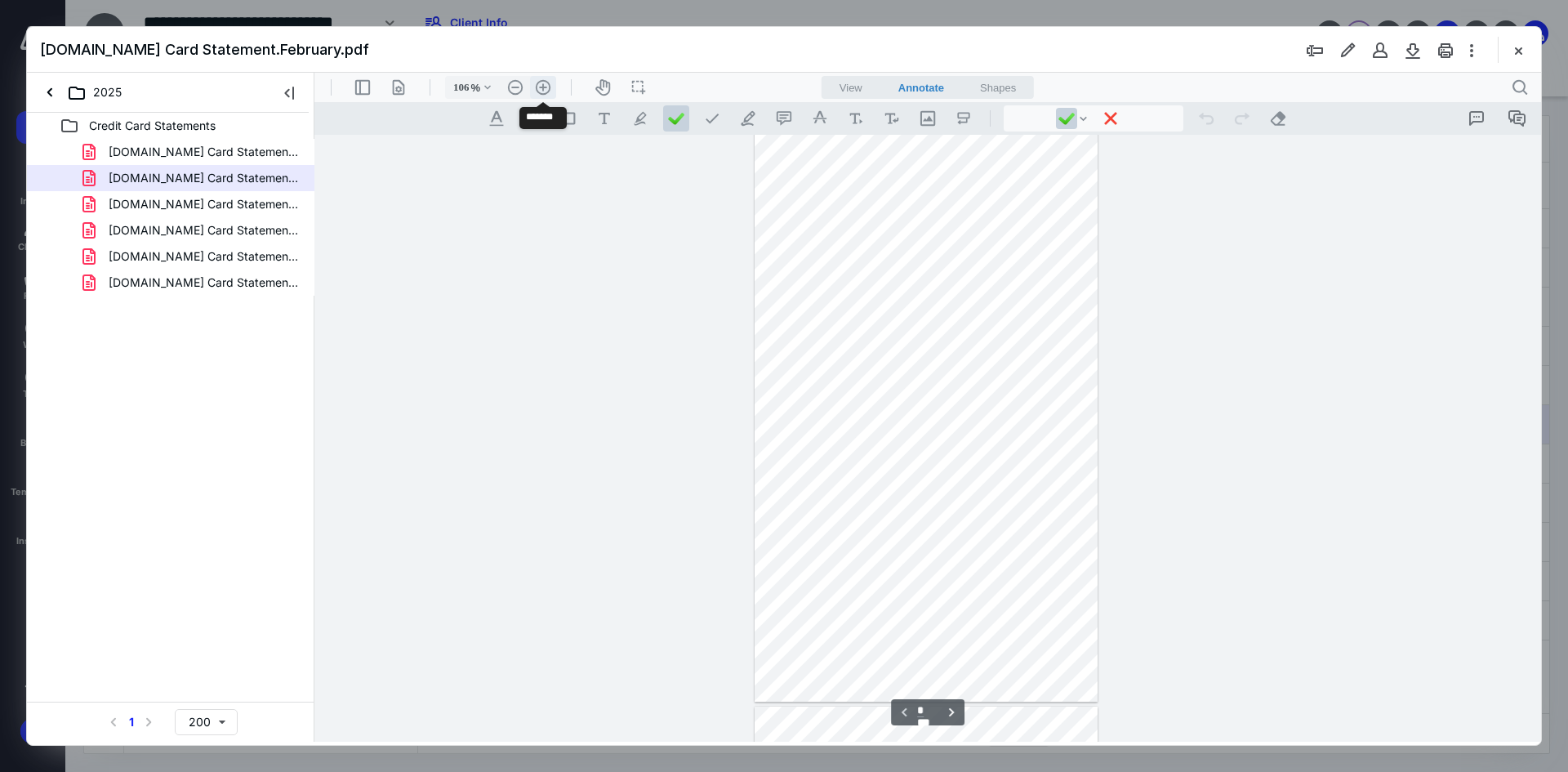 click on ".cls-1{fill:#abb0c4;} icon - header - zoom - in - line" at bounding box center (543, 87) 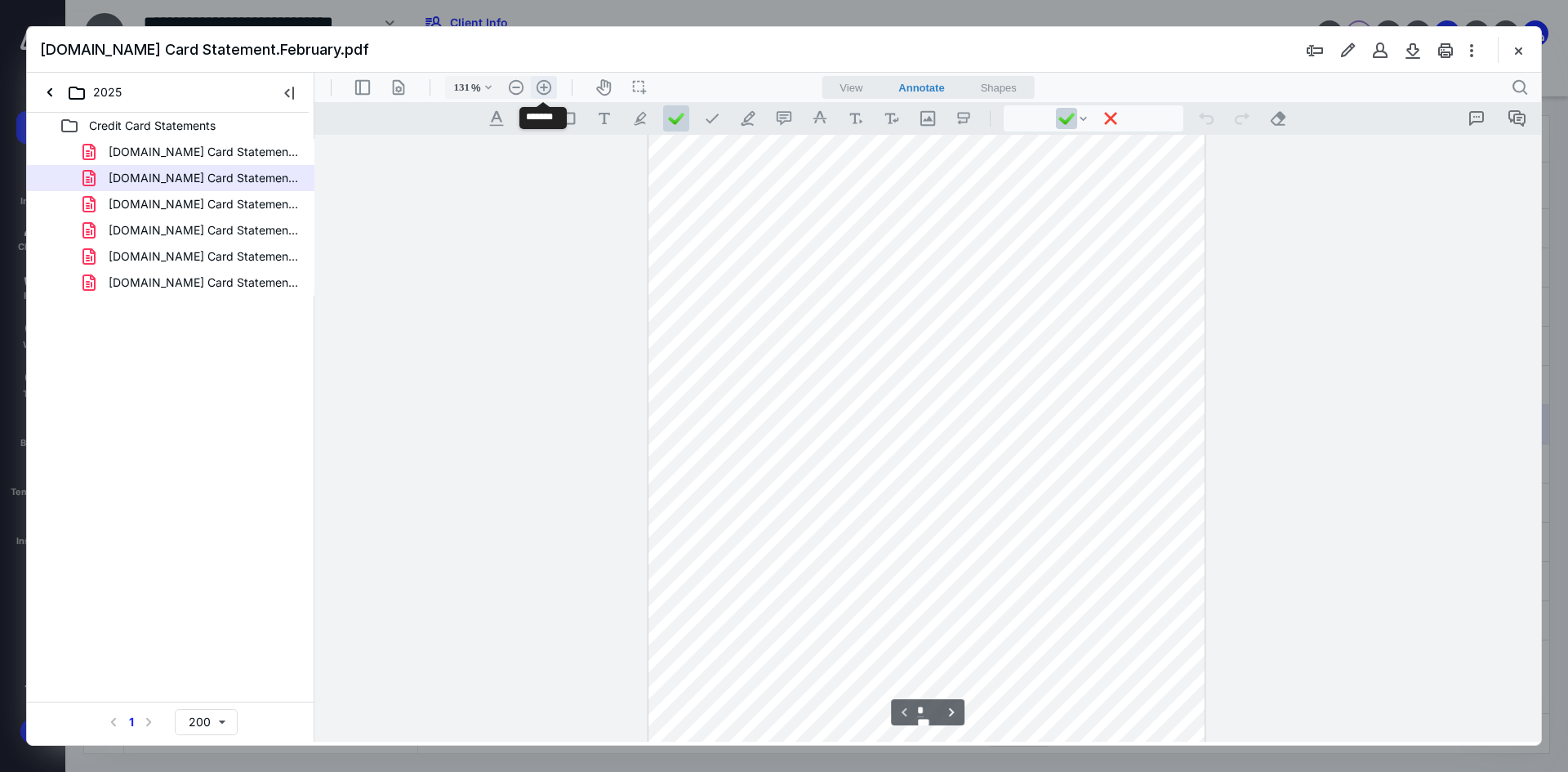 click on ".cls-1{fill:#abb0c4;} icon - header - zoom - in - line" at bounding box center [544, 87] 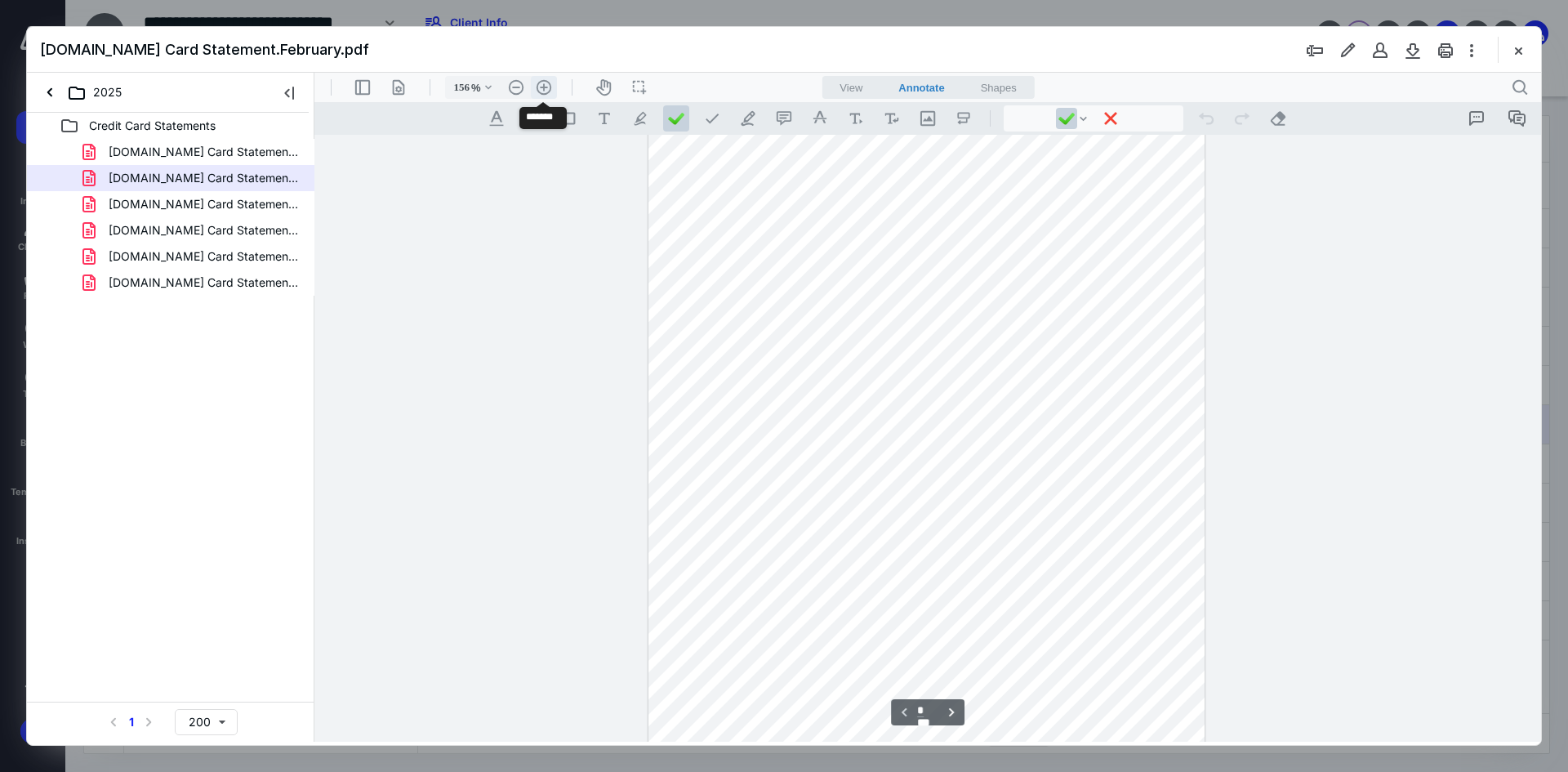 scroll, scrollTop: 444, scrollLeft: 0, axis: vertical 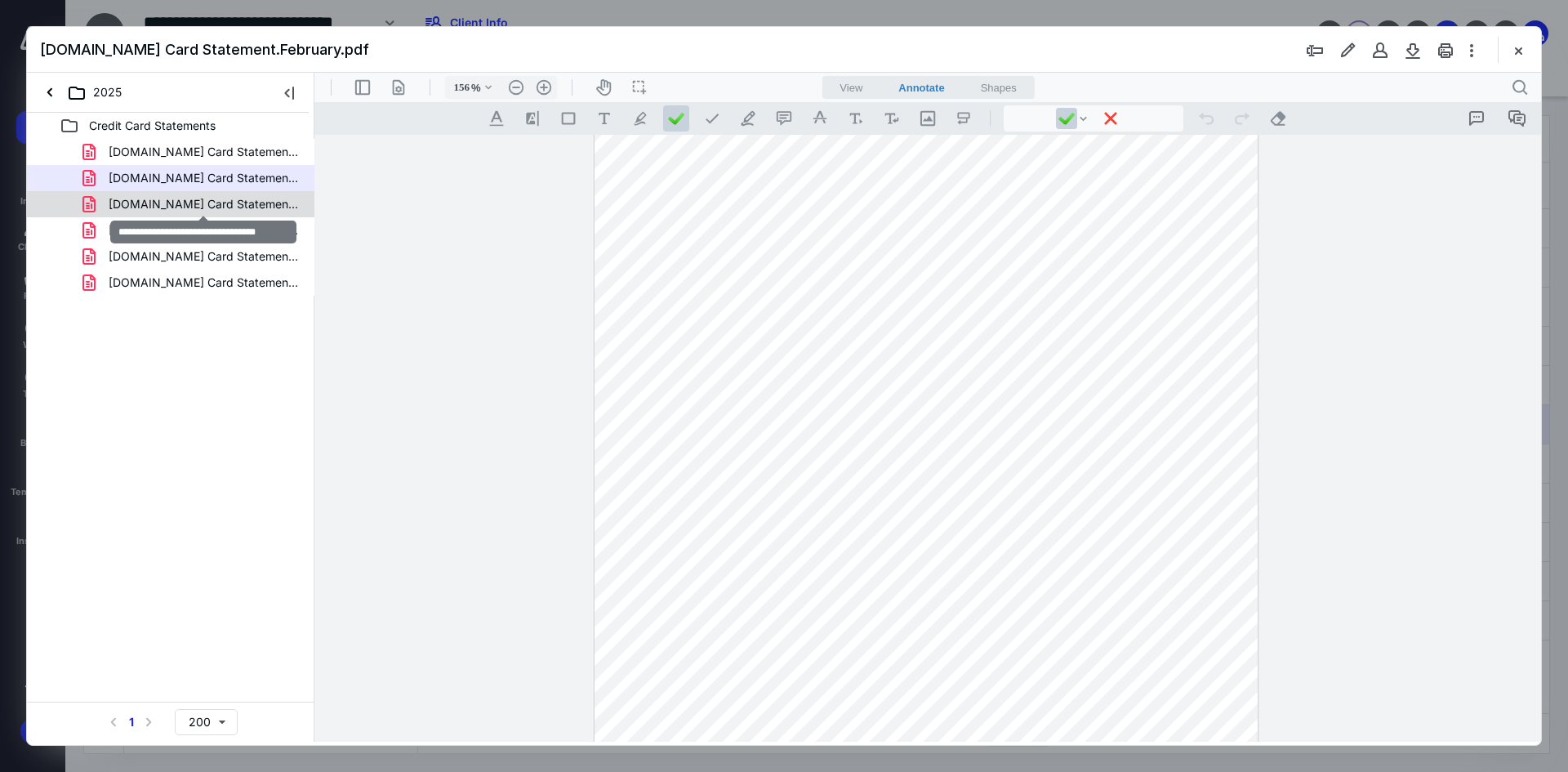 click on "[DOMAIN_NAME] Card Statement.March.pdf" at bounding box center (203, 204) 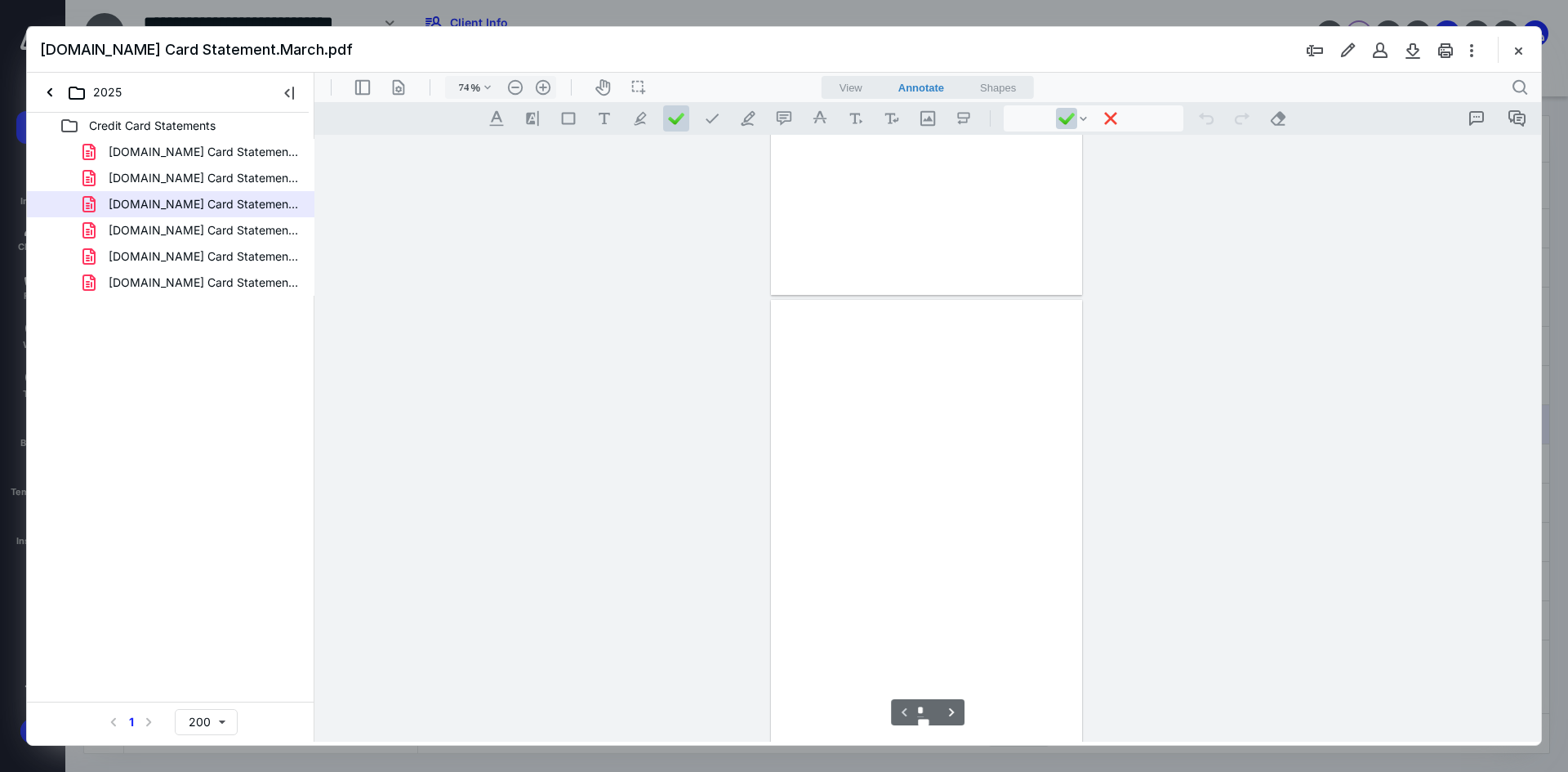 scroll, scrollTop: 65, scrollLeft: 0, axis: vertical 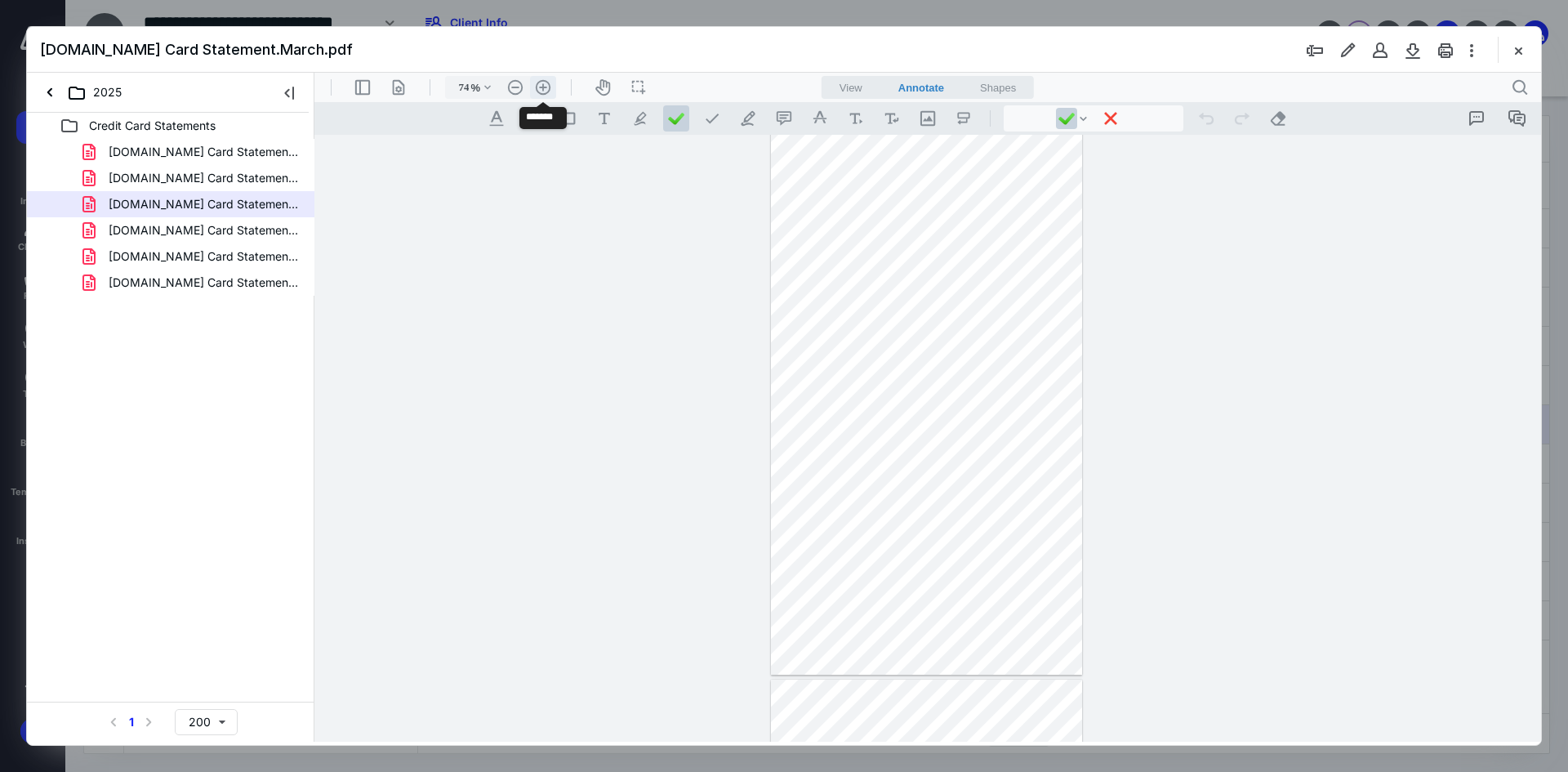 click on ".cls-1{fill:#abb0c4;} icon - header - zoom - in - line" at bounding box center (543, 87) 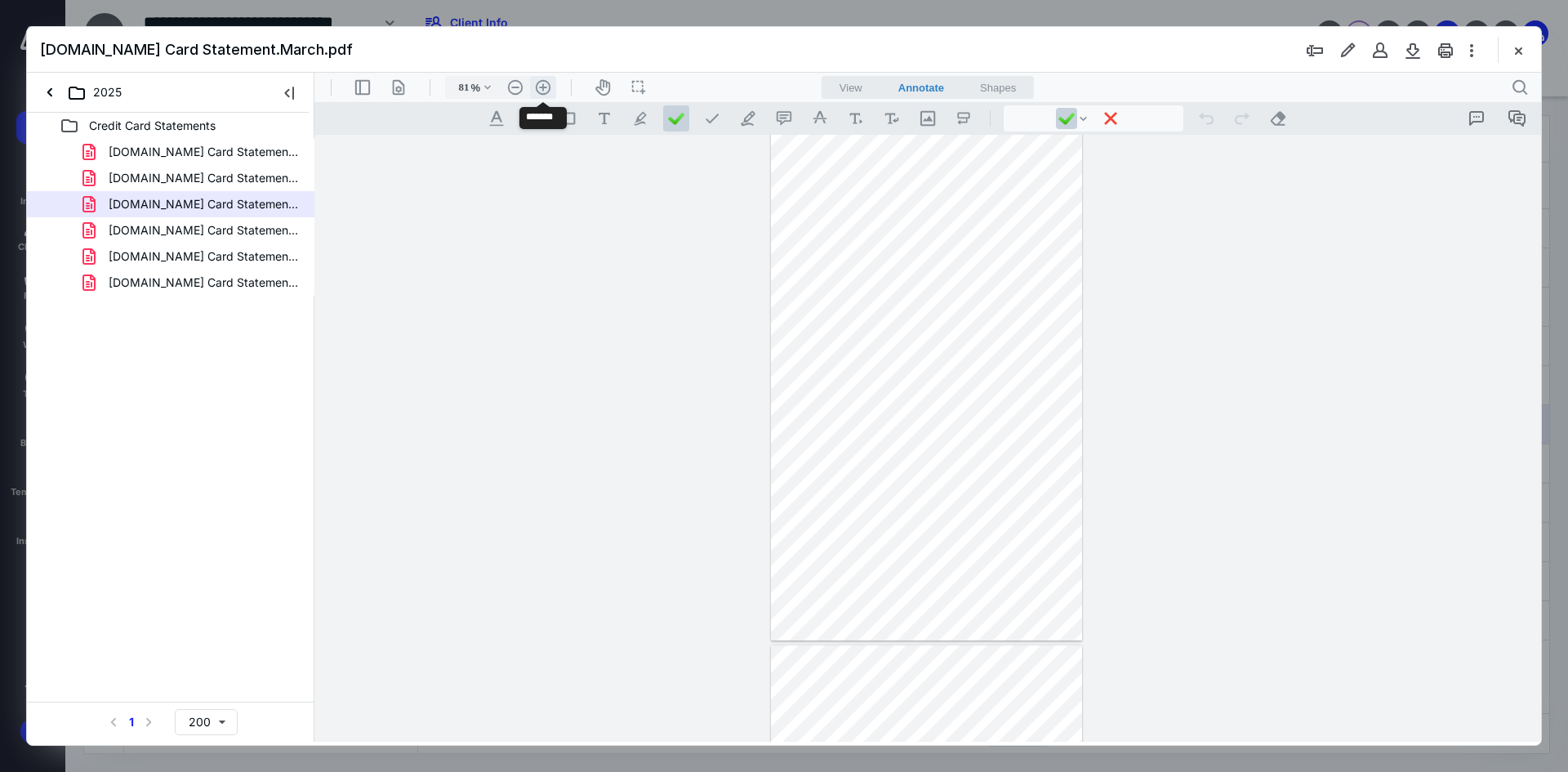 click on ".cls-1{fill:#abb0c4;} icon - header - zoom - in - line" at bounding box center (543, 87) 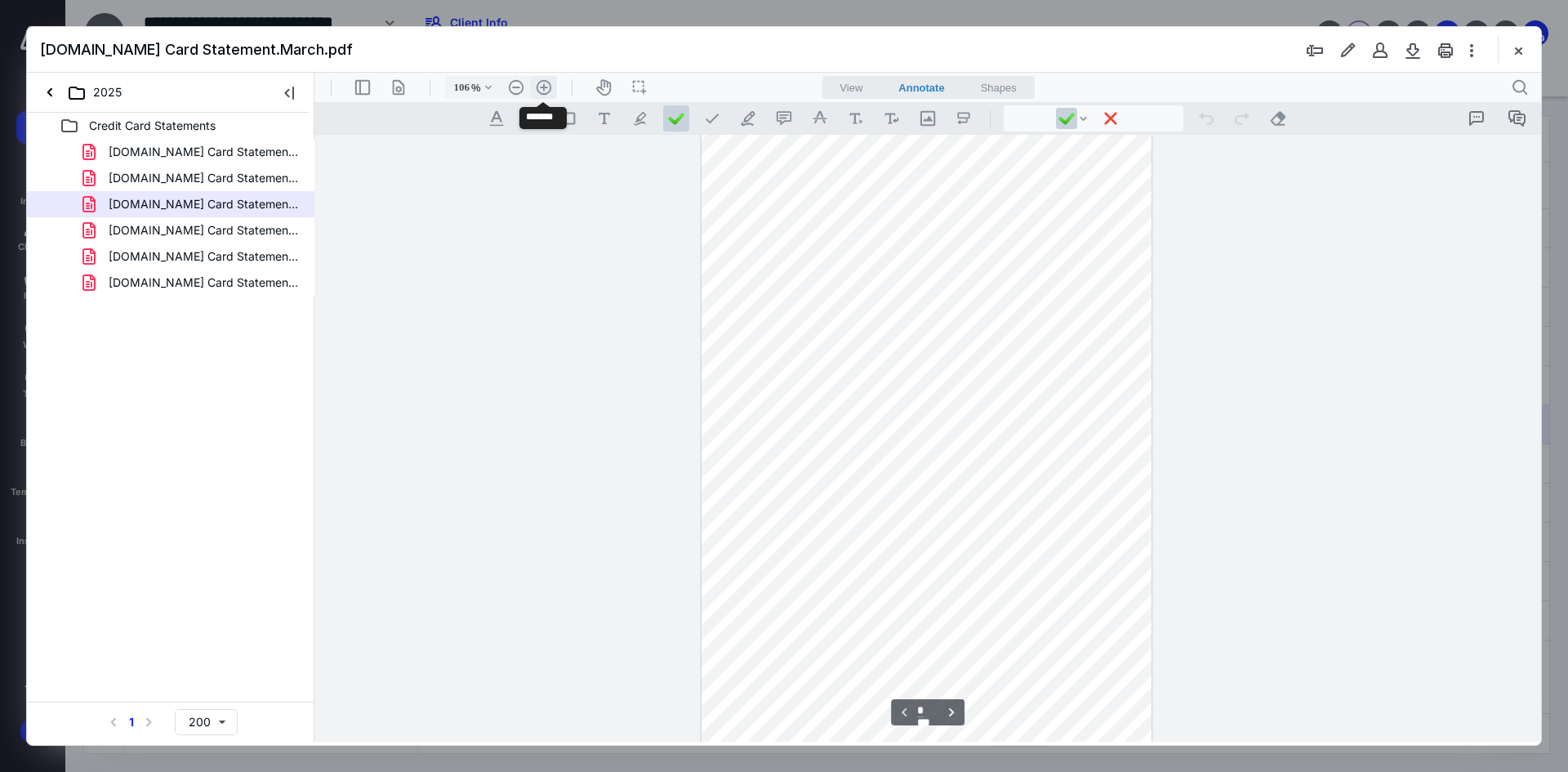 click on ".cls-1{fill:#abb0c4;} icon - header - zoom - in - line" at bounding box center (544, 87) 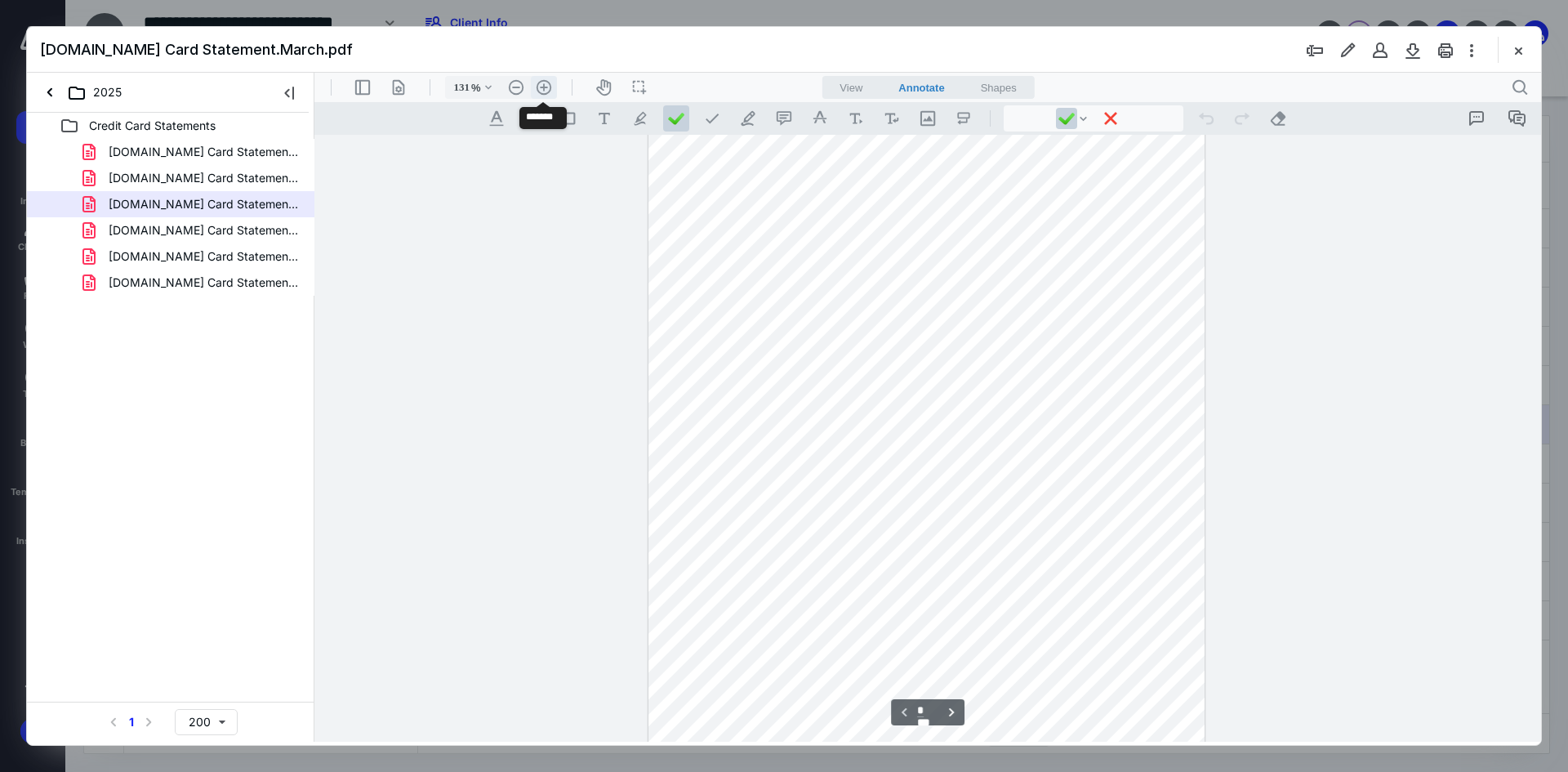 click on ".cls-1{fill:#abb0c4;} icon - header - zoom - in - line" at bounding box center [544, 87] 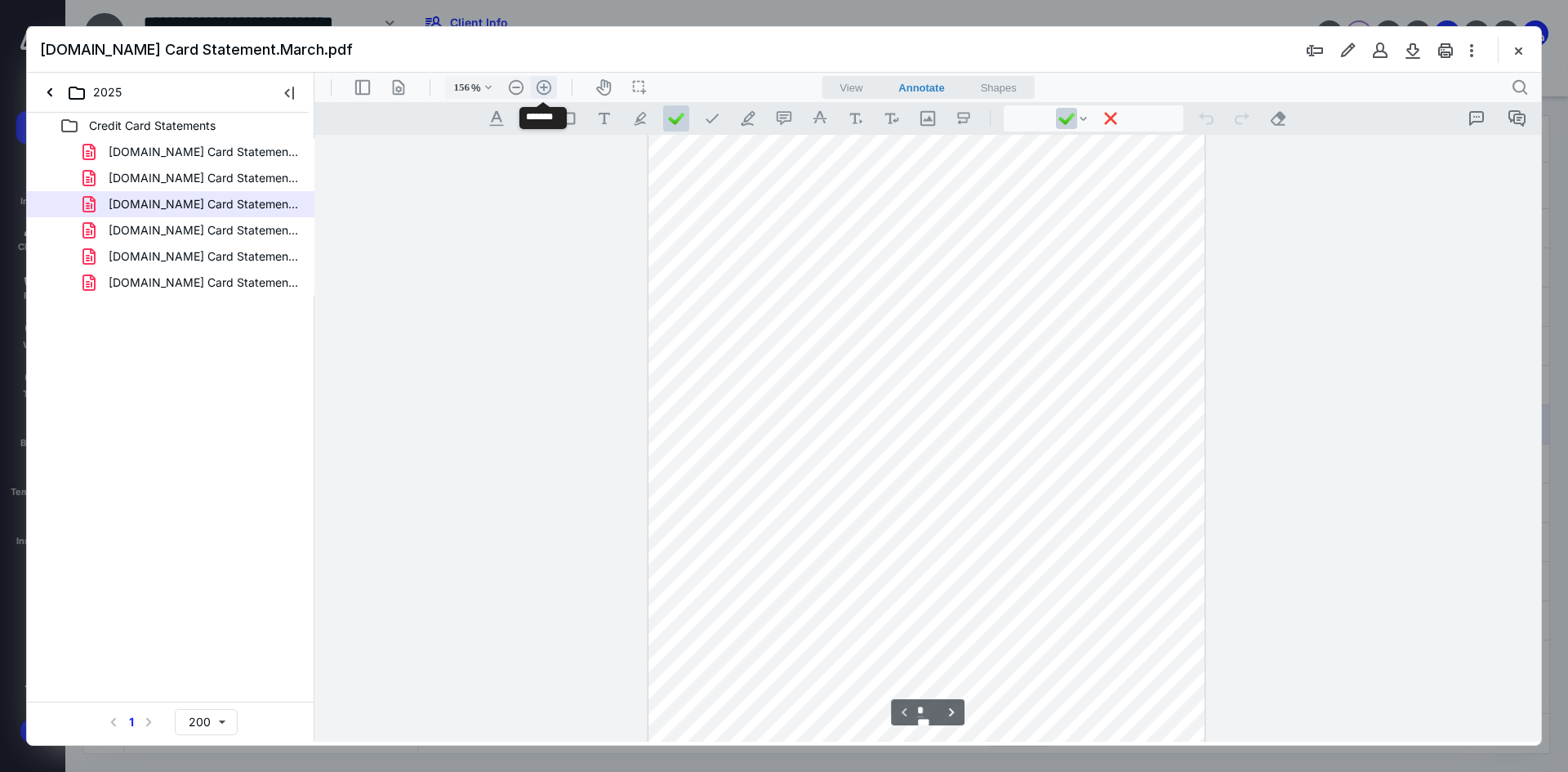 scroll, scrollTop: 444, scrollLeft: 0, axis: vertical 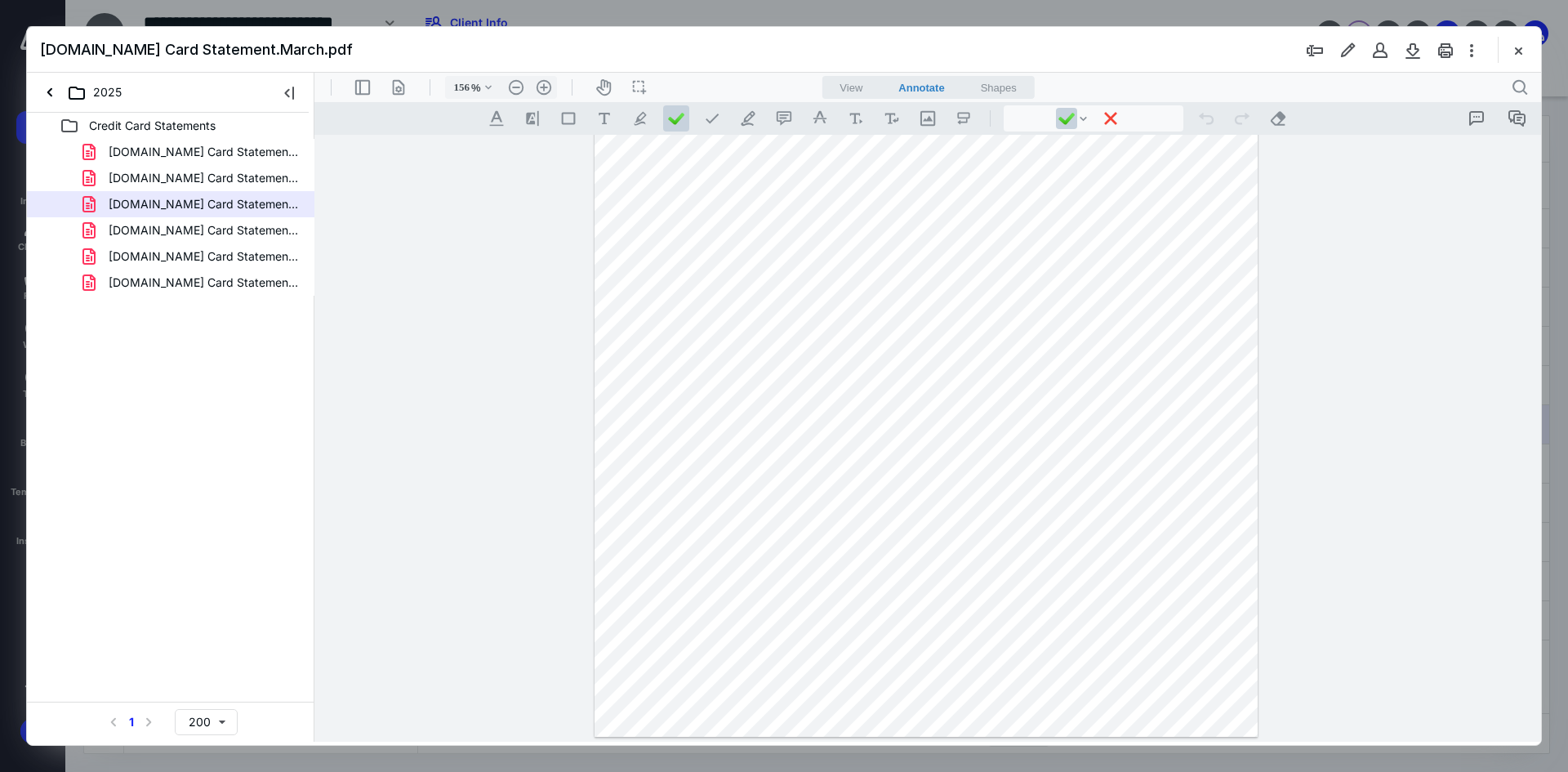 drag, startPoint x: 1536, startPoint y: 220, endPoint x: 1880, endPoint y: 790, distance: 665.75972 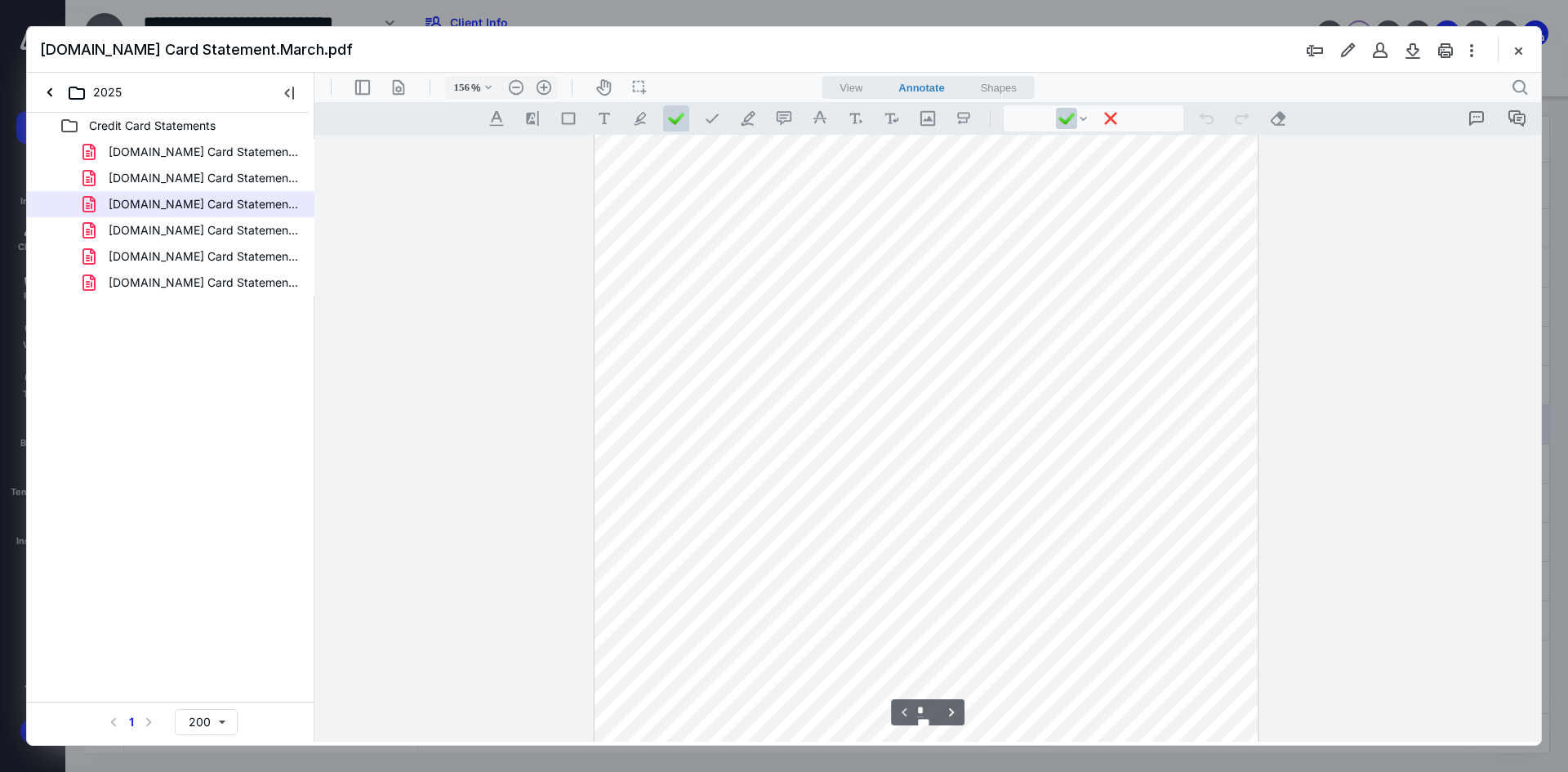 scroll, scrollTop: 0, scrollLeft: 0, axis: both 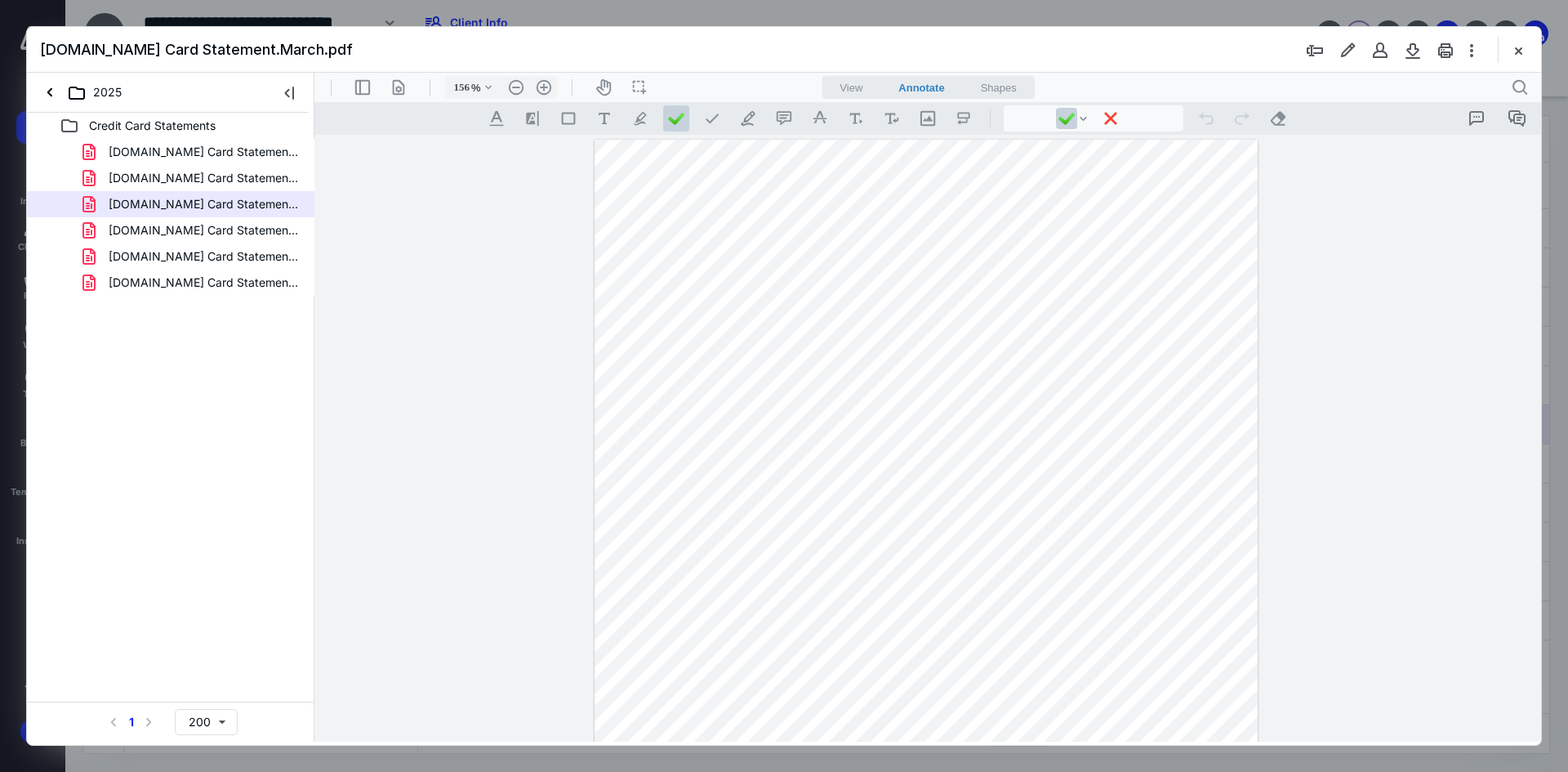 type on "*" 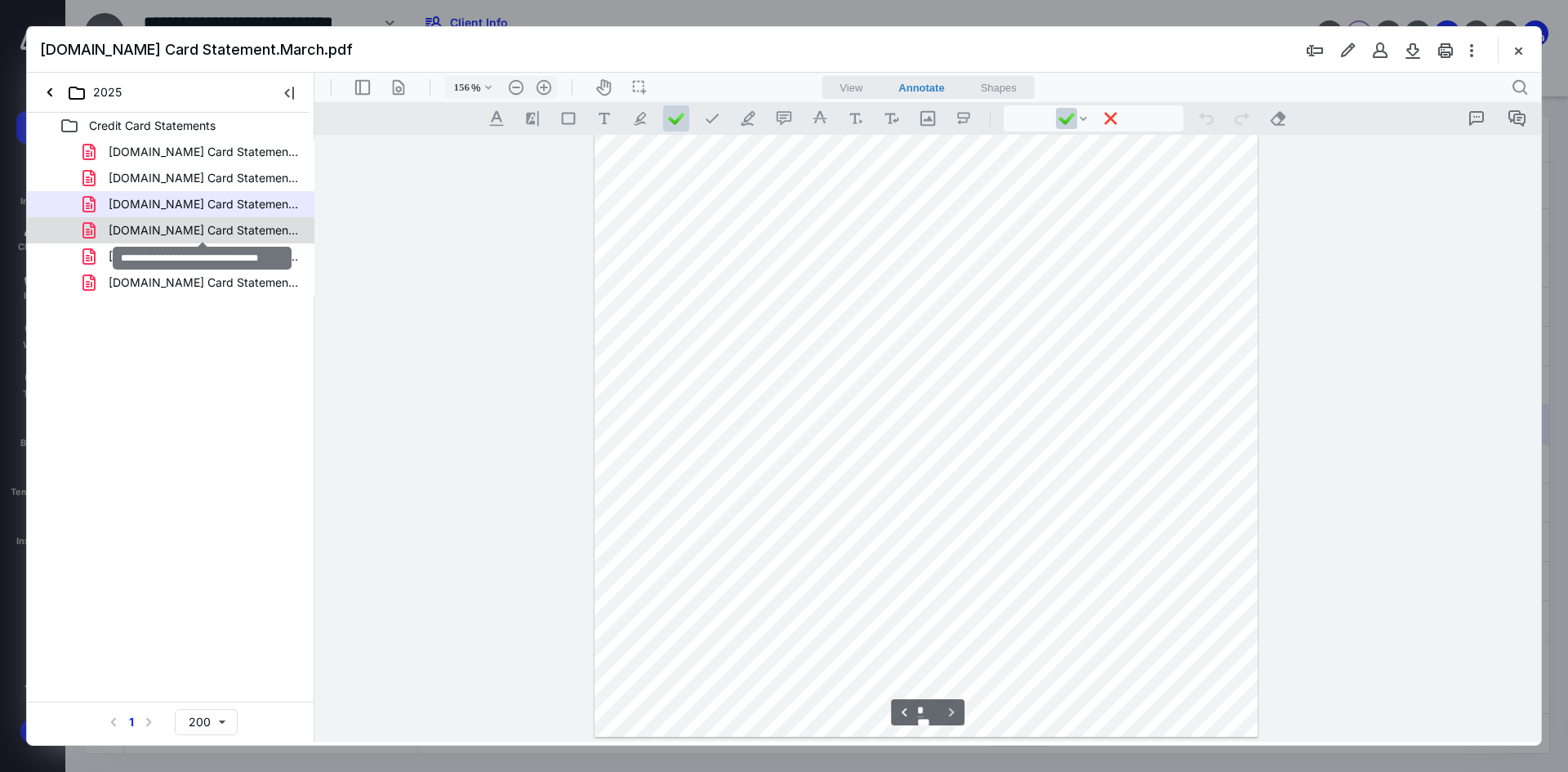 click on "[DOMAIN_NAME] Card Statement.April.pdf" at bounding box center [203, 230] 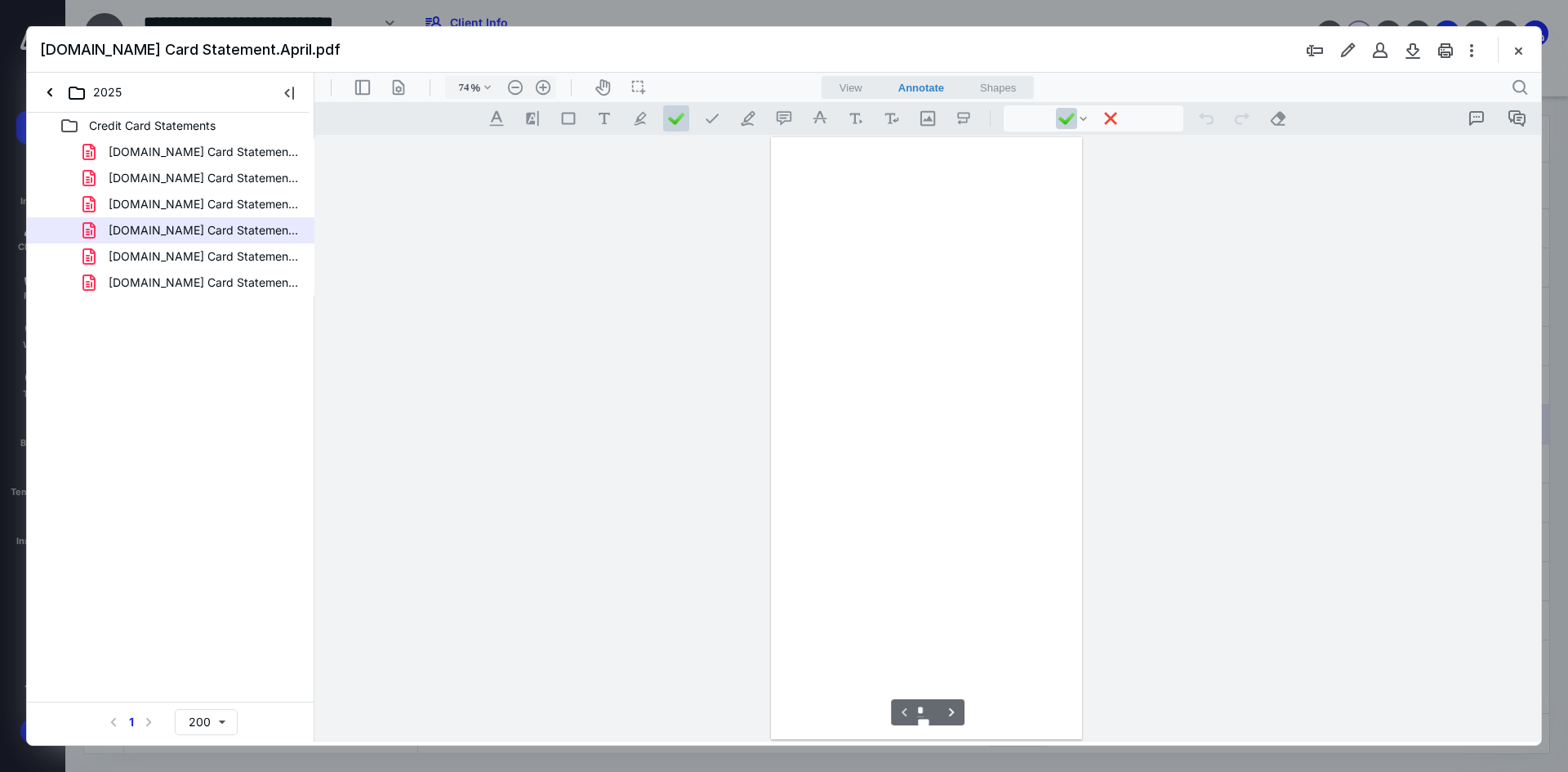 scroll, scrollTop: 65, scrollLeft: 0, axis: vertical 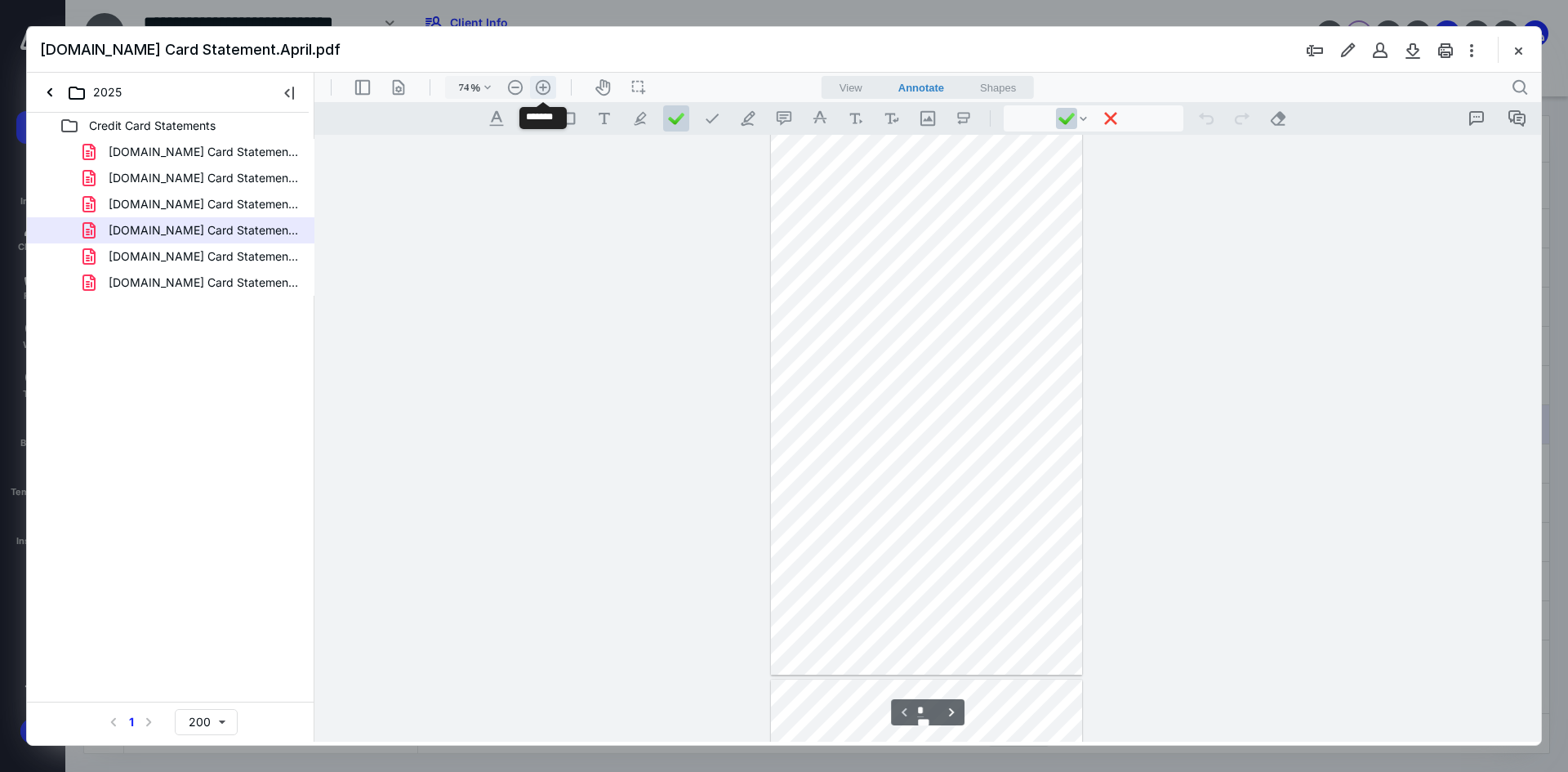 click on ".cls-1{fill:#abb0c4;} icon - header - zoom - in - line" at bounding box center (543, 87) 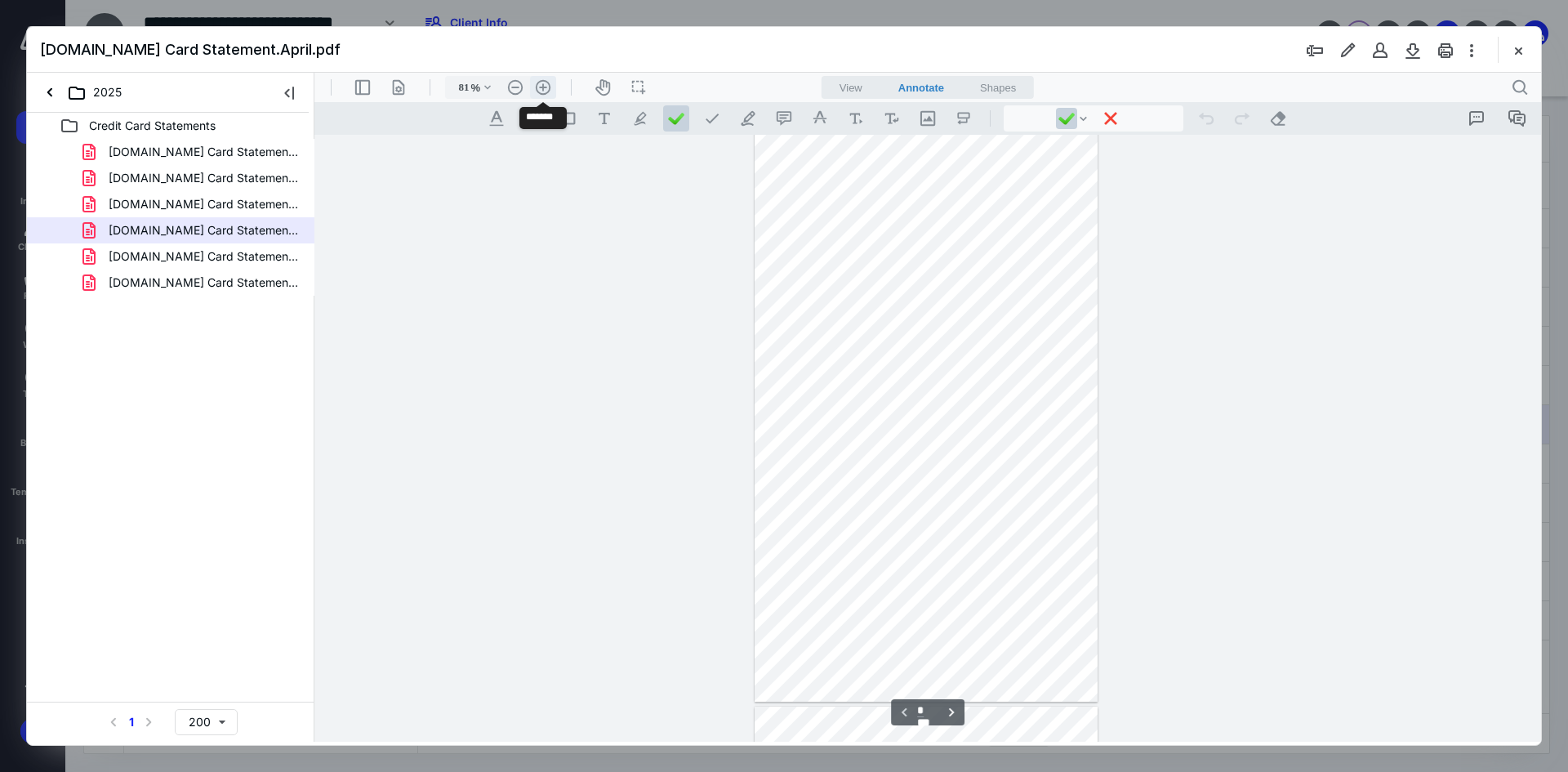 click on ".cls-1{fill:#abb0c4;} icon - header - zoom - in - line" at bounding box center [543, 87] 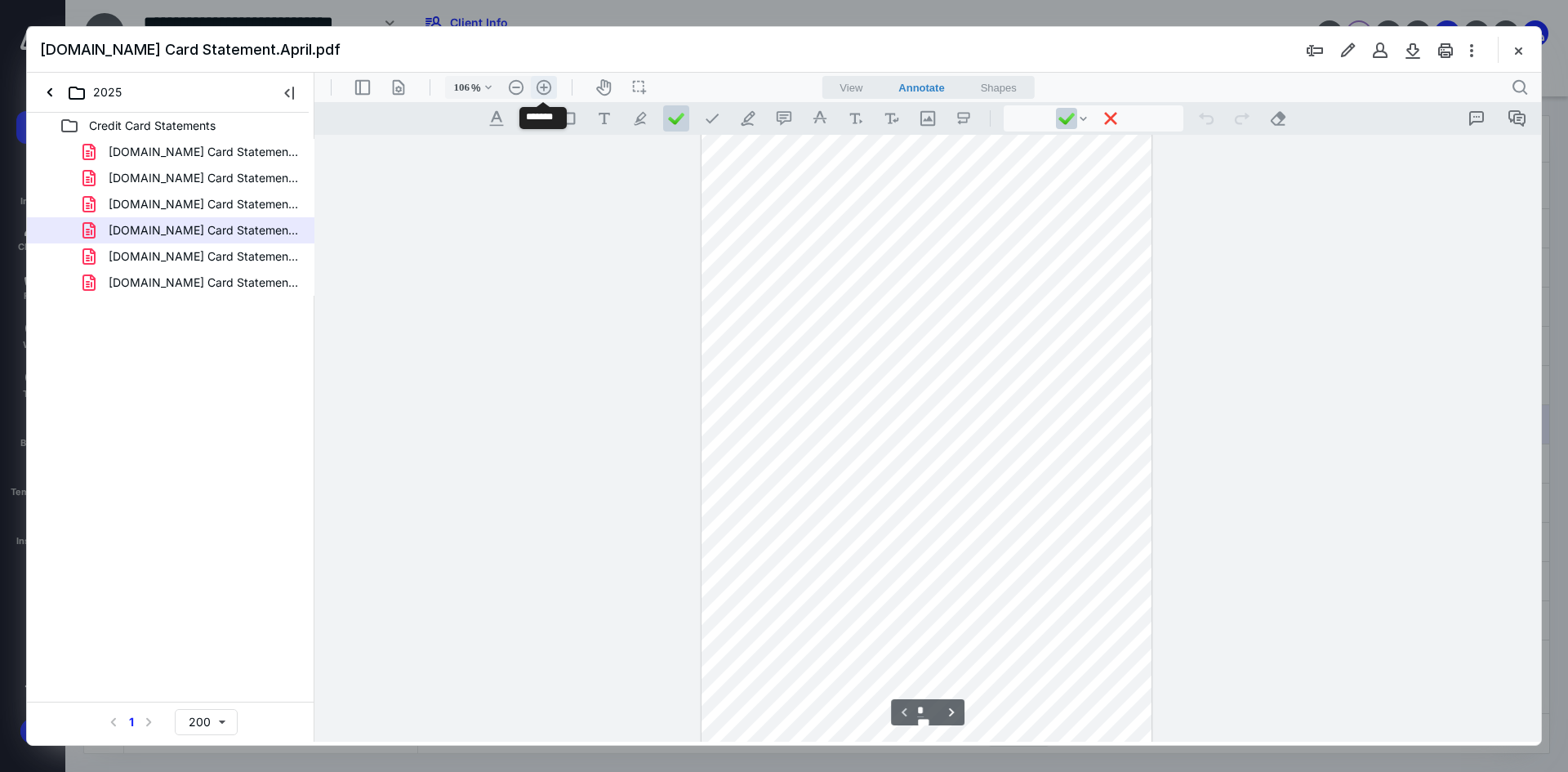 click on ".cls-1{fill:#abb0c4;} icon - header - zoom - in - line" at bounding box center [544, 87] 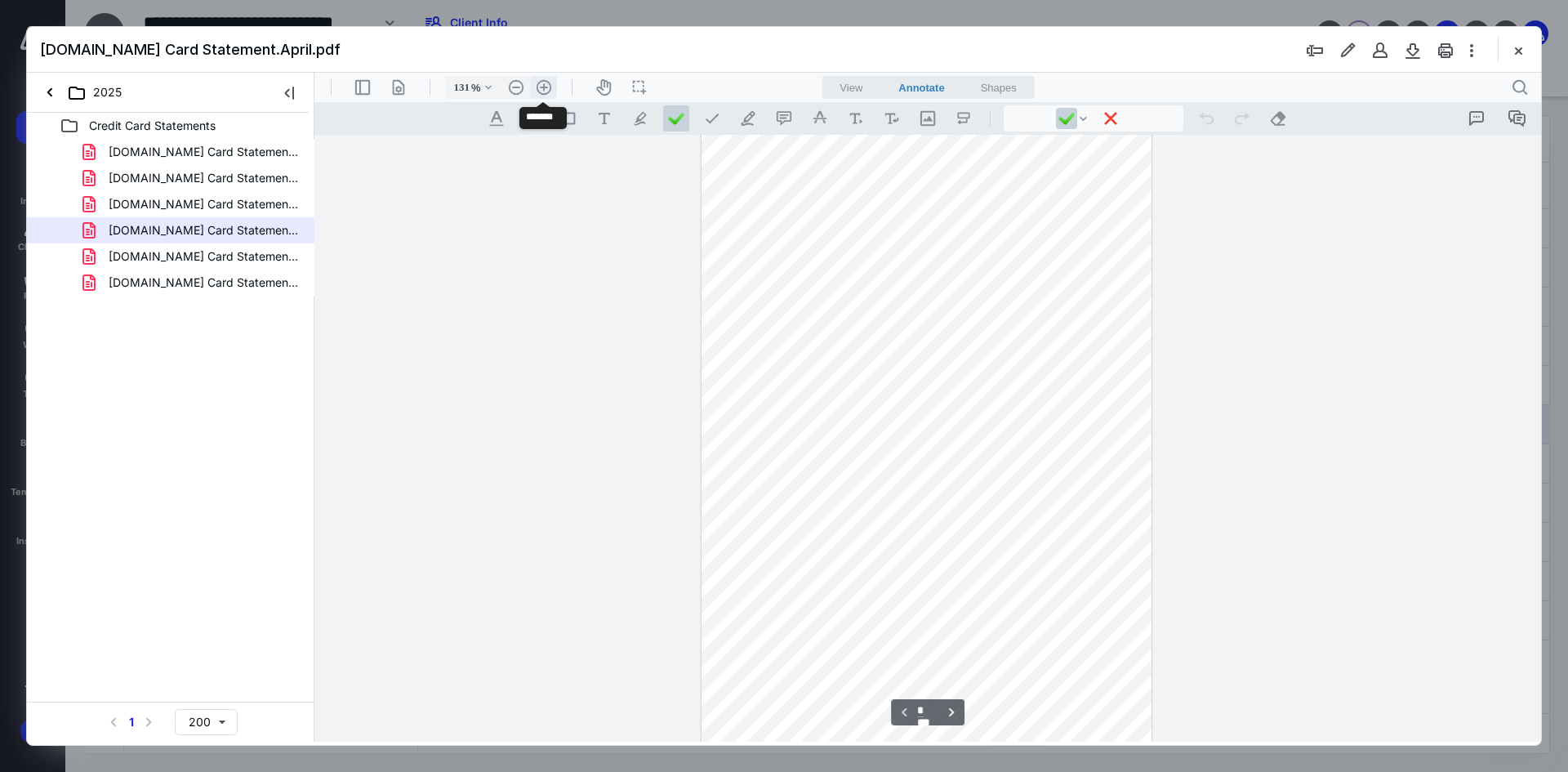 scroll, scrollTop: 329, scrollLeft: 0, axis: vertical 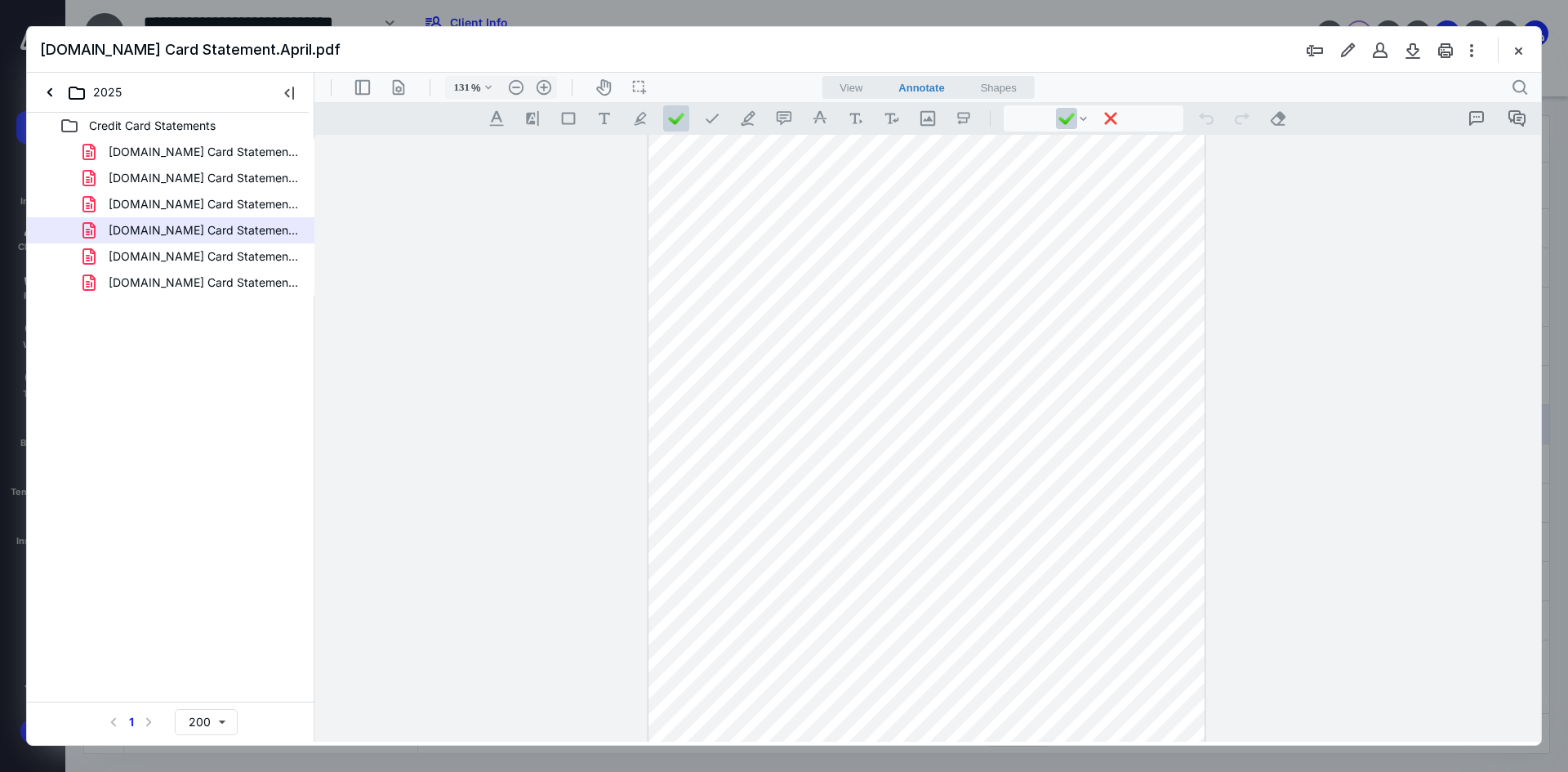 drag, startPoint x: 1540, startPoint y: 192, endPoint x: 1548, endPoint y: 261, distance: 69.46222 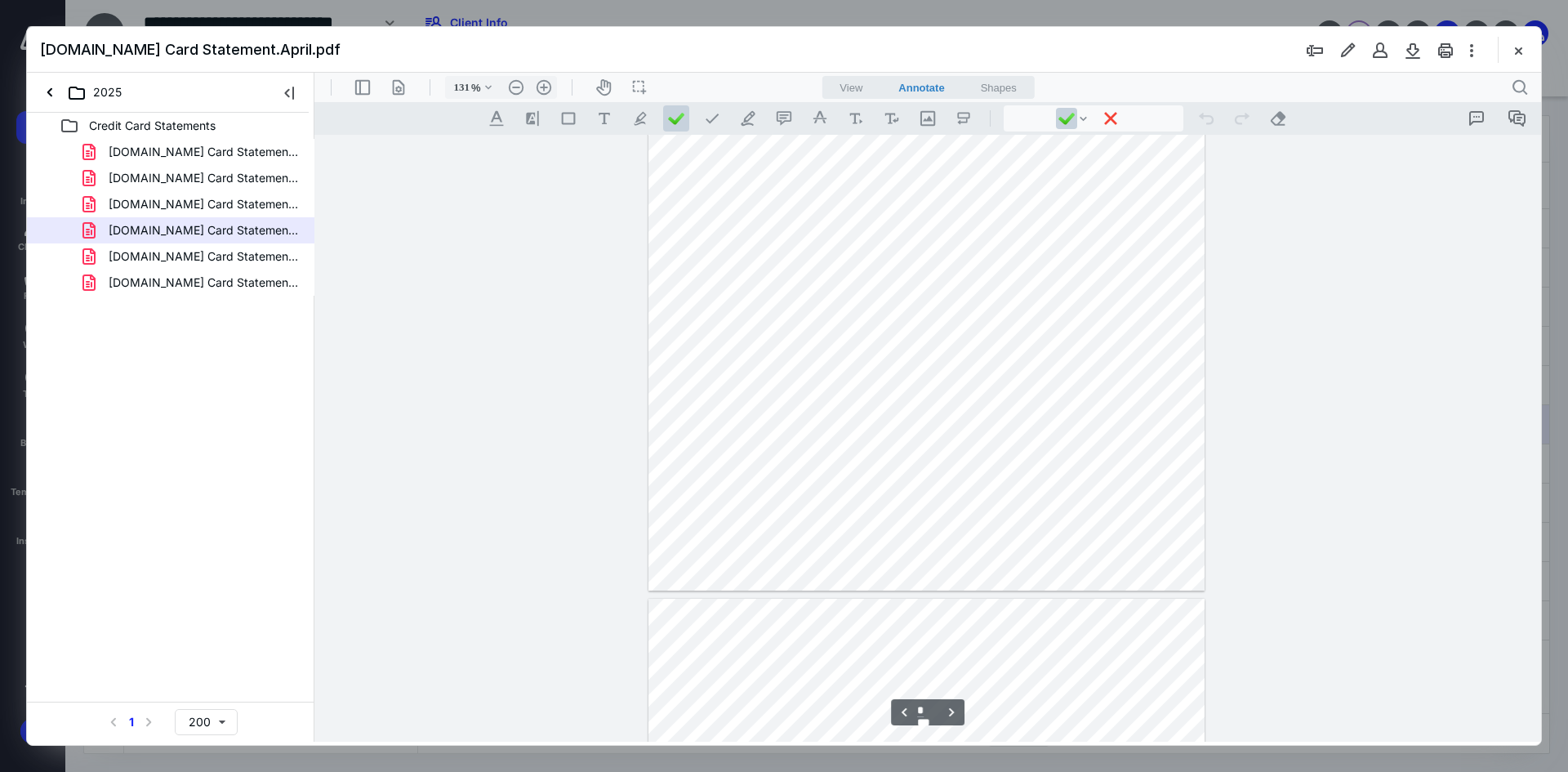 scroll, scrollTop: 3864, scrollLeft: 0, axis: vertical 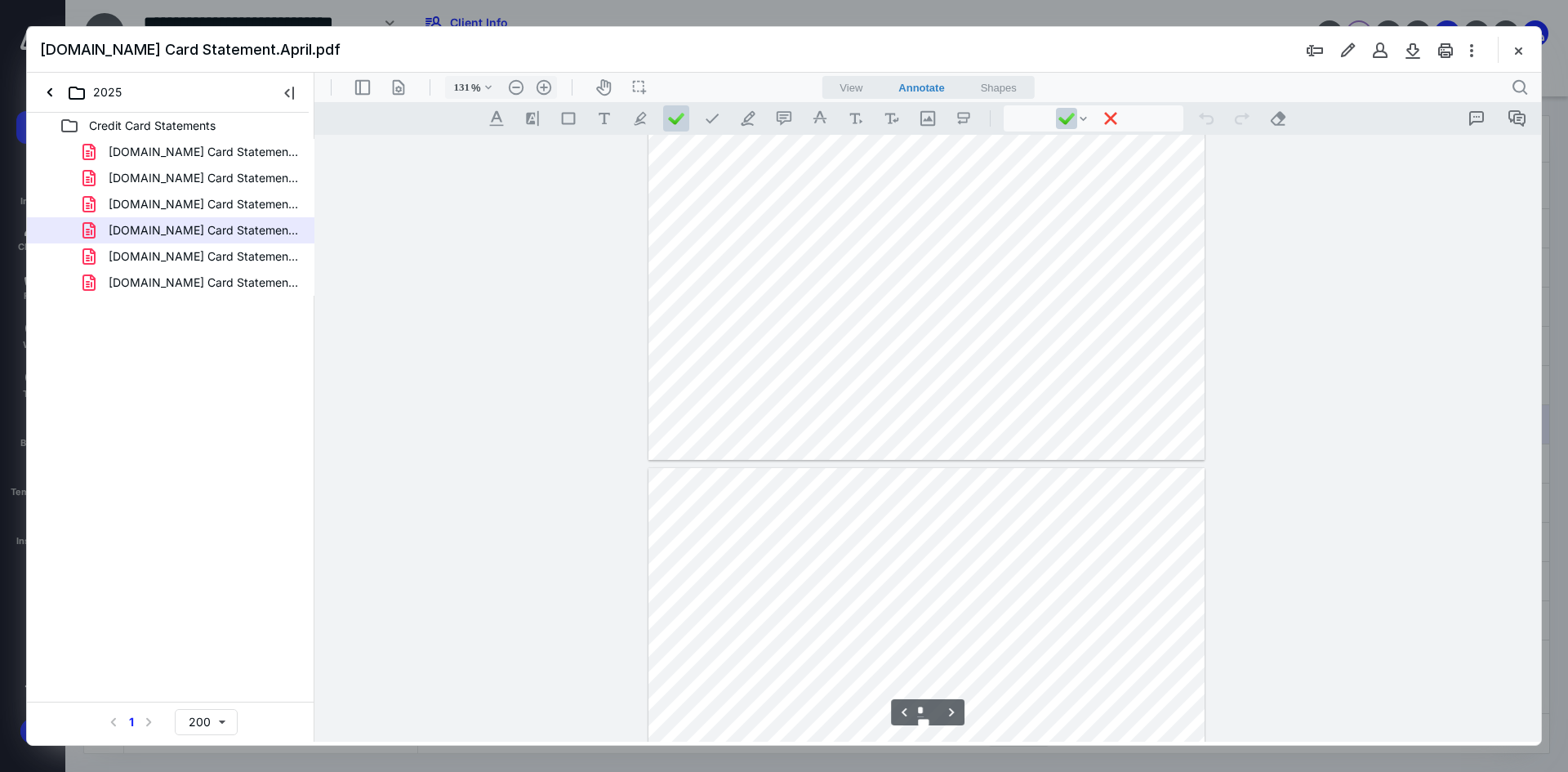 type on "*" 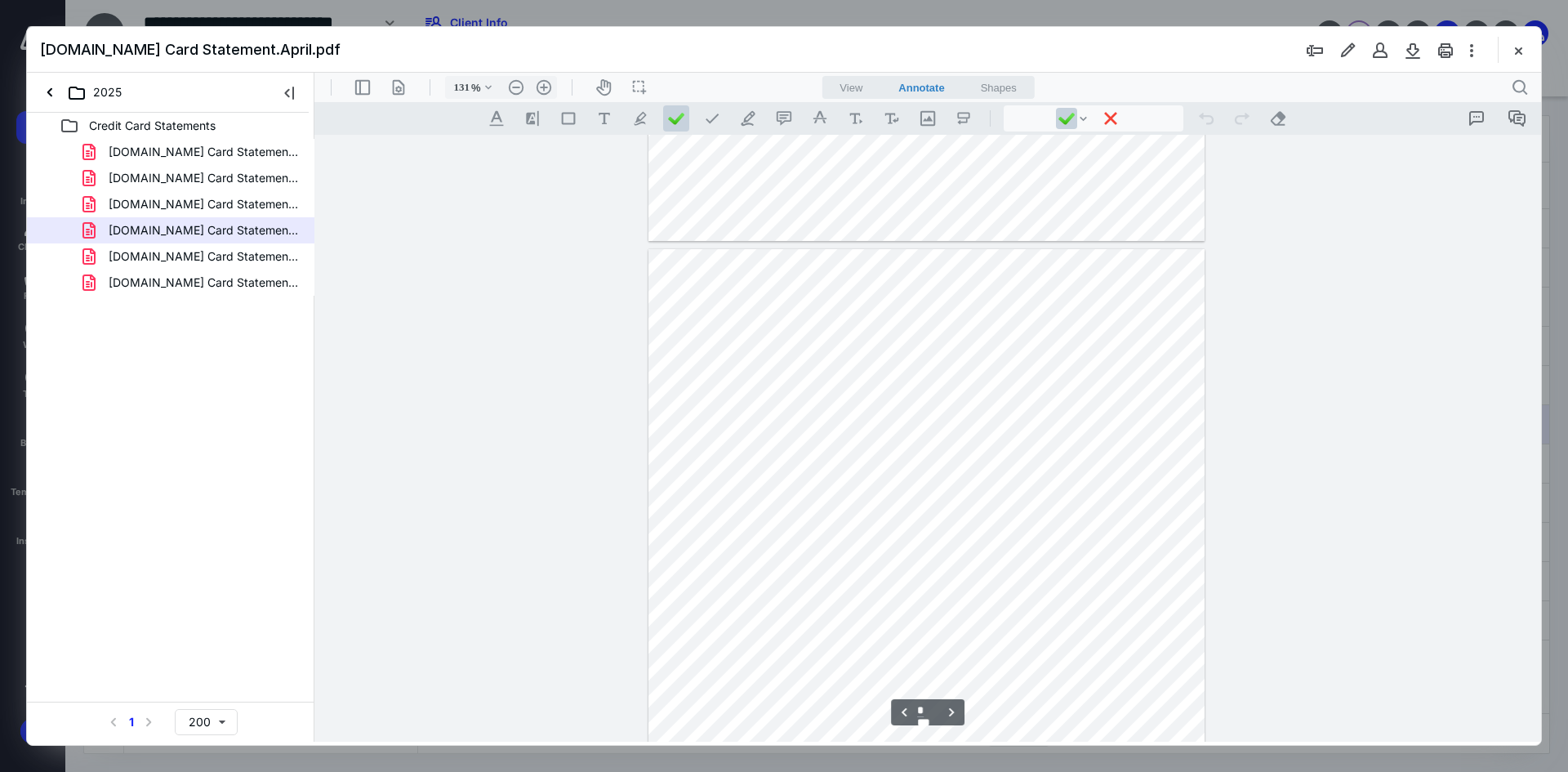 scroll, scrollTop: 4214, scrollLeft: 0, axis: vertical 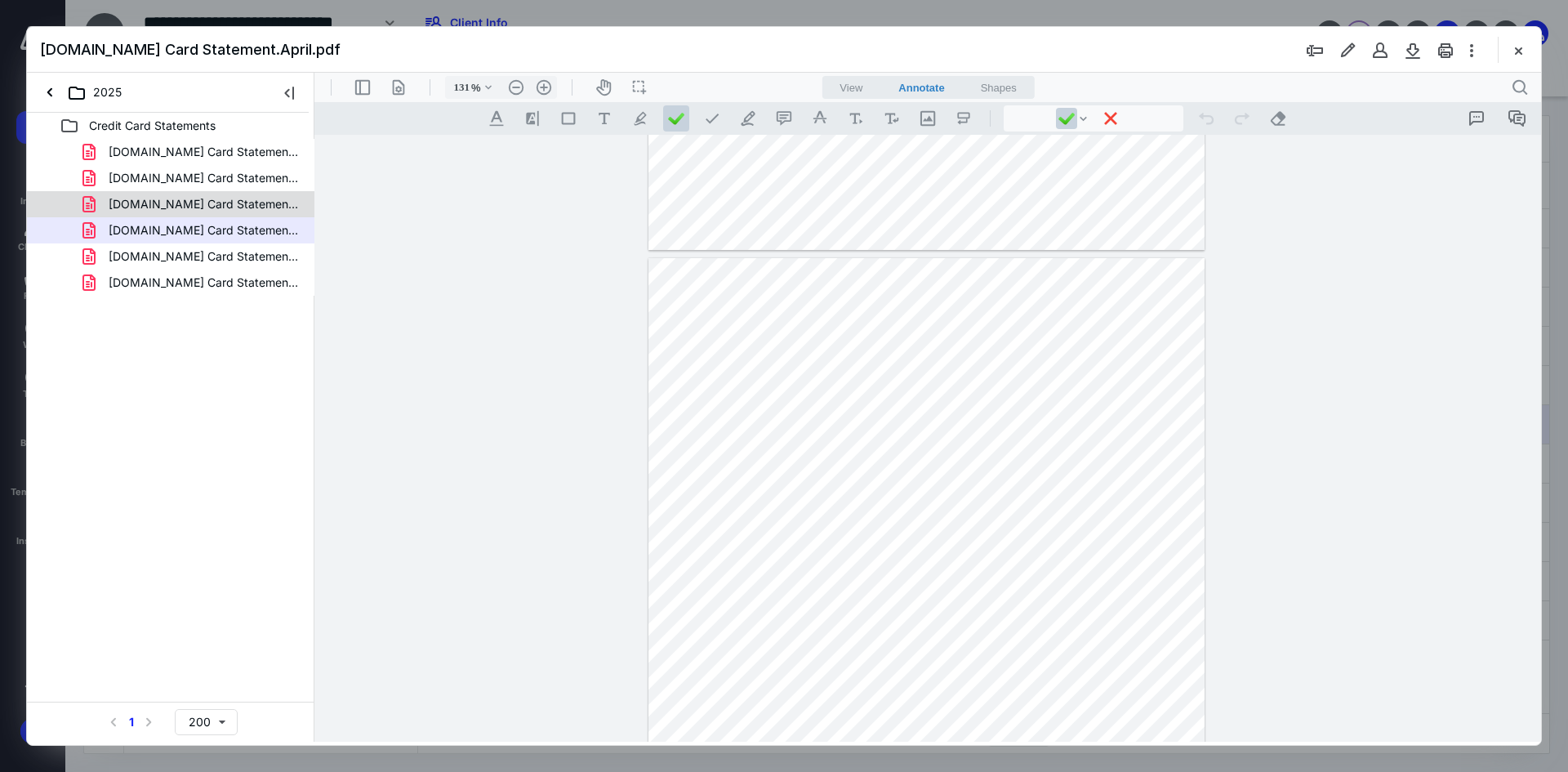 click on "[DOMAIN_NAME] Card Statement.March.pdf" at bounding box center (203, 204) 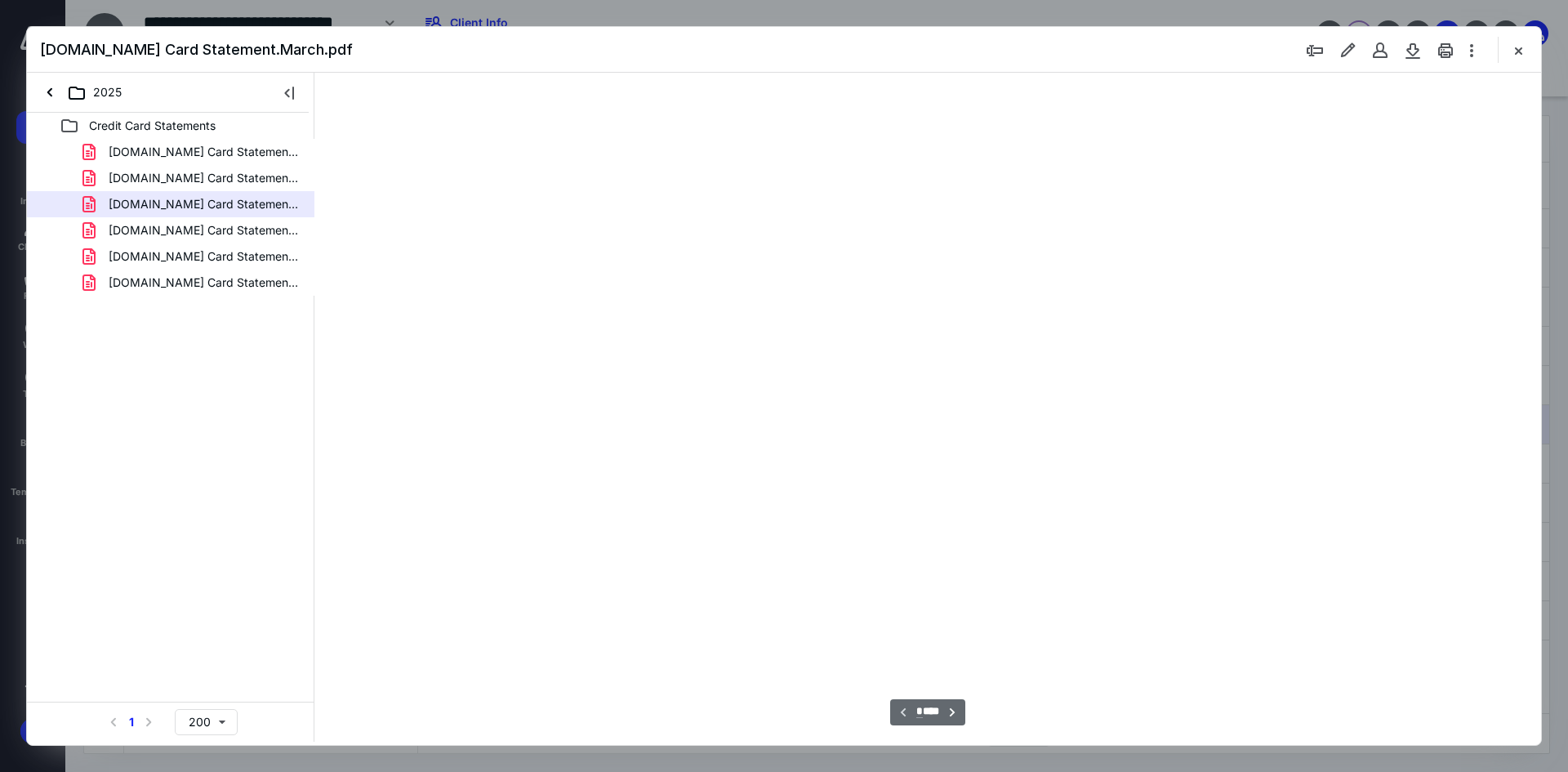 scroll, scrollTop: 65, scrollLeft: 0, axis: vertical 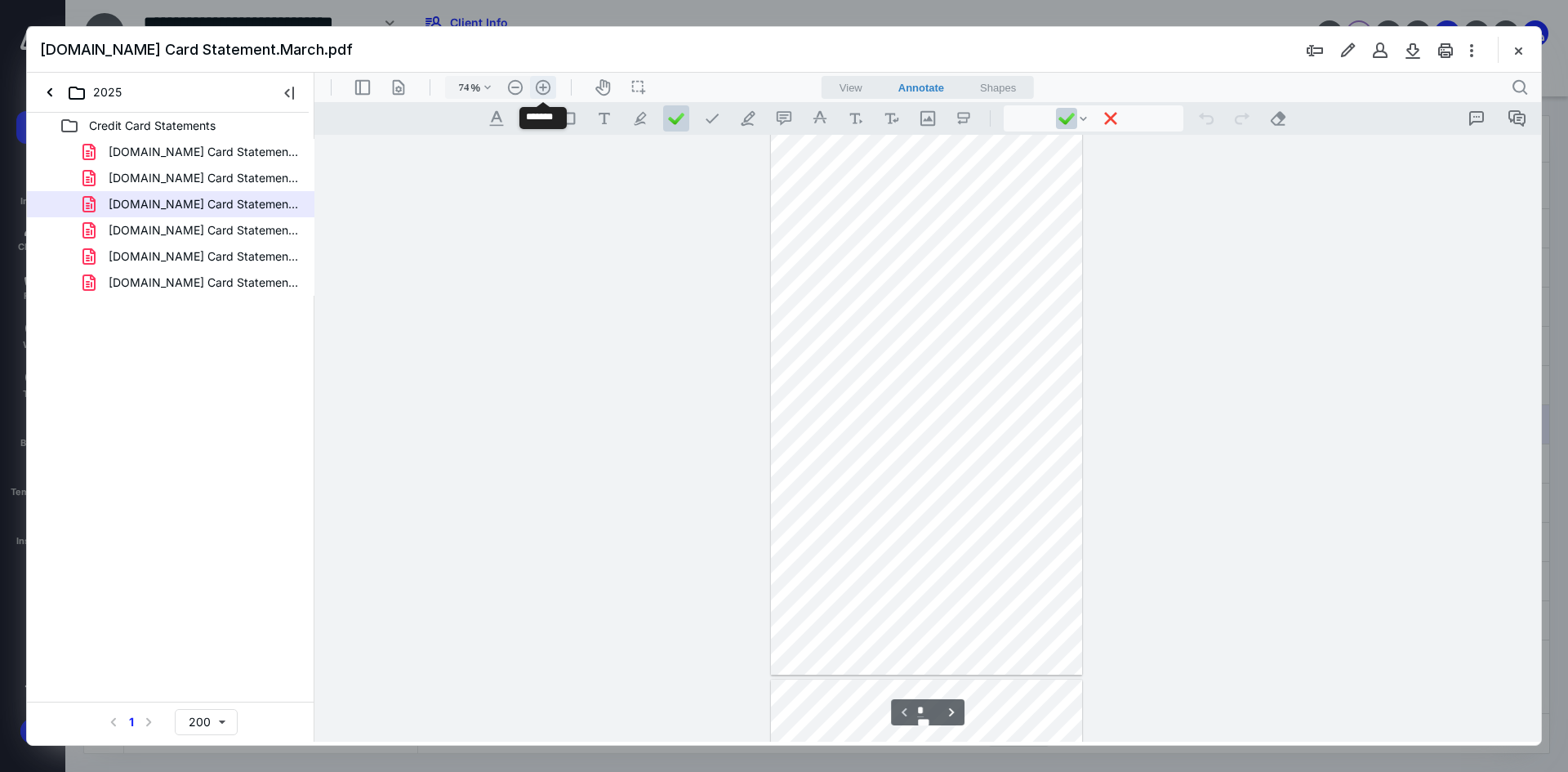 click on ".cls-1{fill:#abb0c4;} icon - header - zoom - in - line" at bounding box center (543, 87) 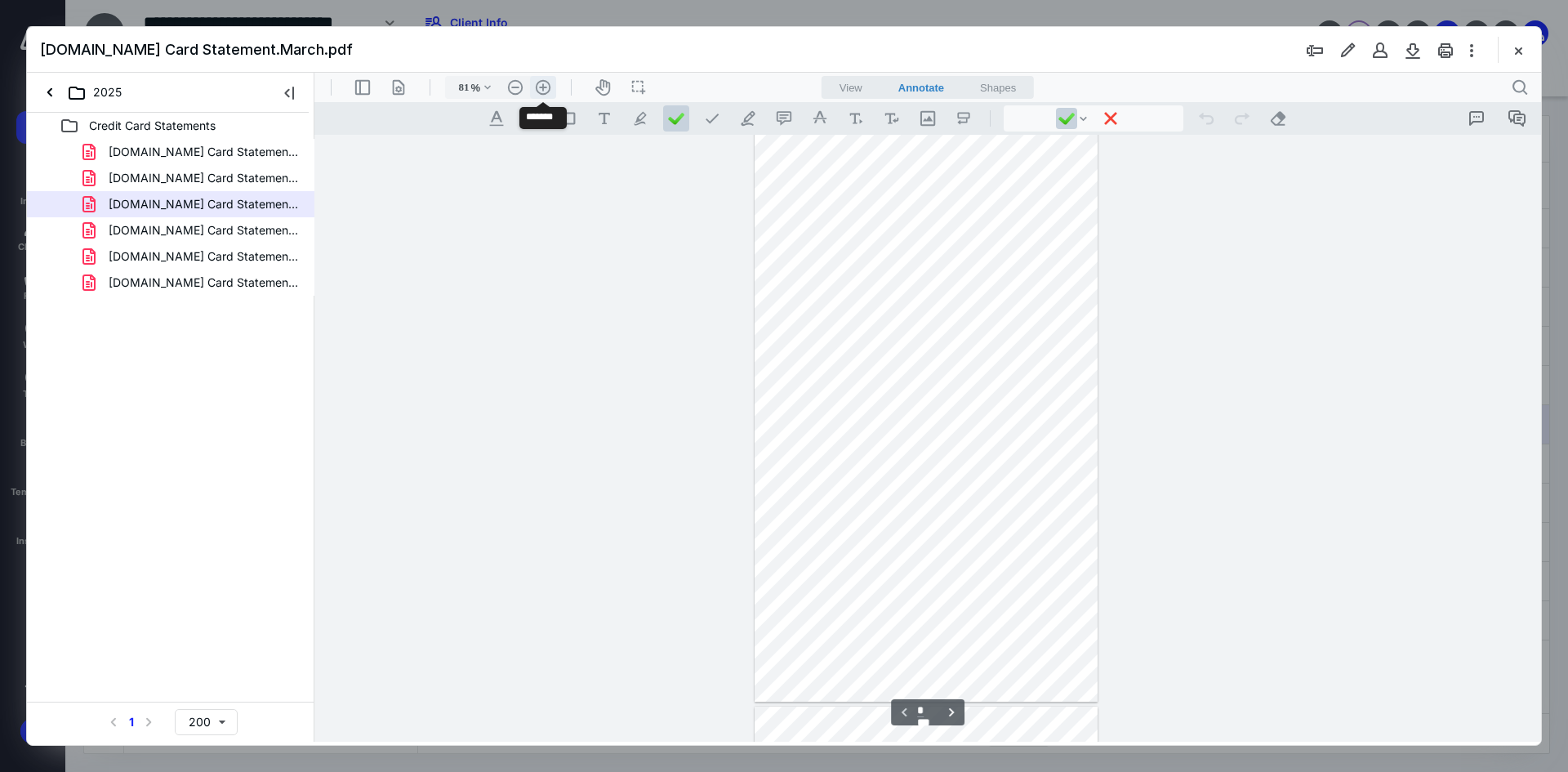 click on ".cls-1{fill:#abb0c4;} icon - header - zoom - in - line" at bounding box center (543, 87) 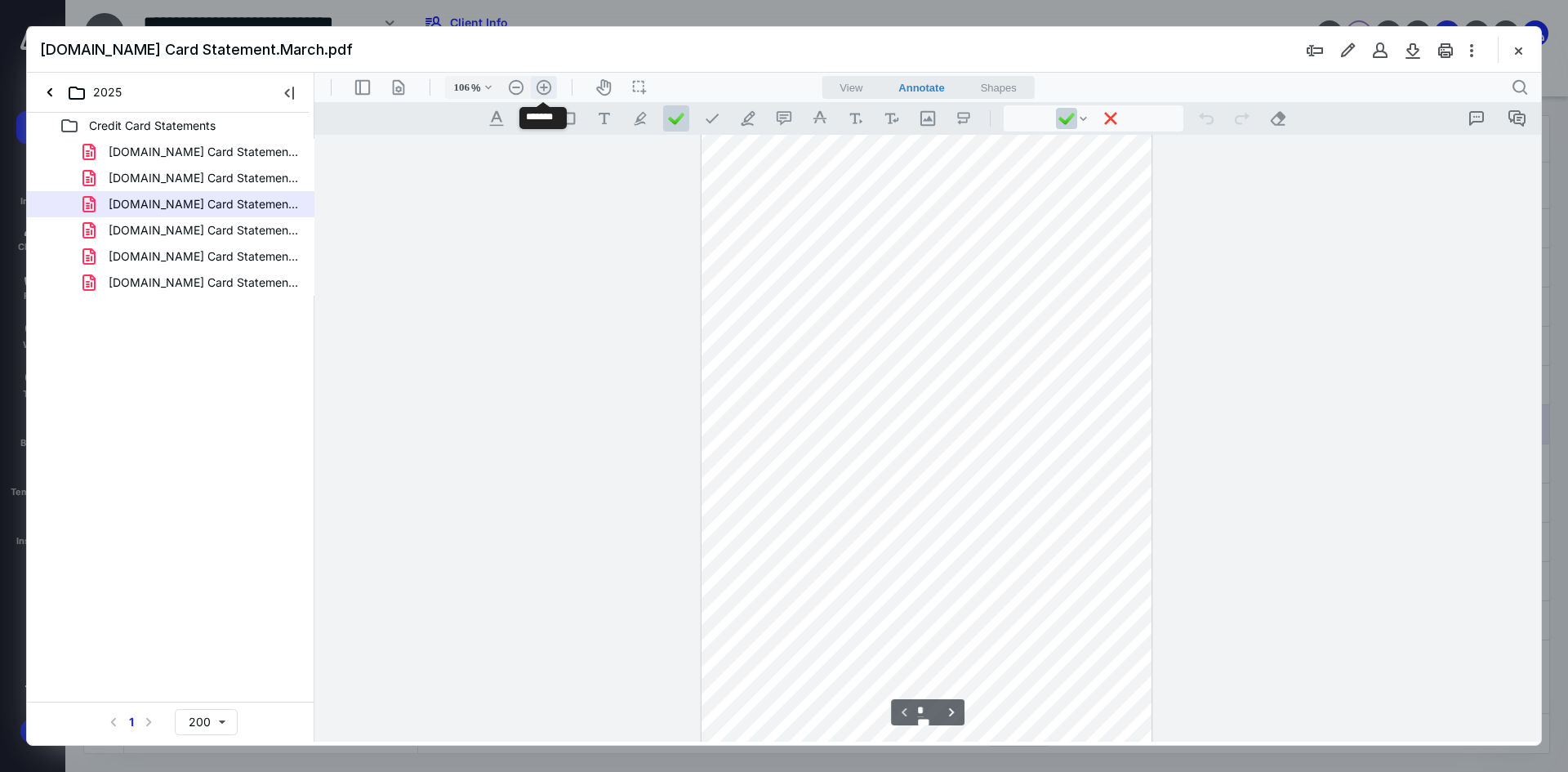 click on ".cls-1{fill:#abb0c4;} icon - header - zoom - in - line" at bounding box center [544, 87] 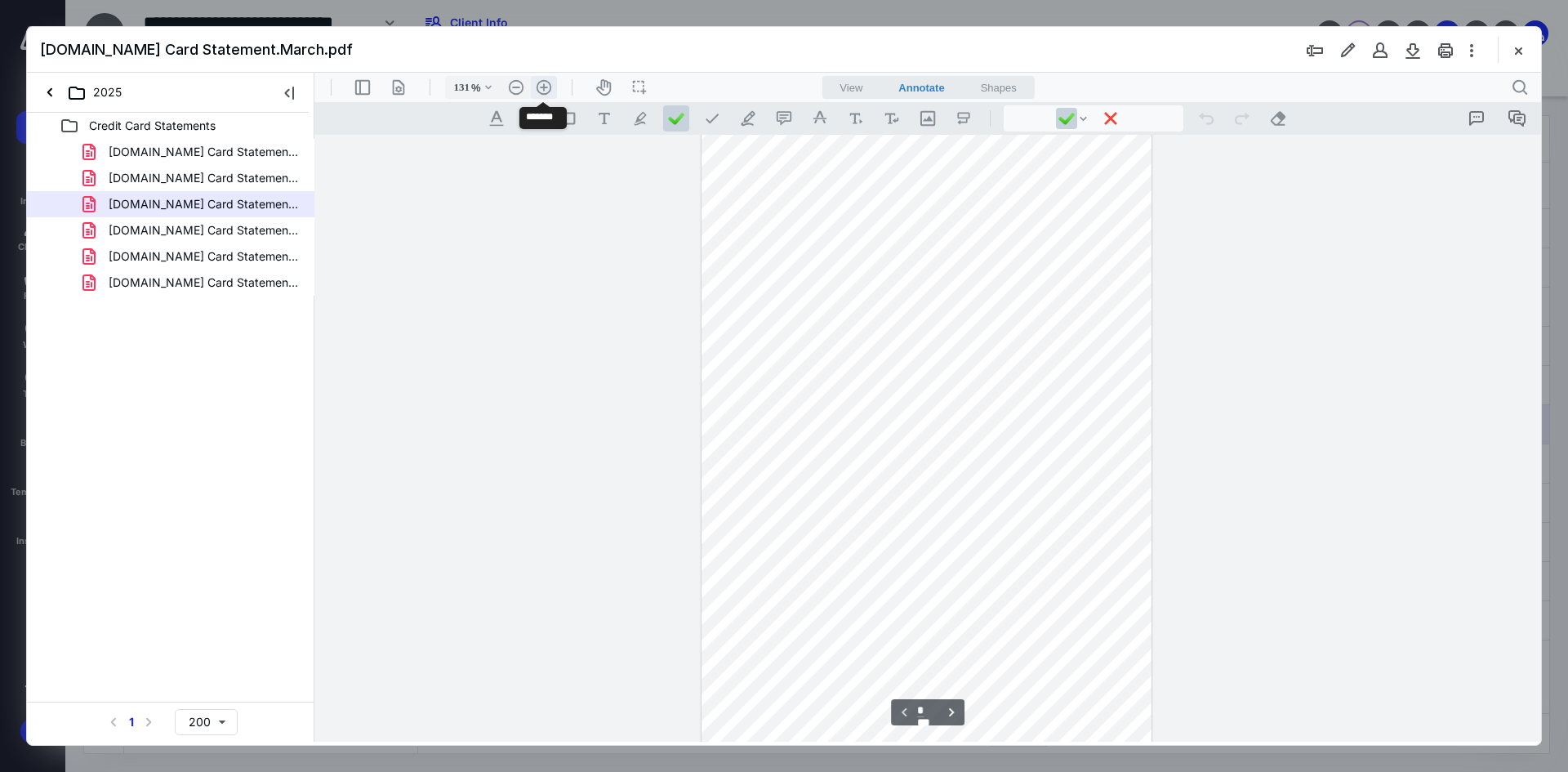 scroll, scrollTop: 329, scrollLeft: 0, axis: vertical 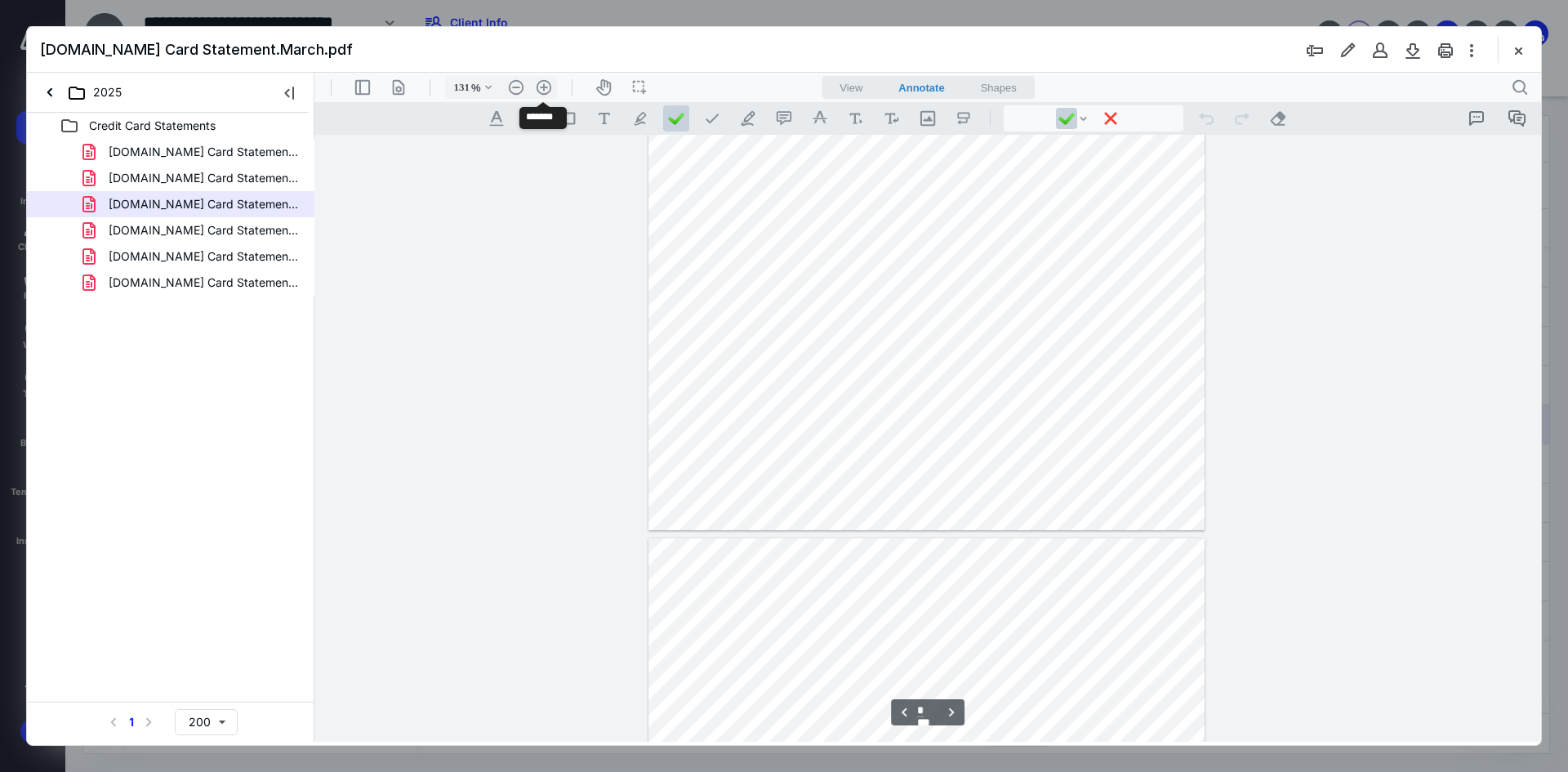 type on "*" 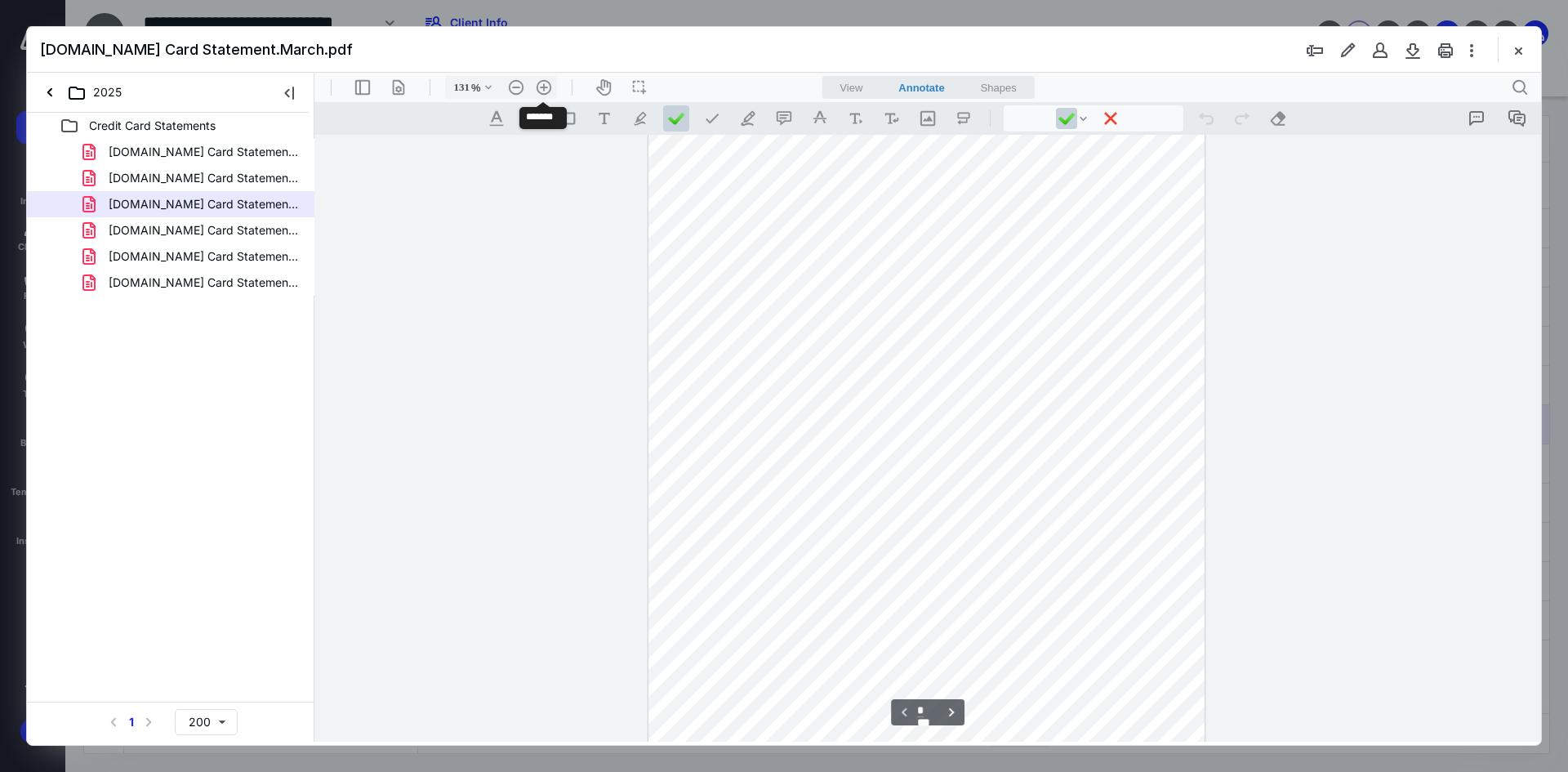 scroll, scrollTop: 0, scrollLeft: 0, axis: both 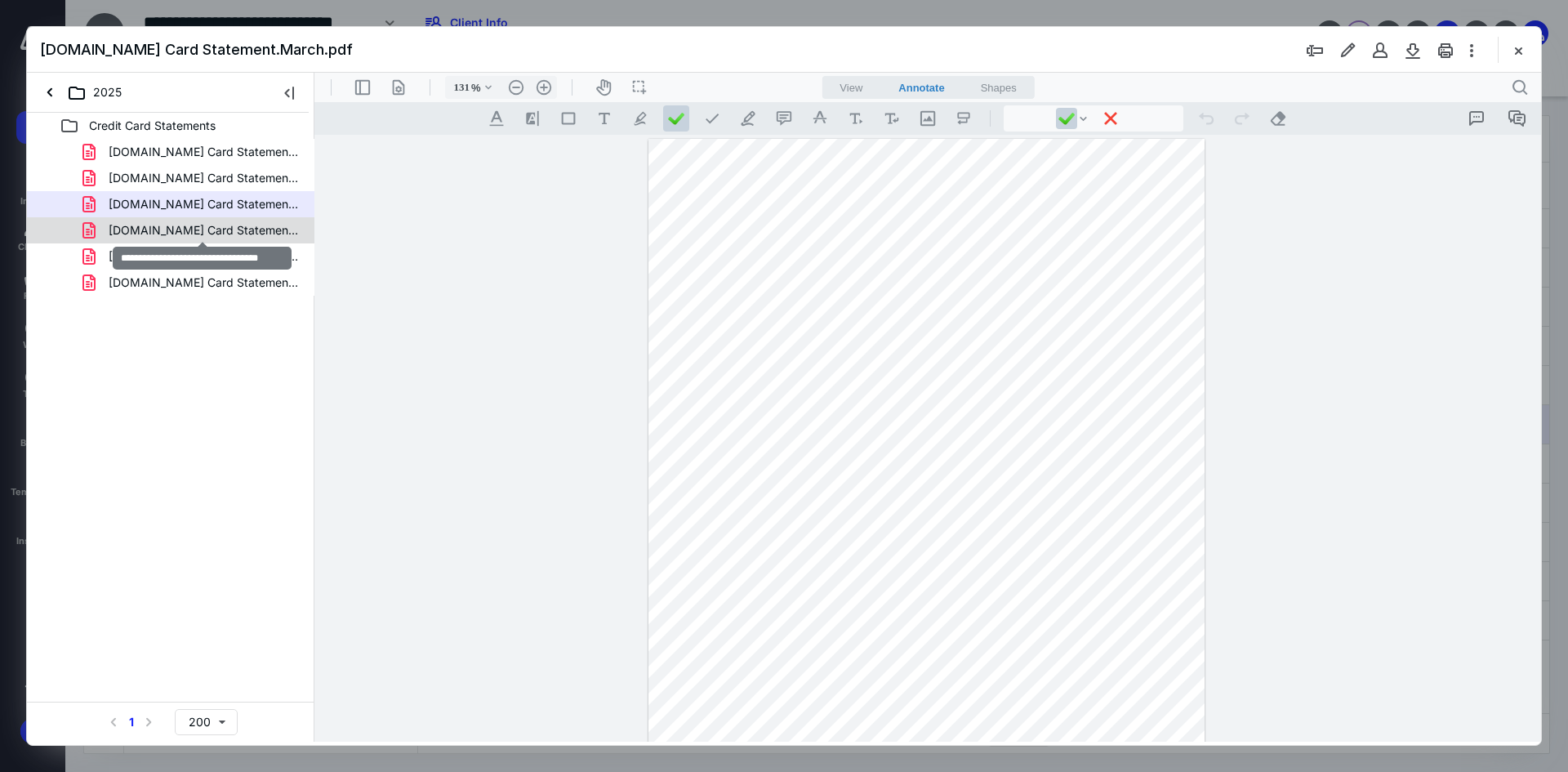 click on "[DOMAIN_NAME] Card Statement.April.pdf" at bounding box center (203, 230) 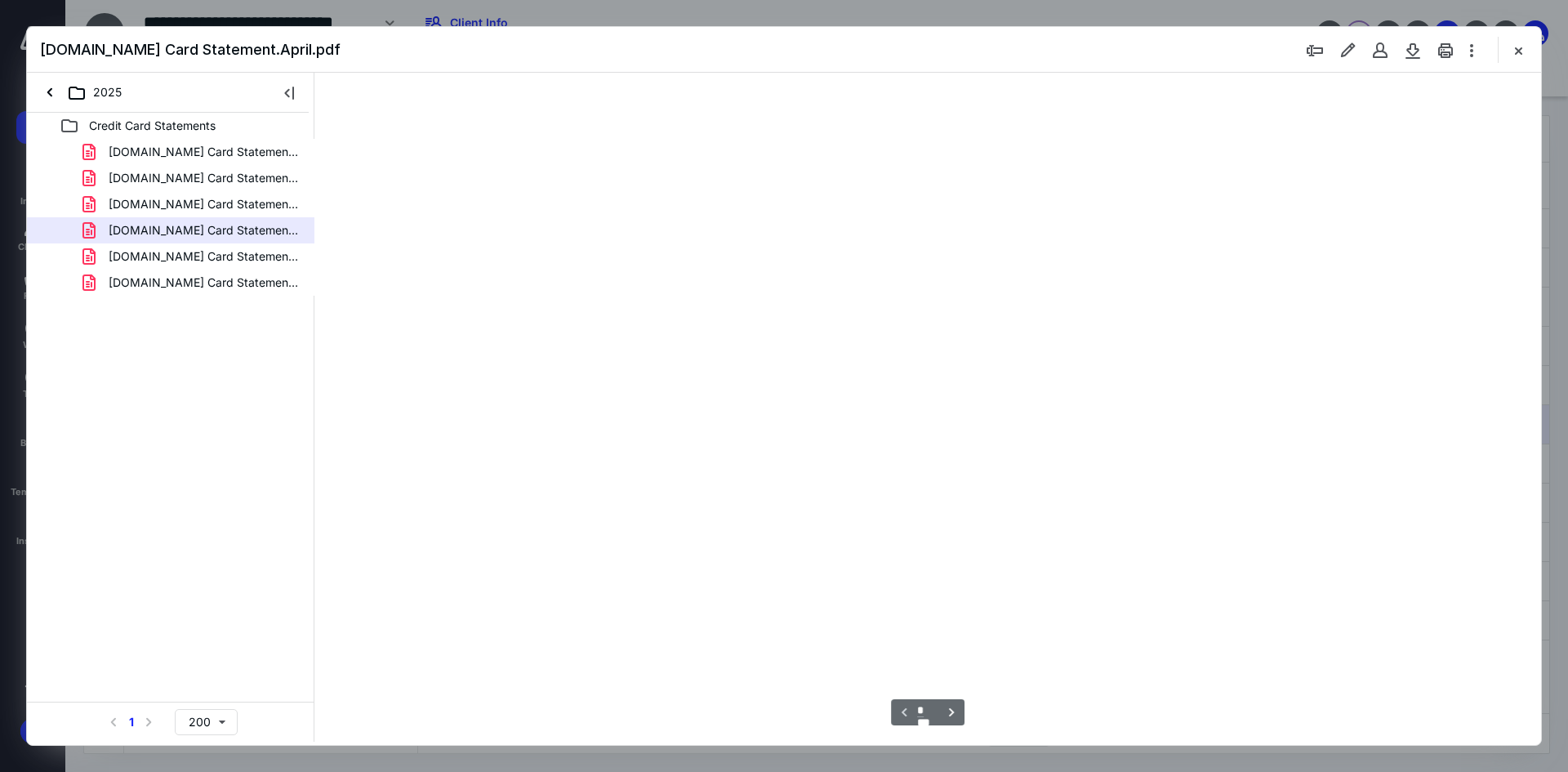 scroll, scrollTop: 65, scrollLeft: 0, axis: vertical 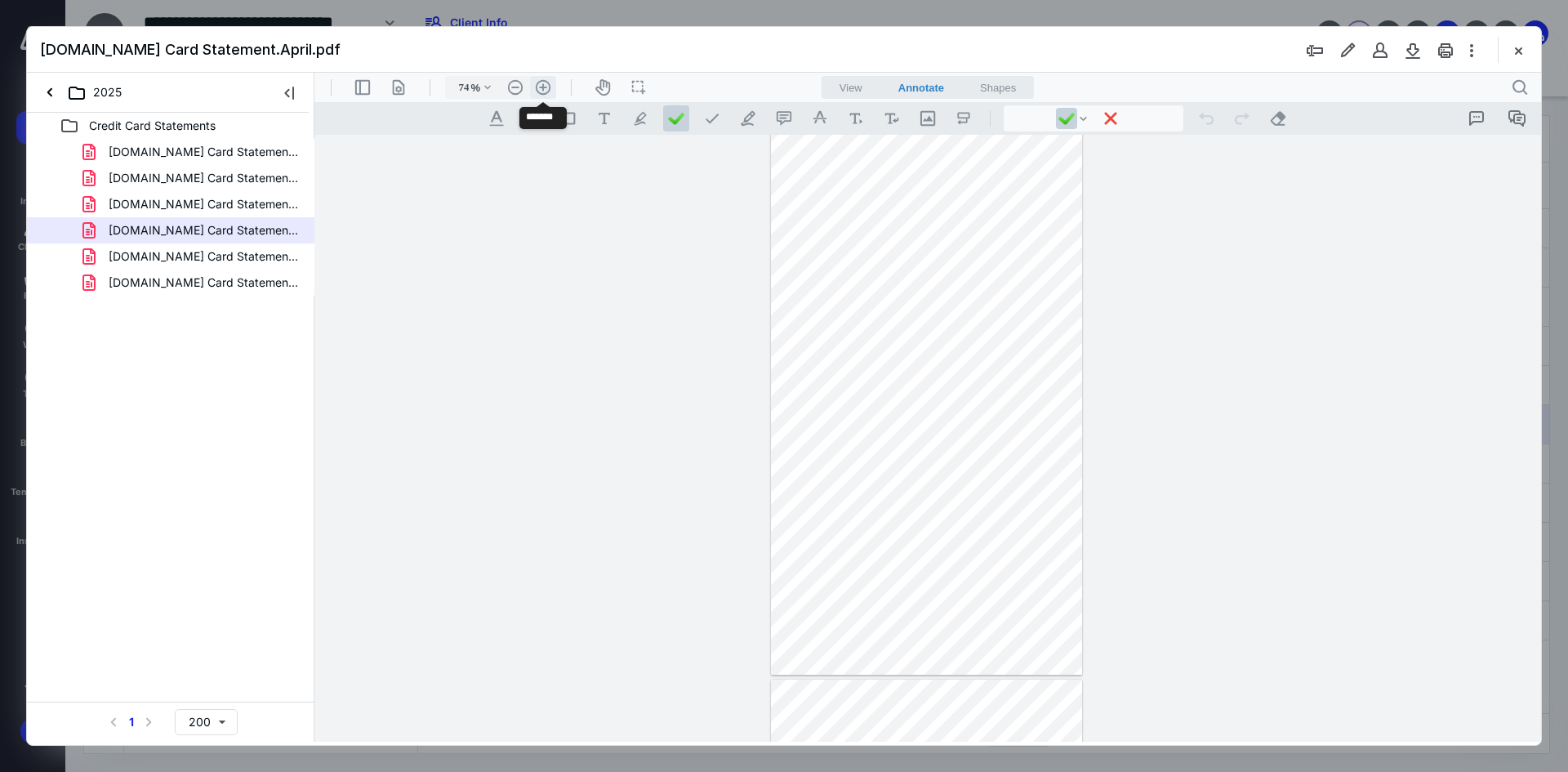 click on ".cls-1{fill:#abb0c4;} icon - header - zoom - in - line" at bounding box center [543, 87] 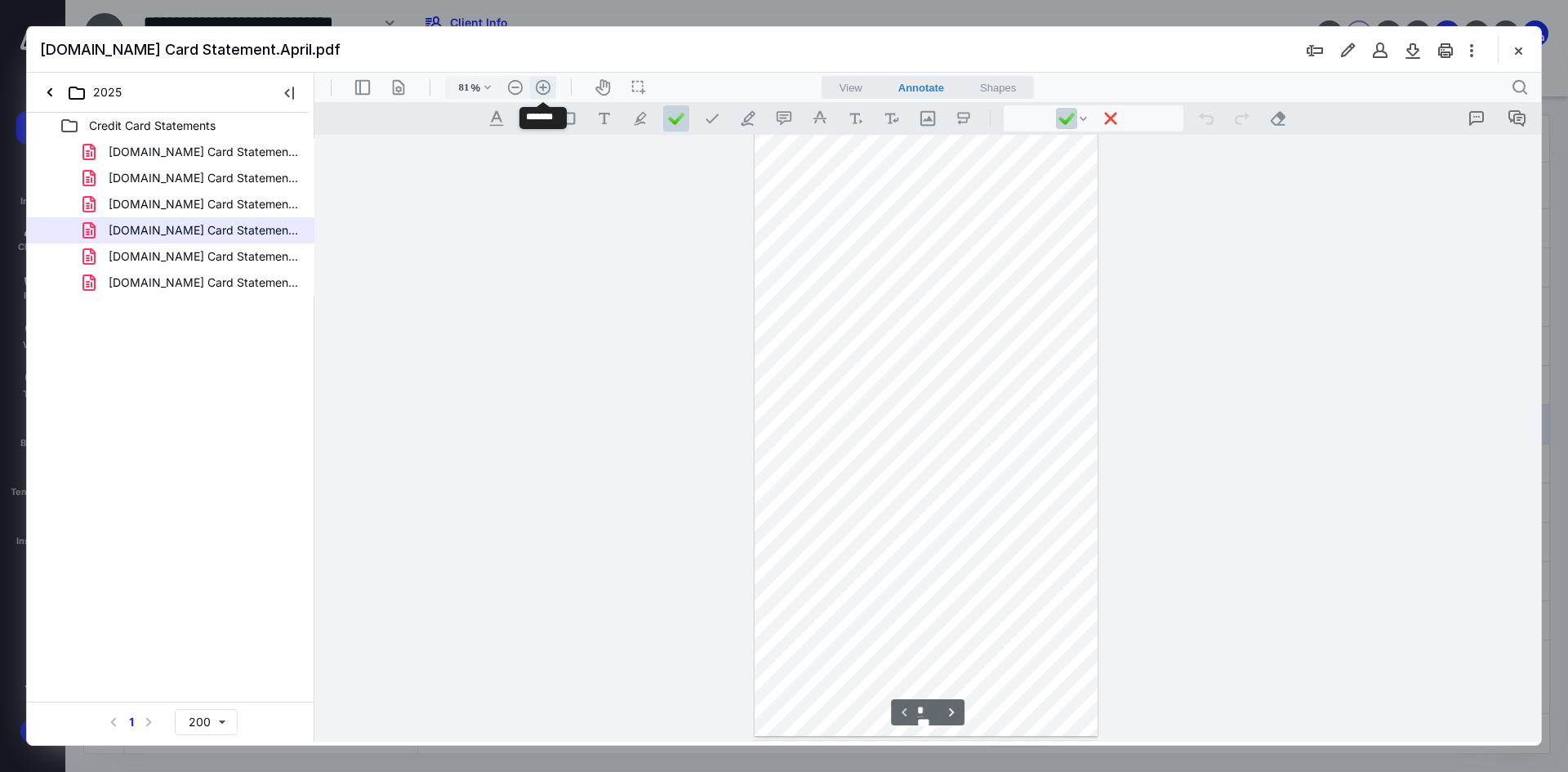 click on ".cls-1{fill:#abb0c4;} icon - header - zoom - in - line" at bounding box center (543, 87) 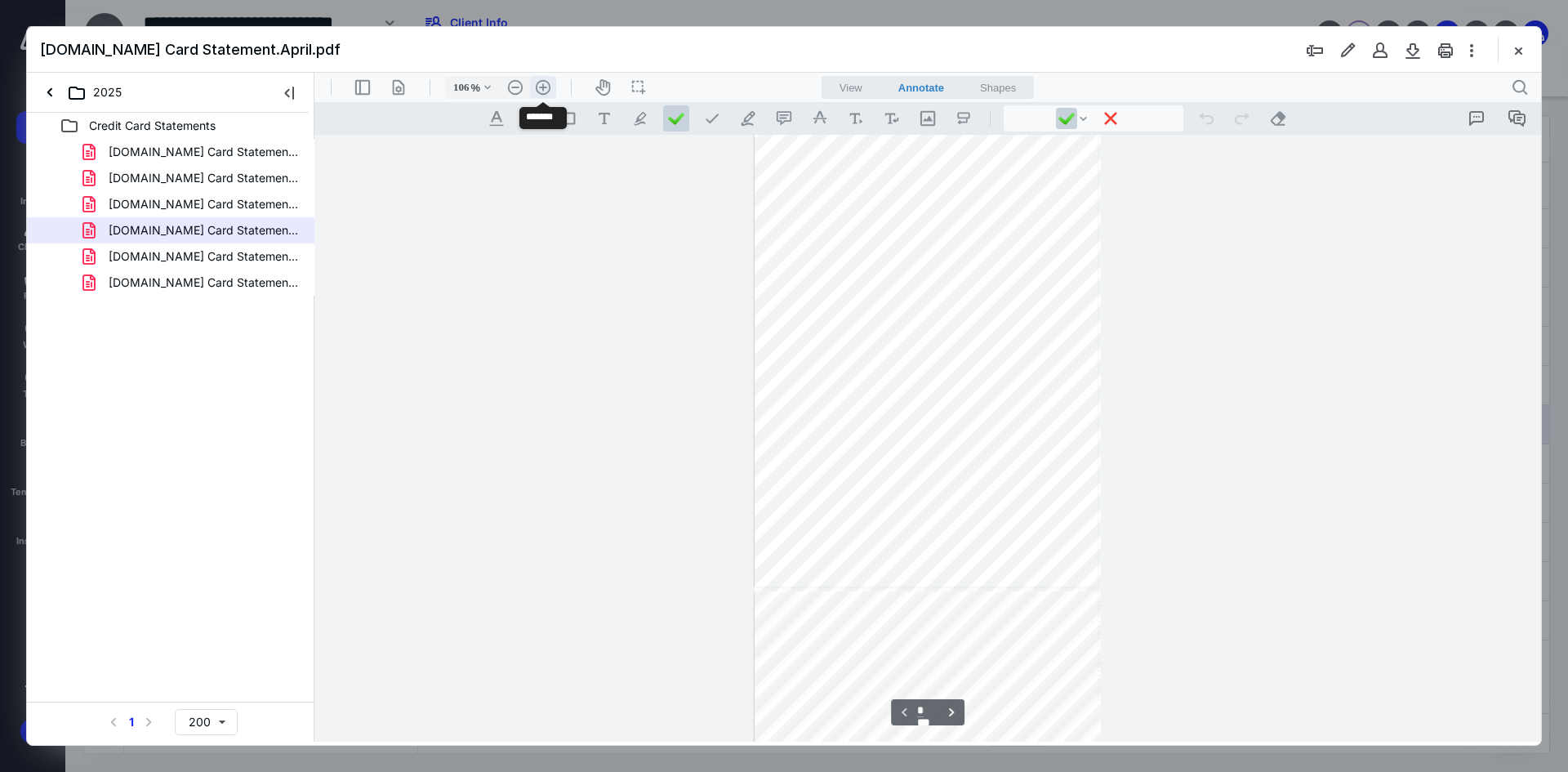 click on ".cls-1{fill:#abb0c4;} icon - header - zoom - in - line" at bounding box center (543, 87) 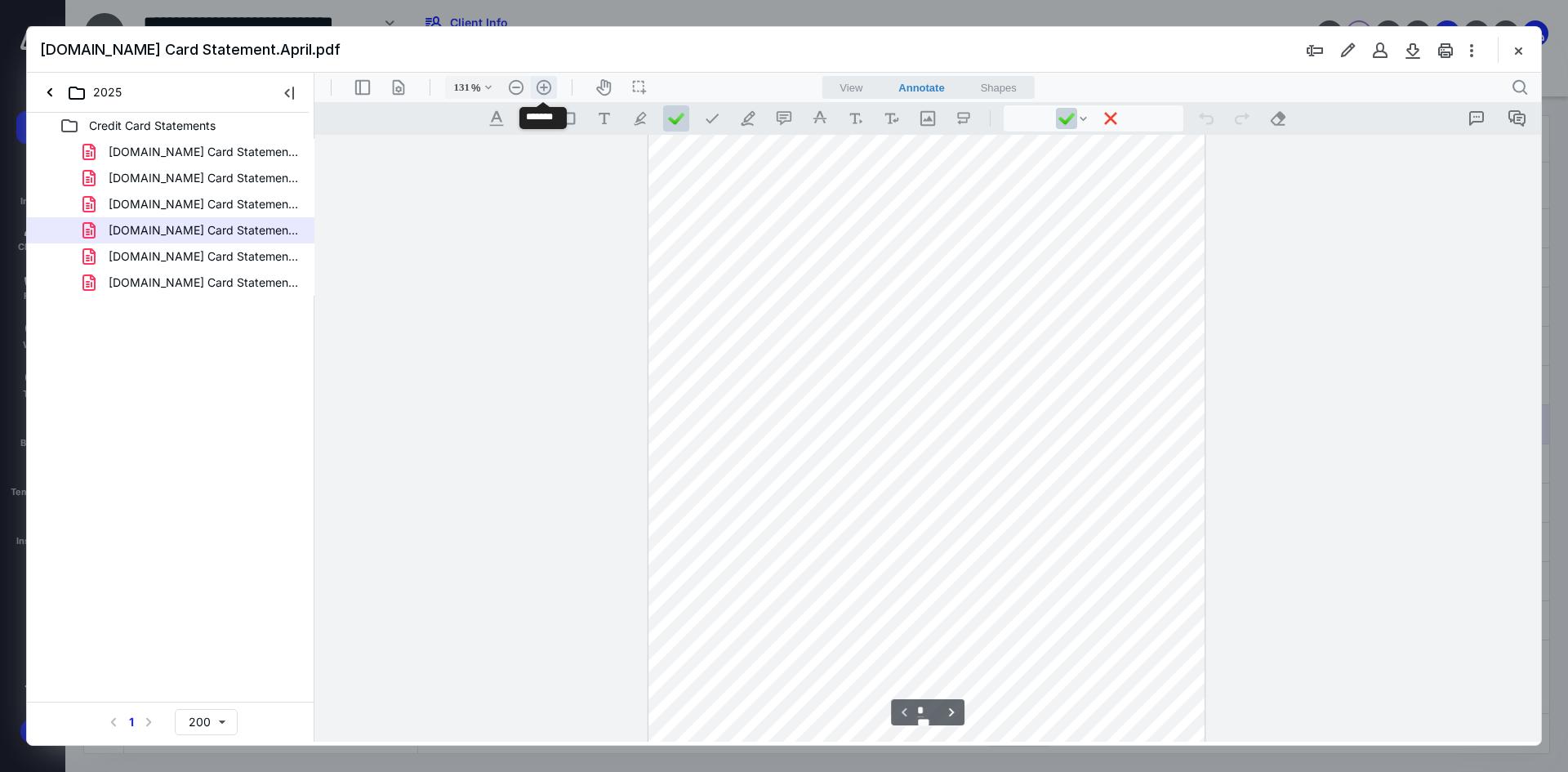 click on ".cls-1{fill:#abb0c4;} icon - header - zoom - in - line" at bounding box center (544, 87) 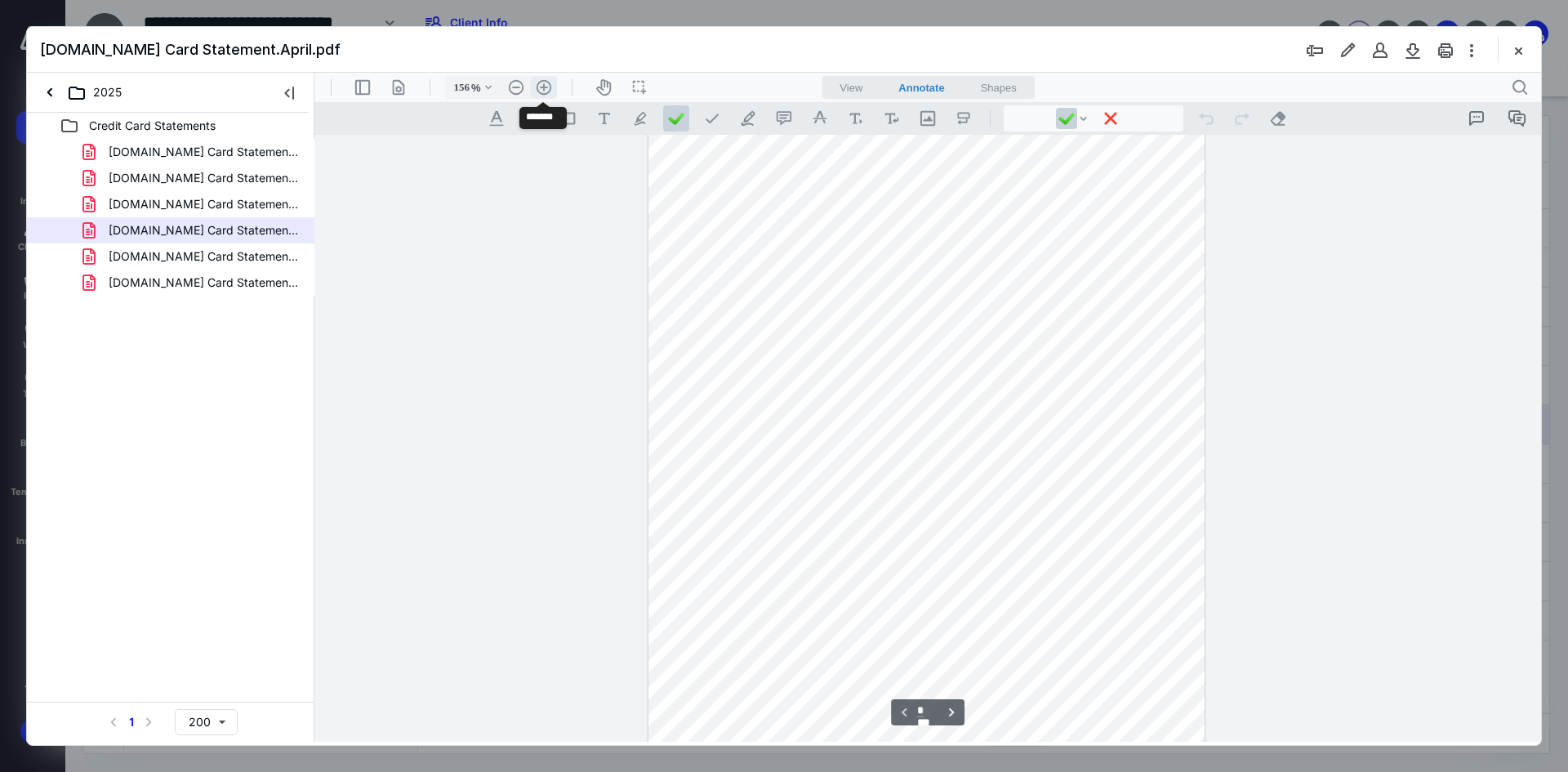 scroll, scrollTop: 444, scrollLeft: 0, axis: vertical 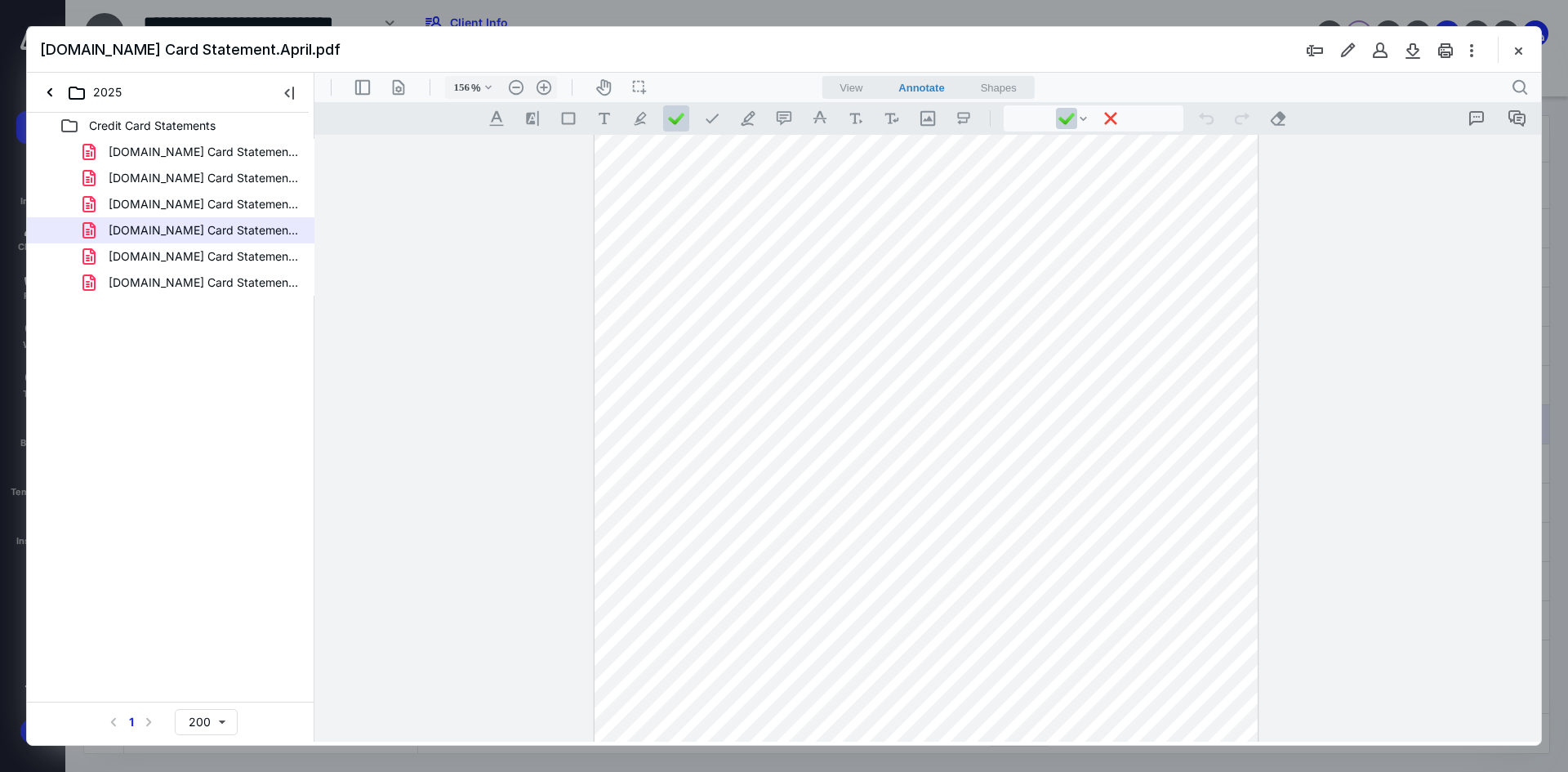 drag, startPoint x: 1539, startPoint y: 187, endPoint x: 1535, endPoint y: 146, distance: 41.19466 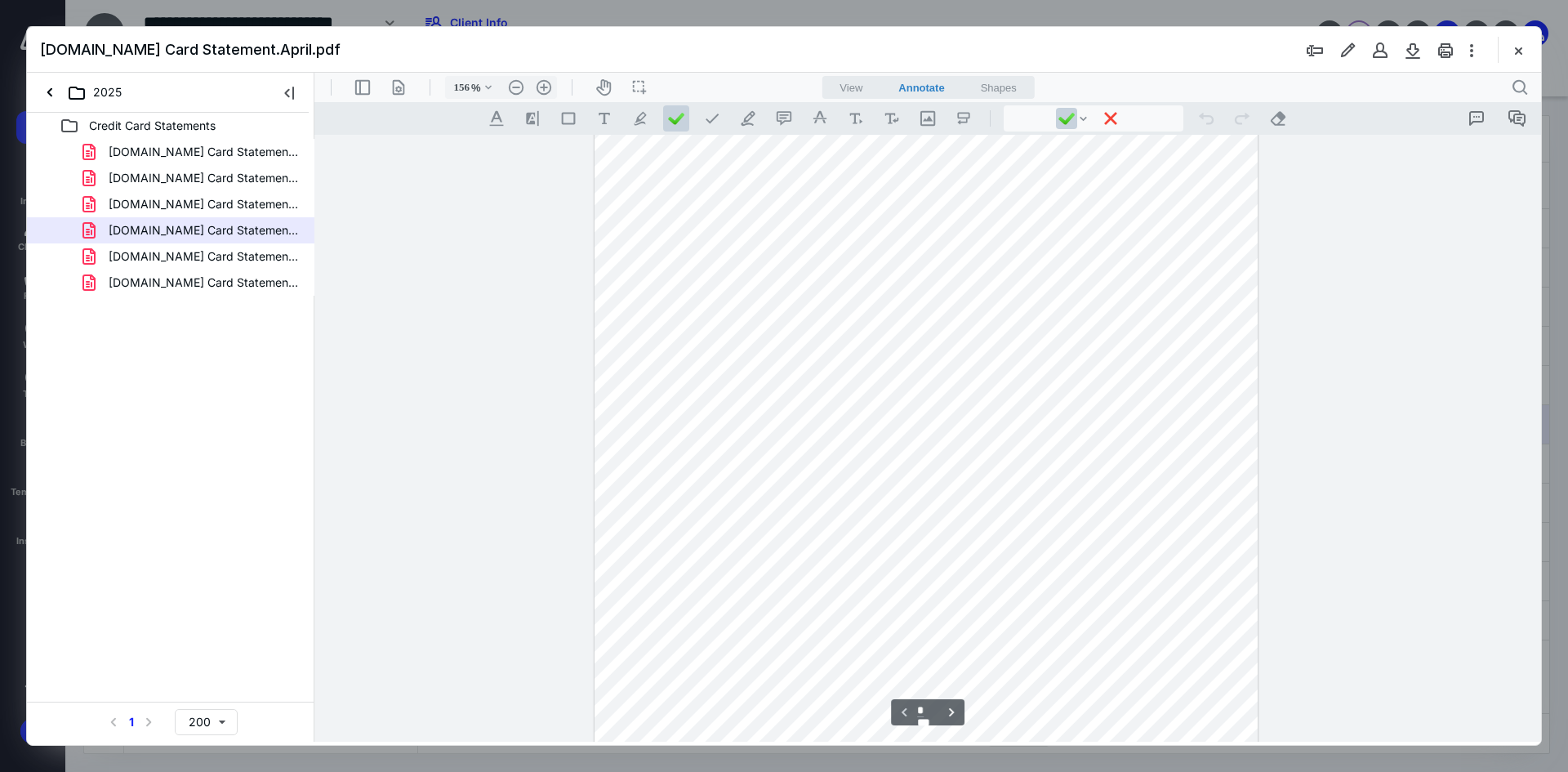scroll, scrollTop: 145, scrollLeft: 0, axis: vertical 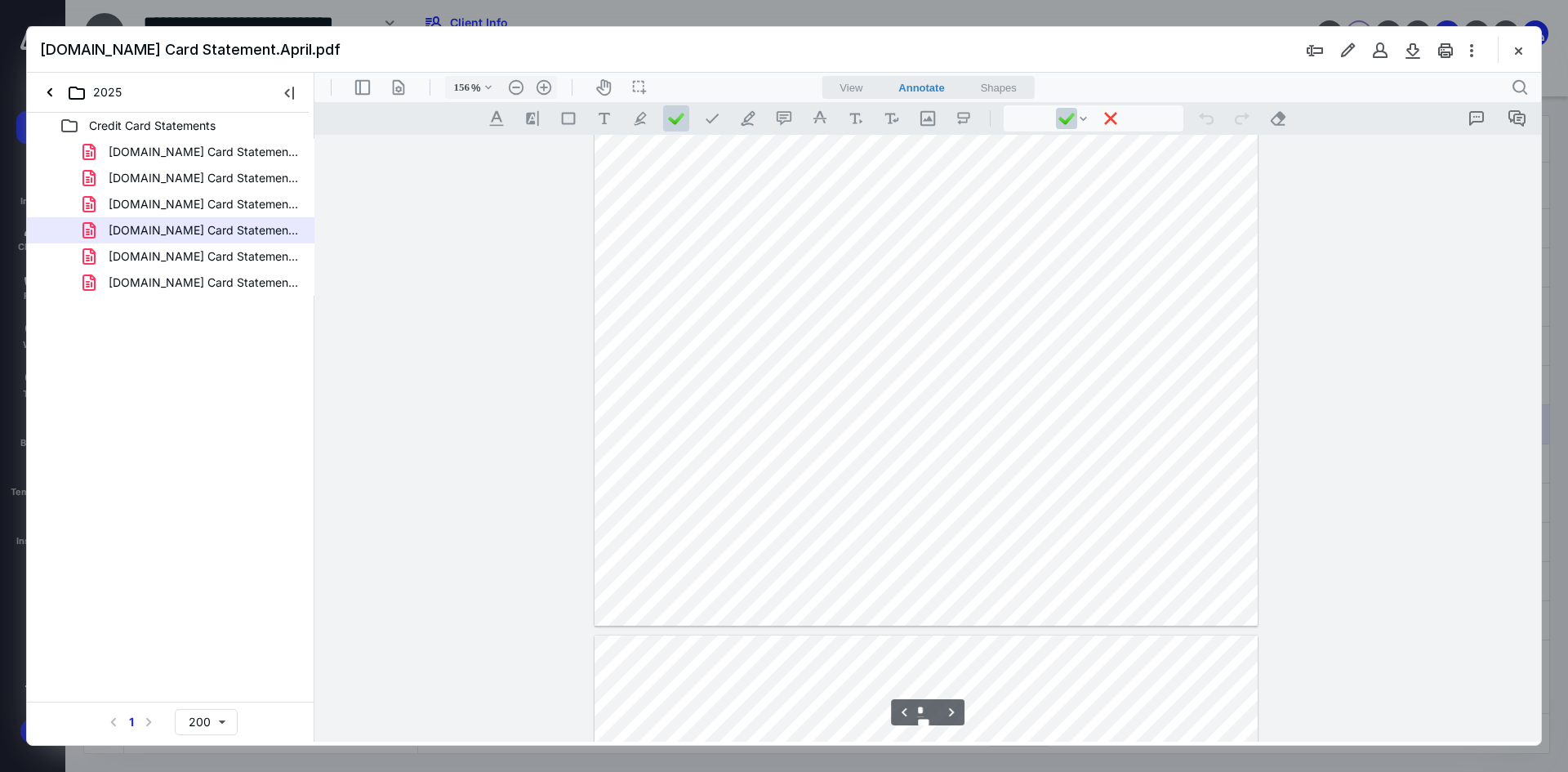 type on "*" 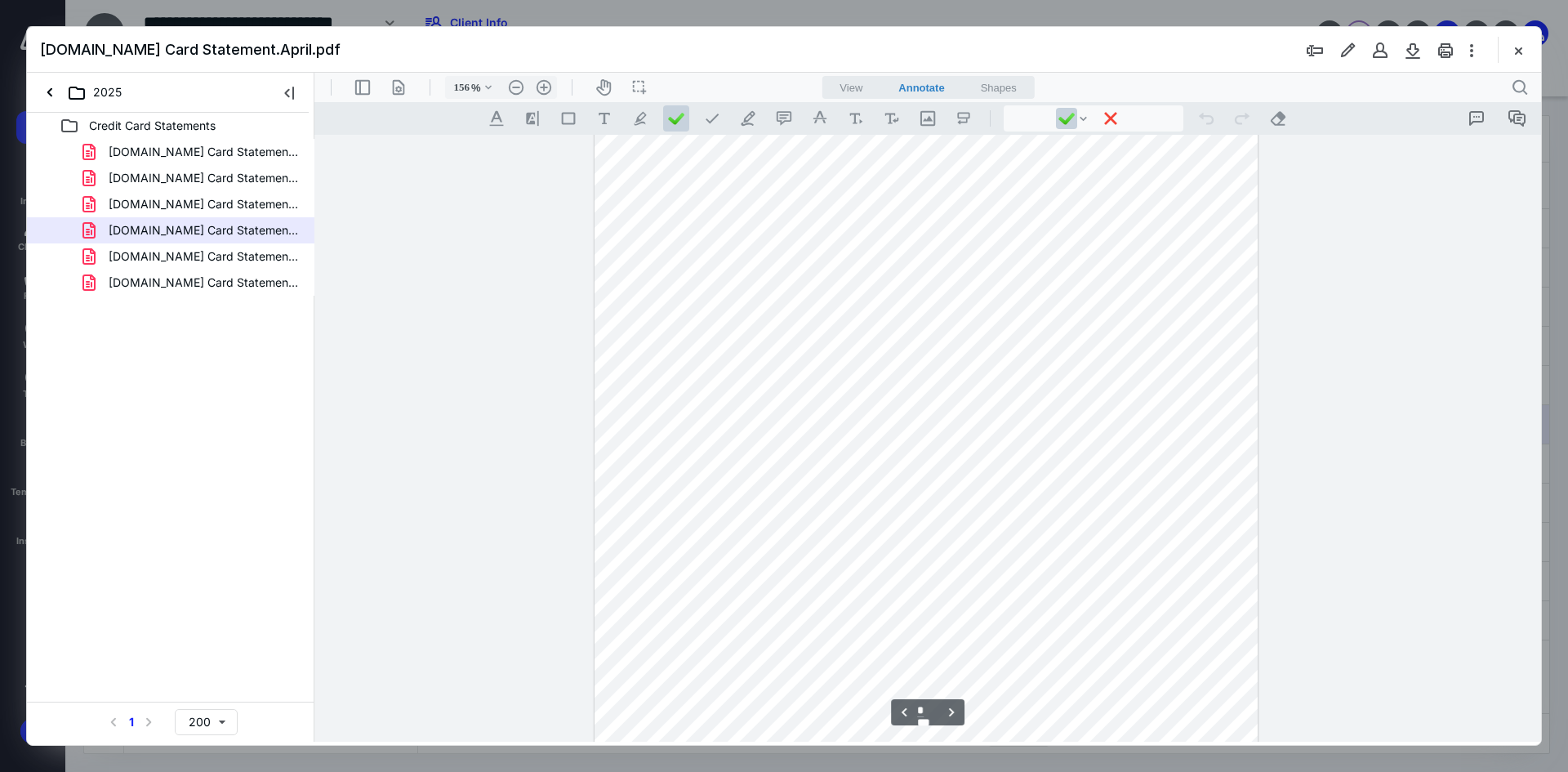 scroll, scrollTop: 4345, scrollLeft: 0, axis: vertical 